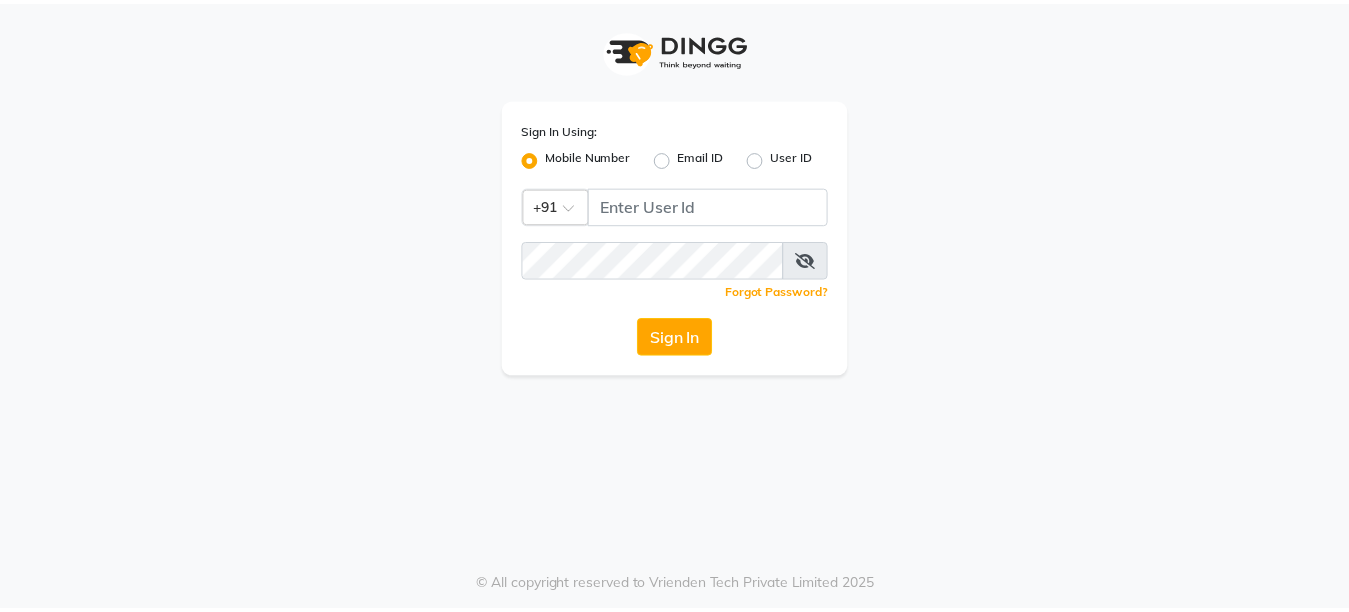 scroll, scrollTop: 0, scrollLeft: 0, axis: both 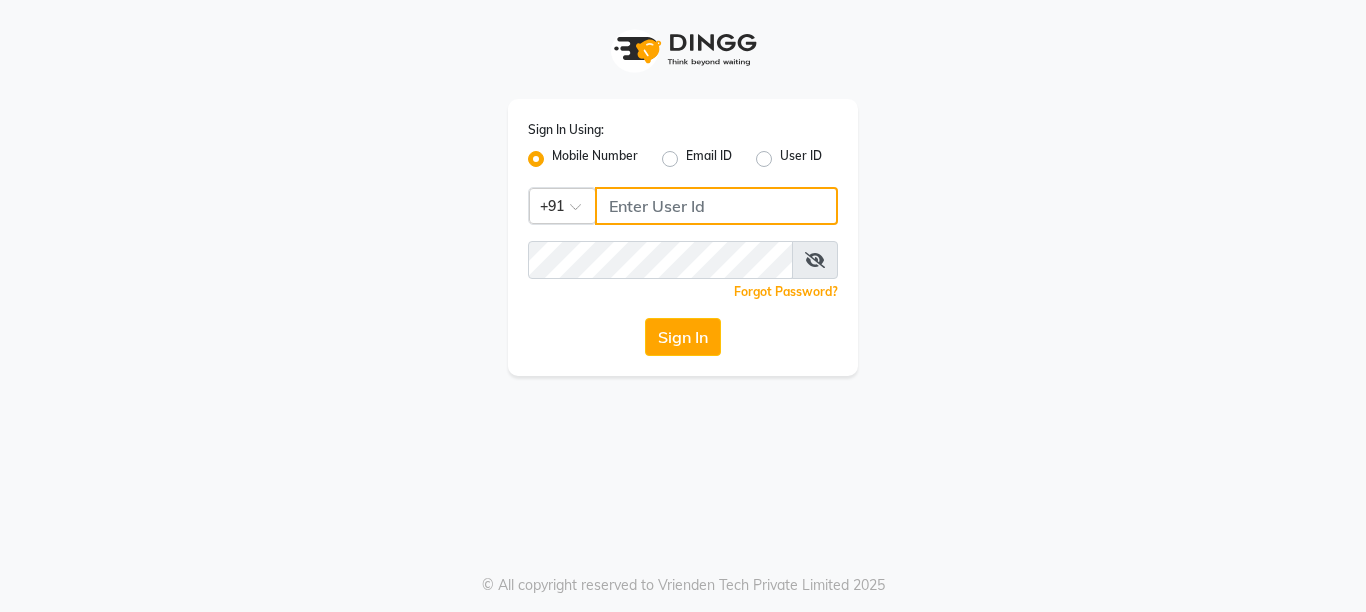 click 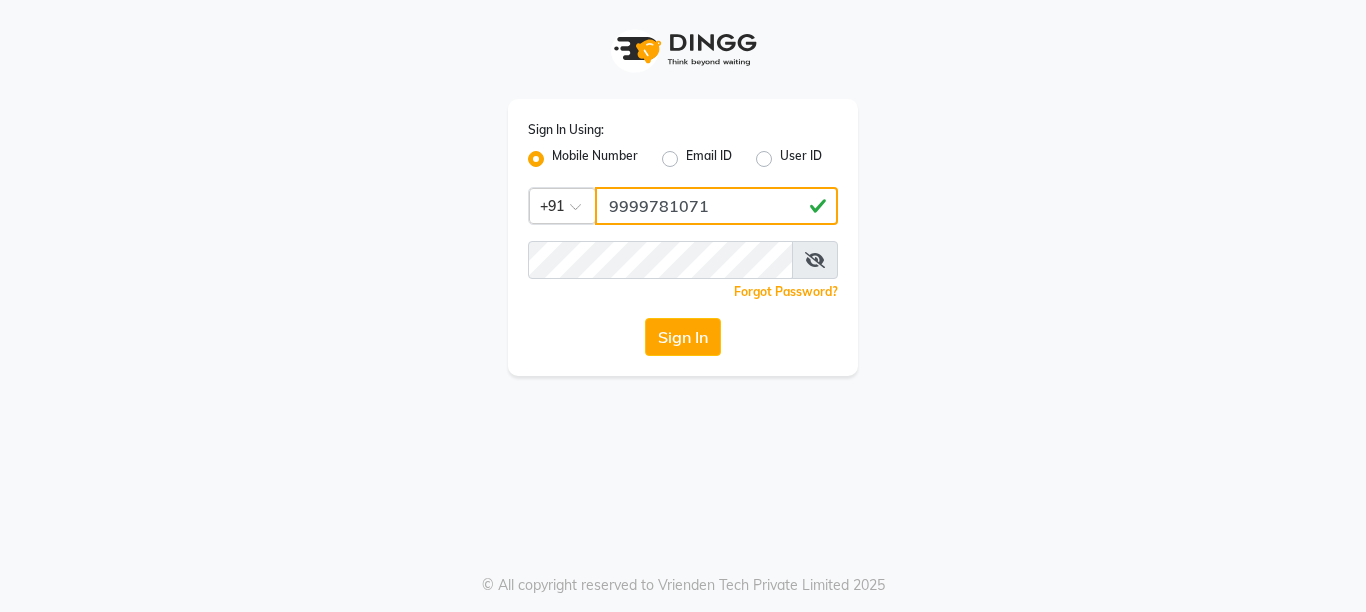 drag, startPoint x: 758, startPoint y: 213, endPoint x: 0, endPoint y: 385, distance: 777.2696 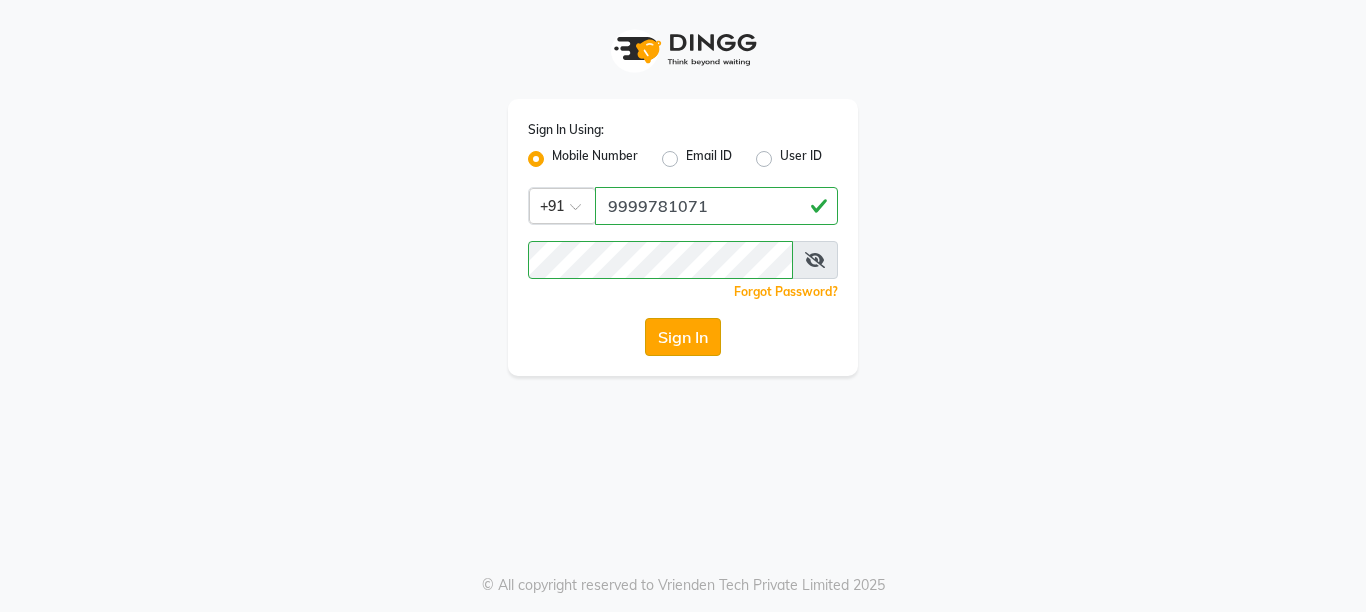 click on "Sign In" 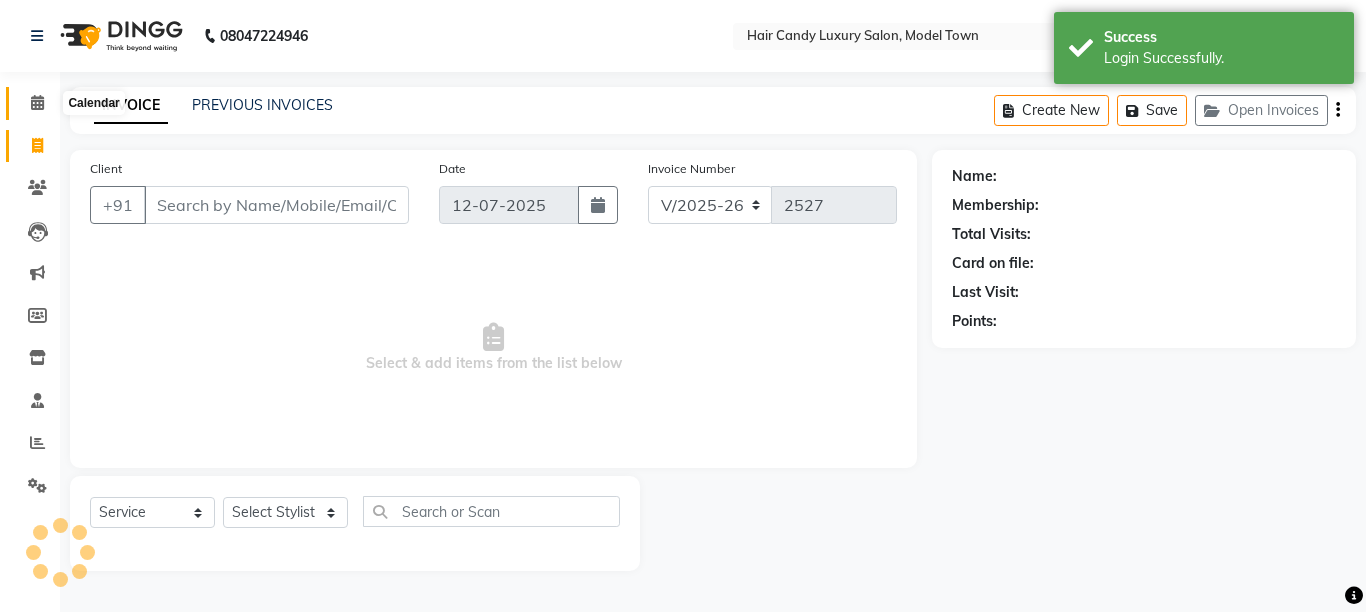select on "en" 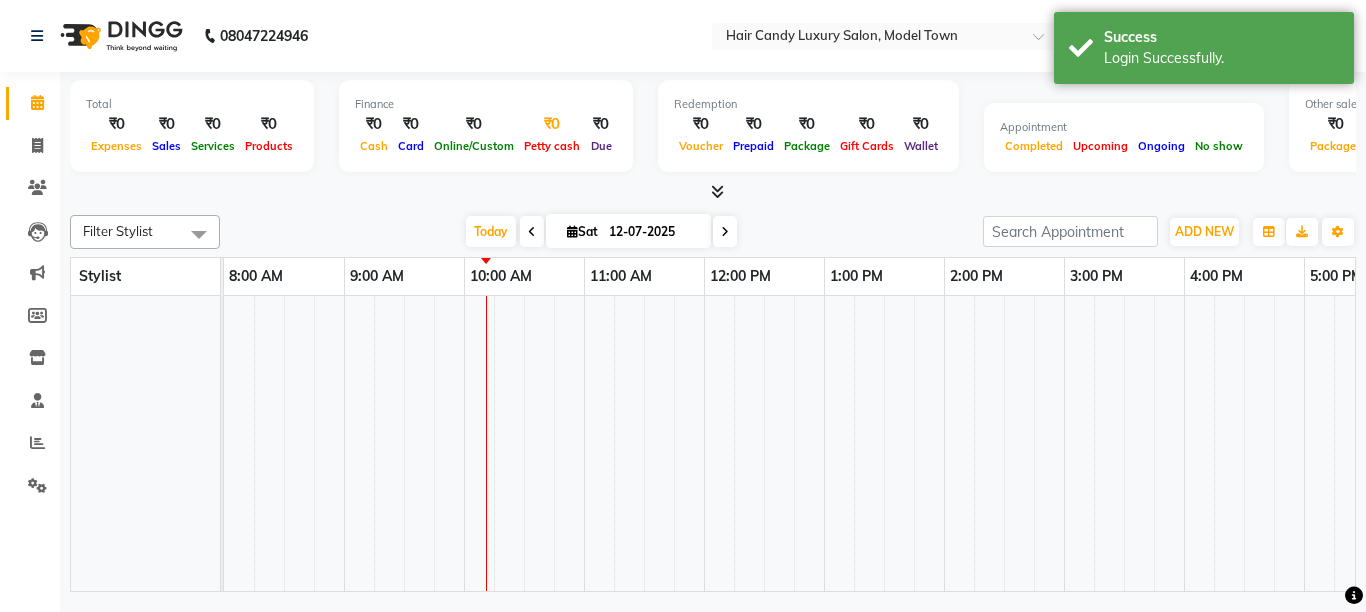 click on "₹0" at bounding box center (552, 124) 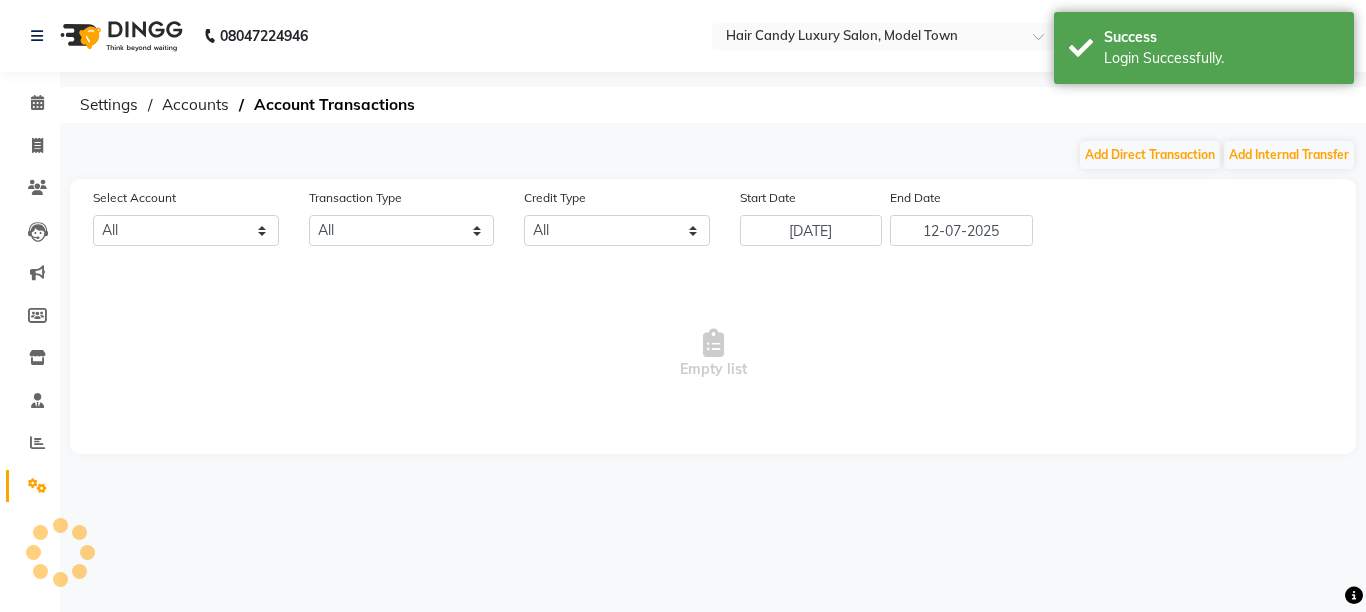 select on "3553" 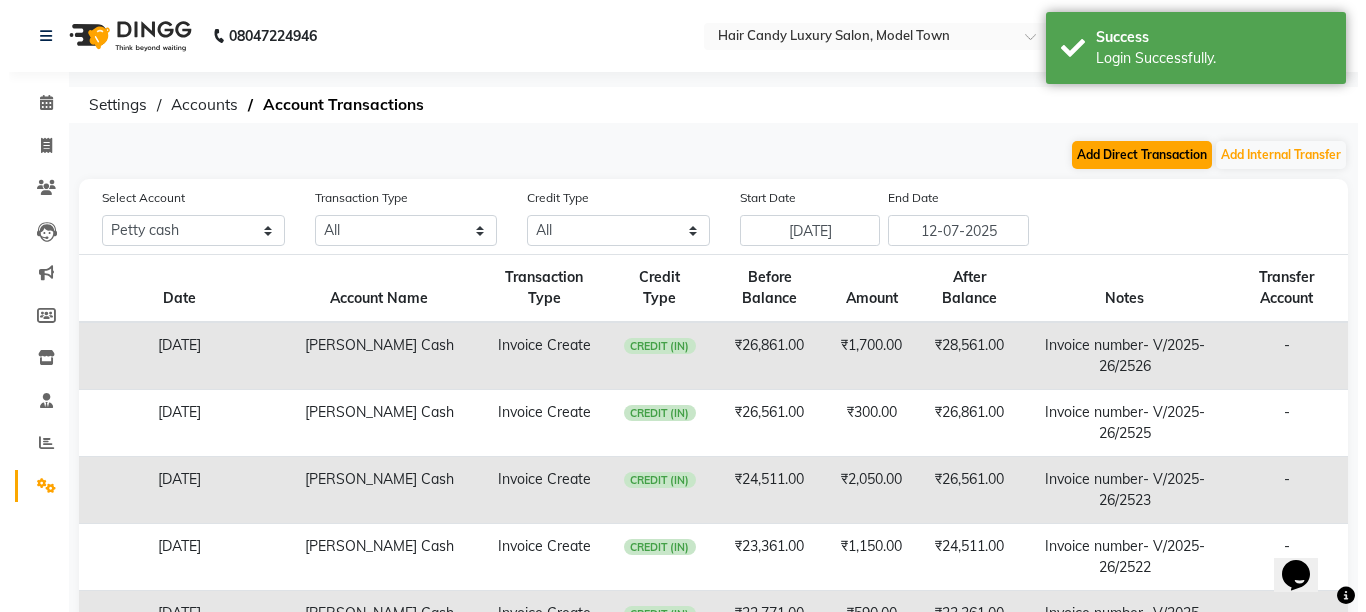 scroll, scrollTop: 0, scrollLeft: 0, axis: both 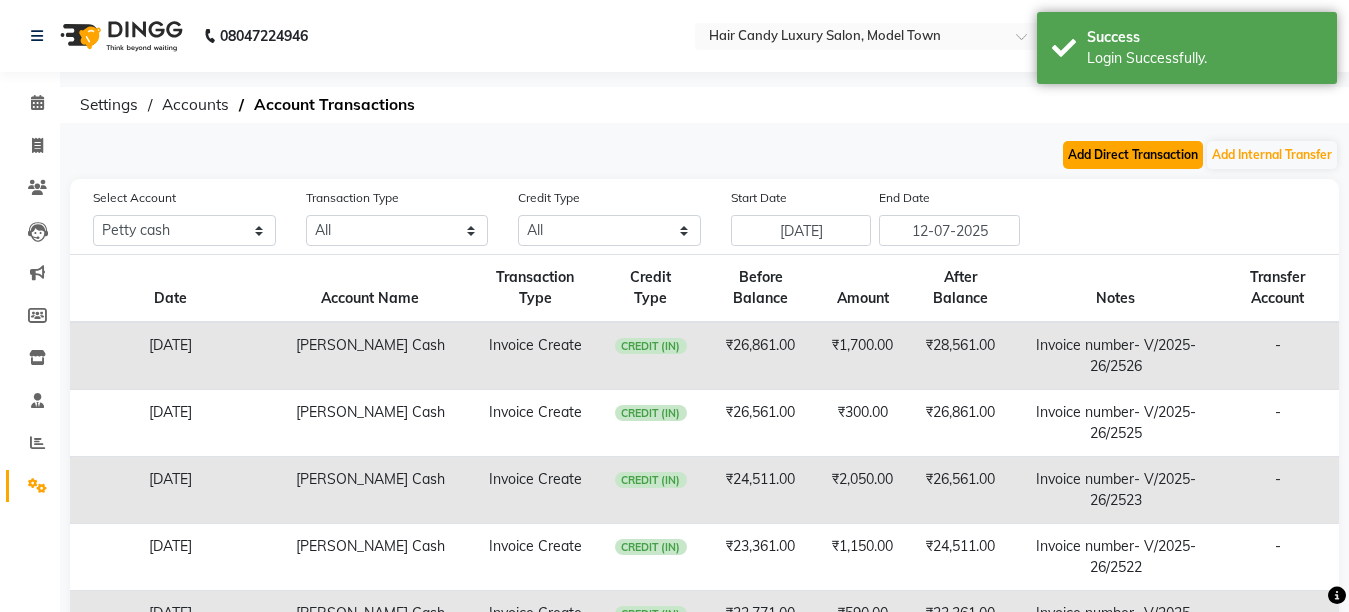 click on "Add Direct Transaction" 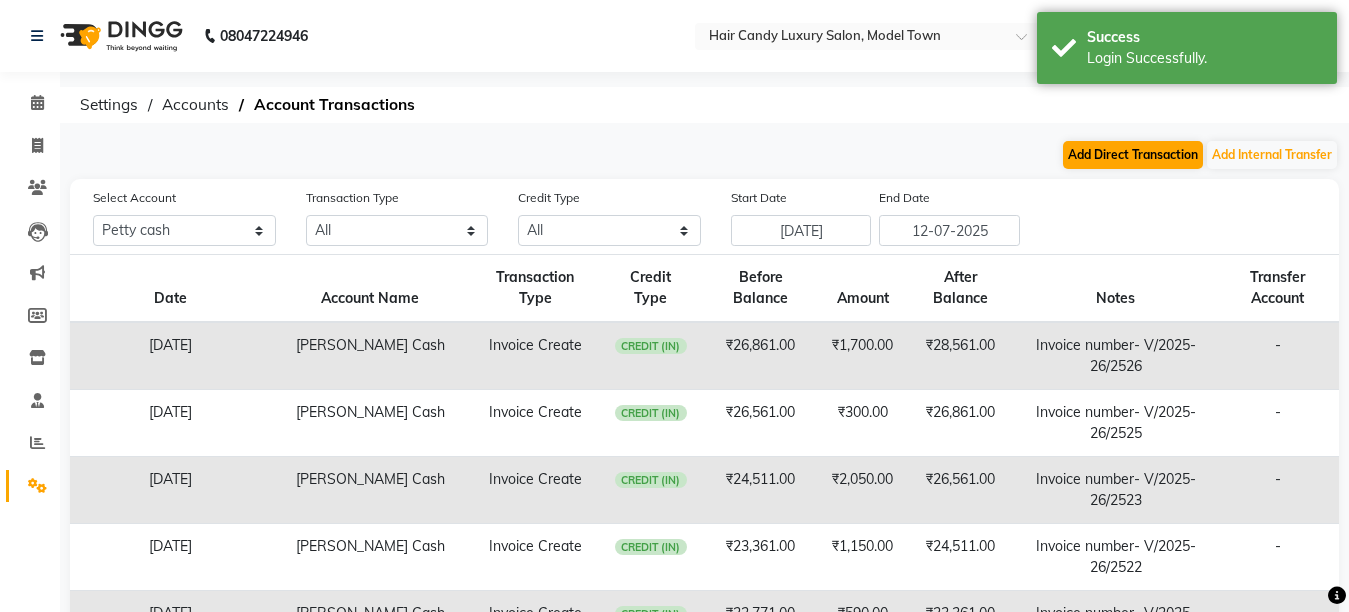 select on "direct" 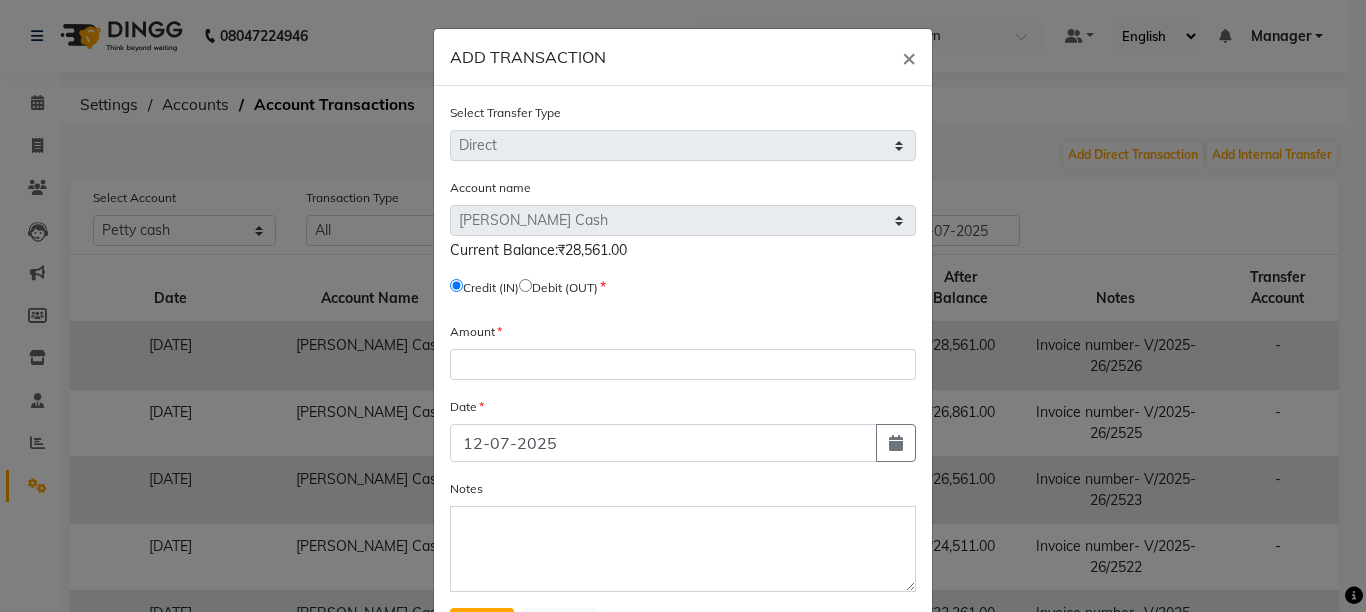 click 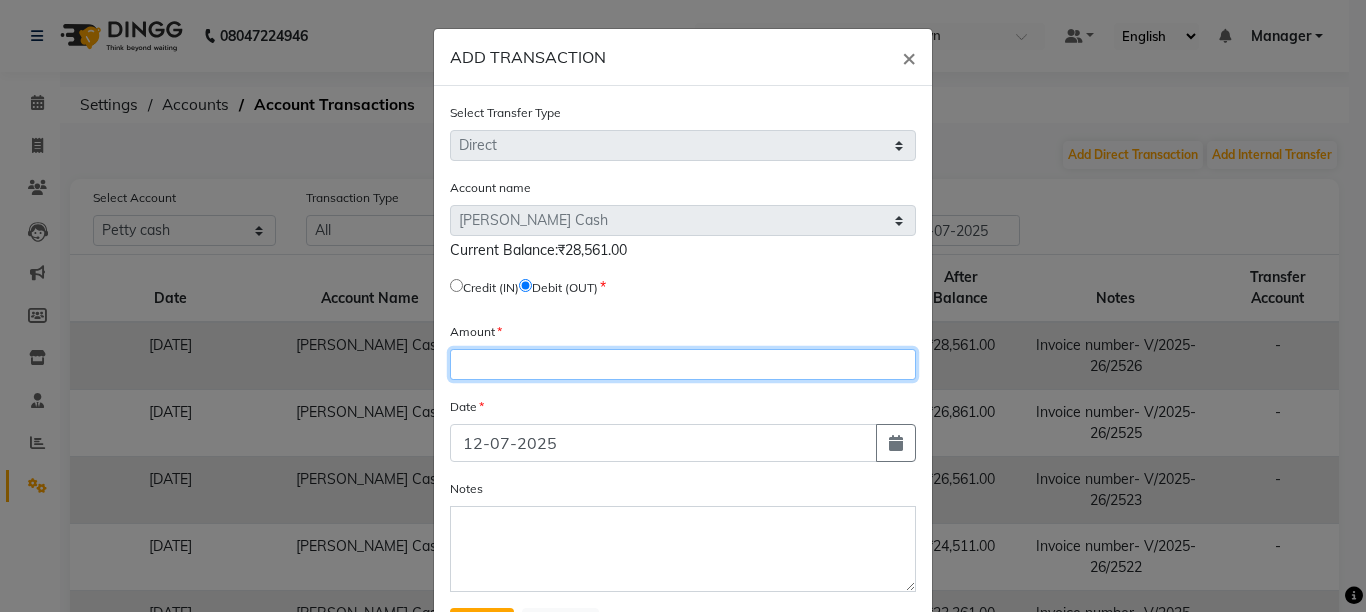 click 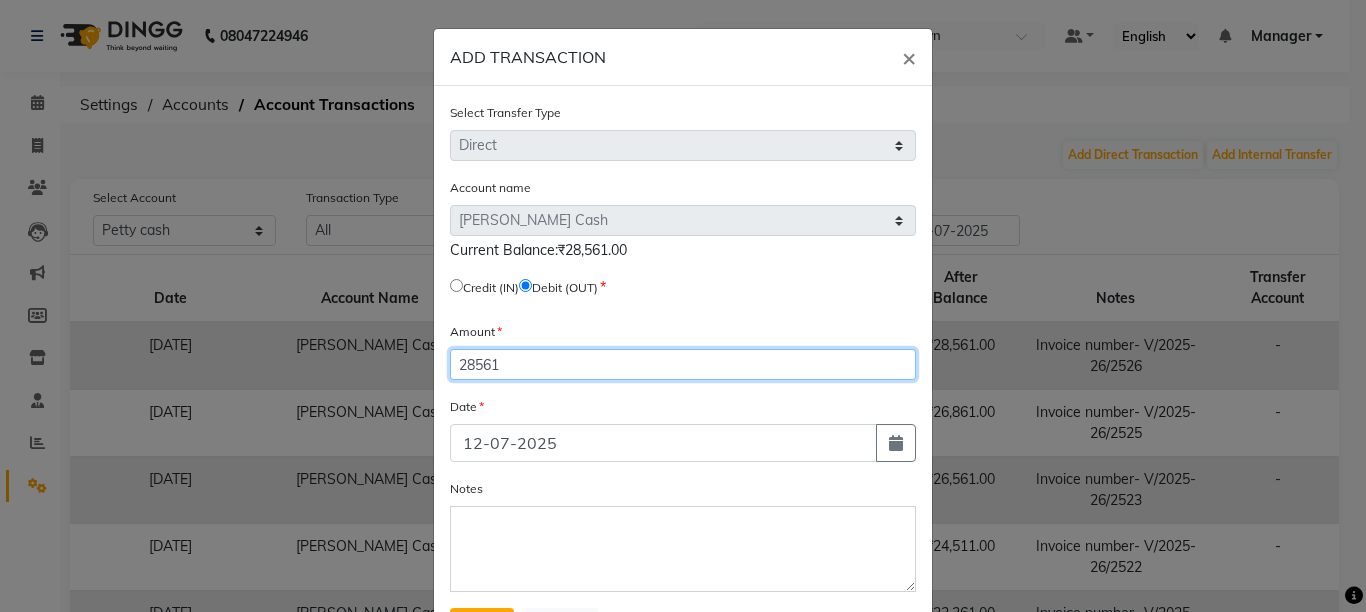 type on "28561" 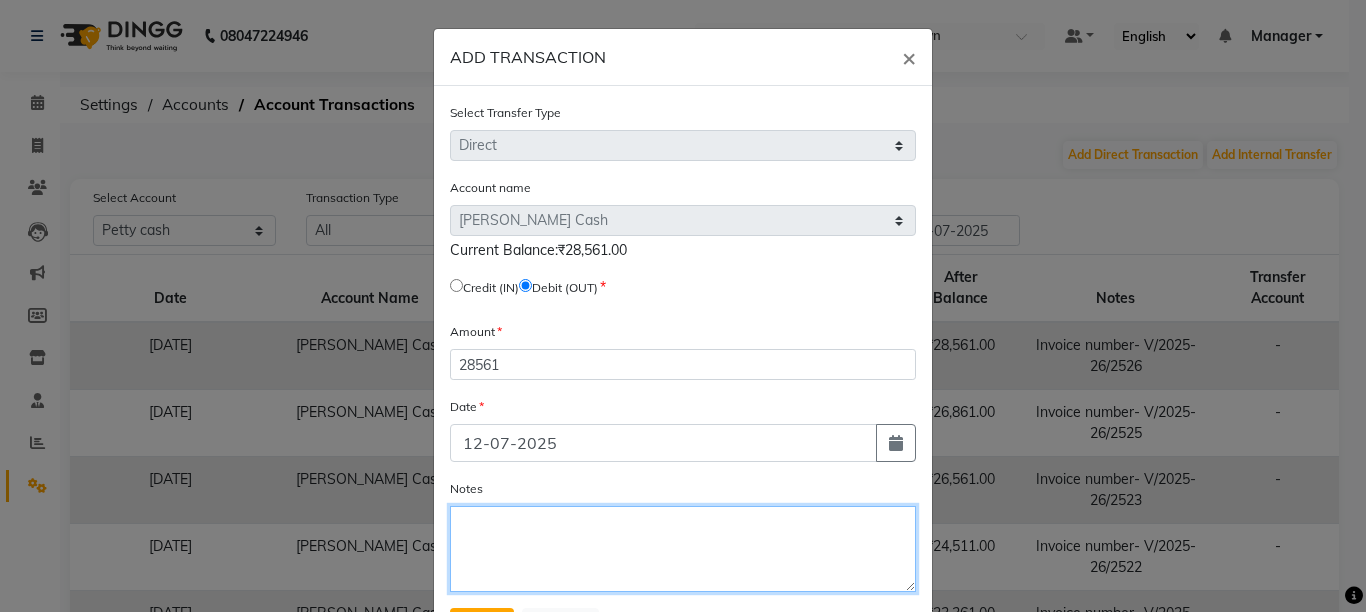 click on "Notes" at bounding box center [683, 549] 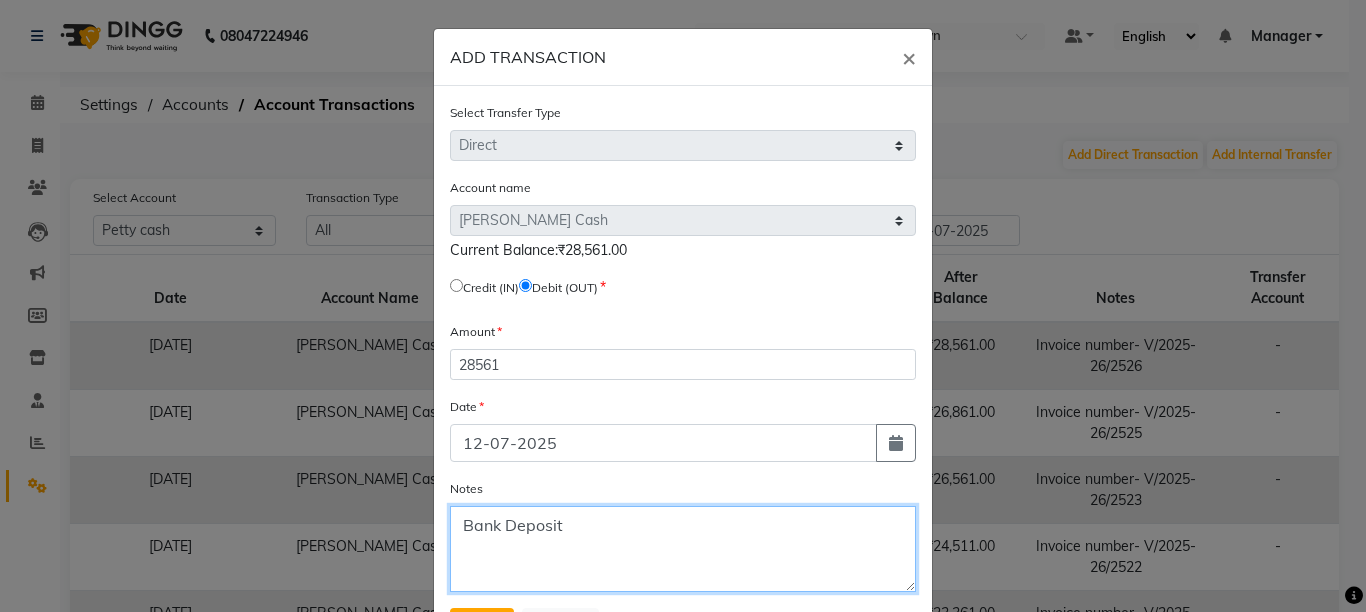 type on "Bank Deposit" 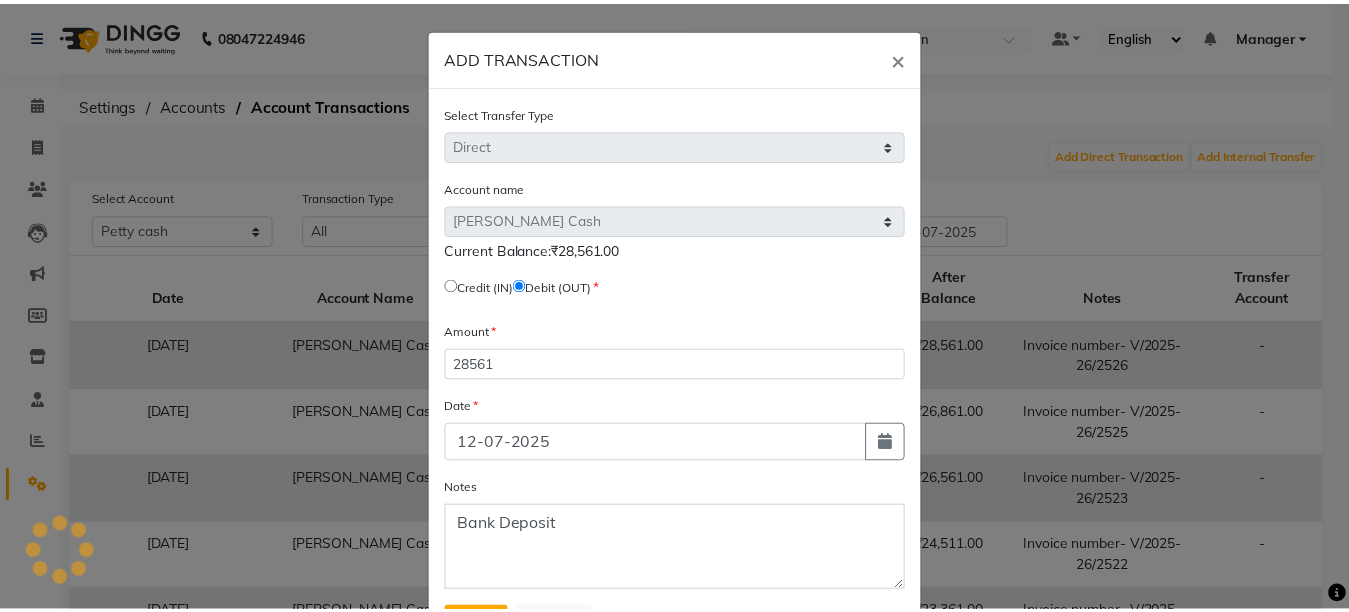 scroll, scrollTop: 95, scrollLeft: 0, axis: vertical 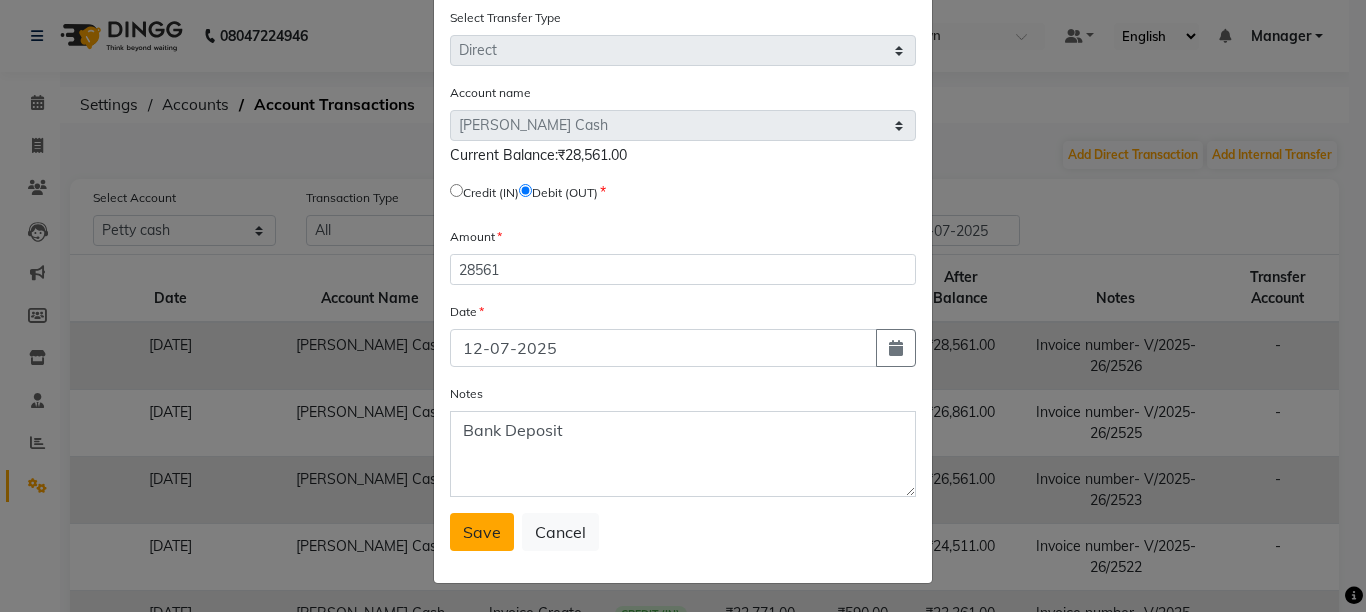 click on "Save" at bounding box center (482, 532) 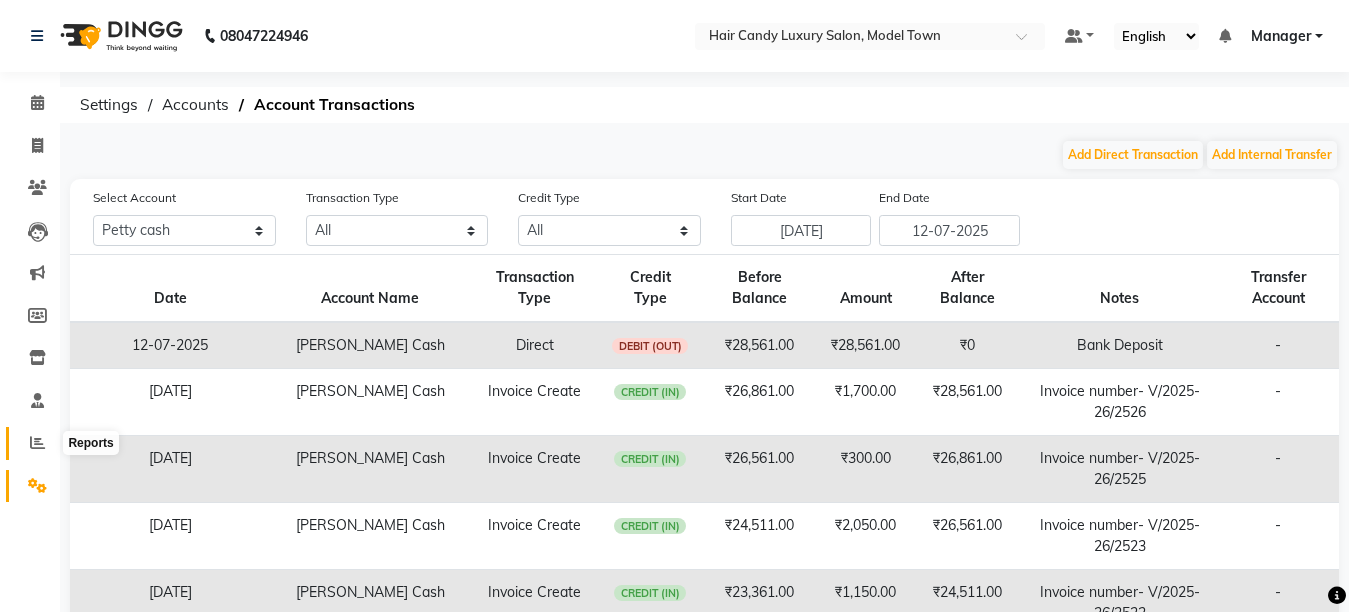 click 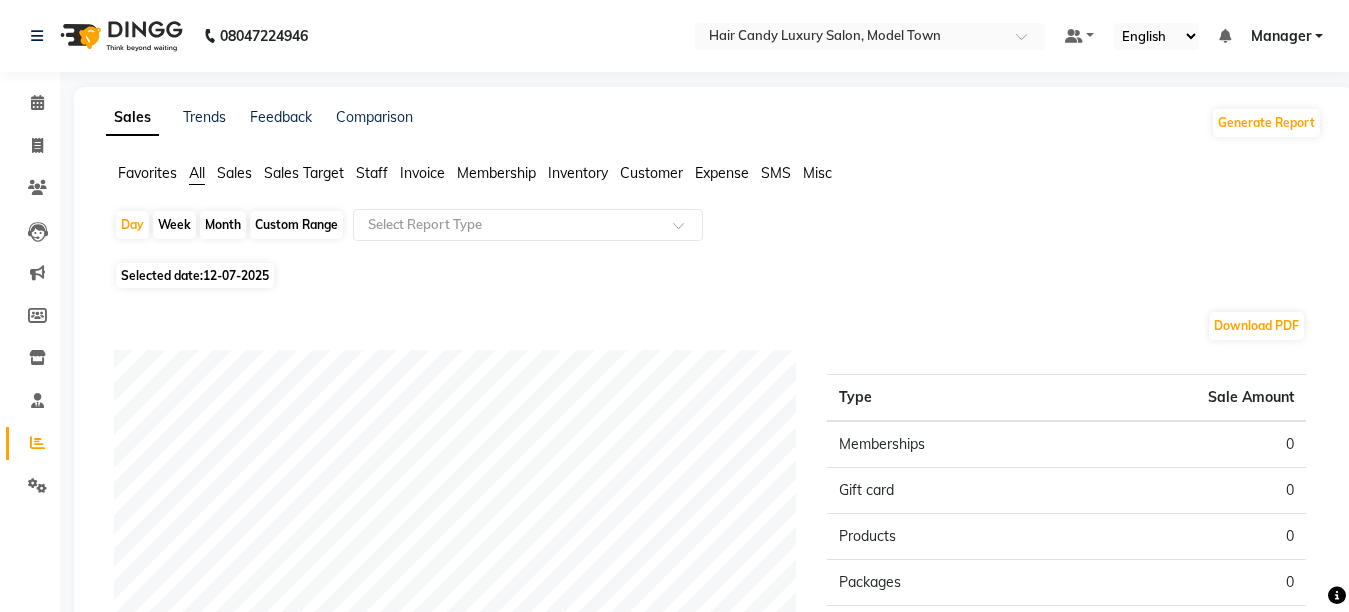 click on "Staff" 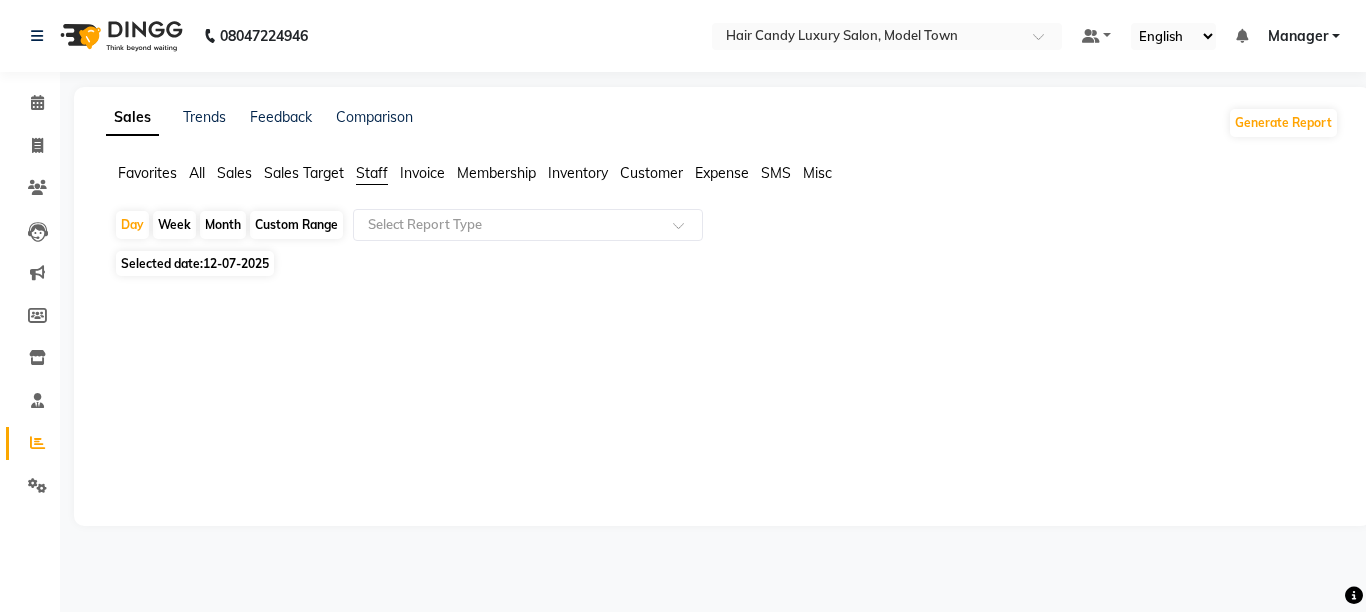 click on "Staff" 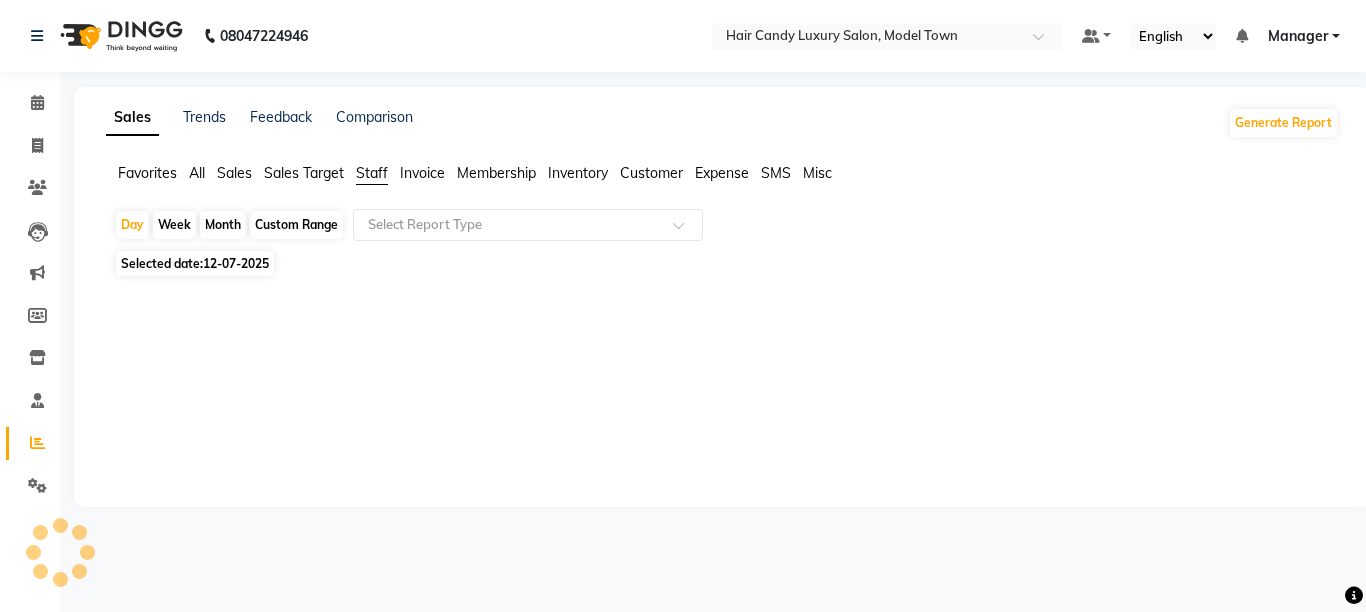 click on "Custom Range" 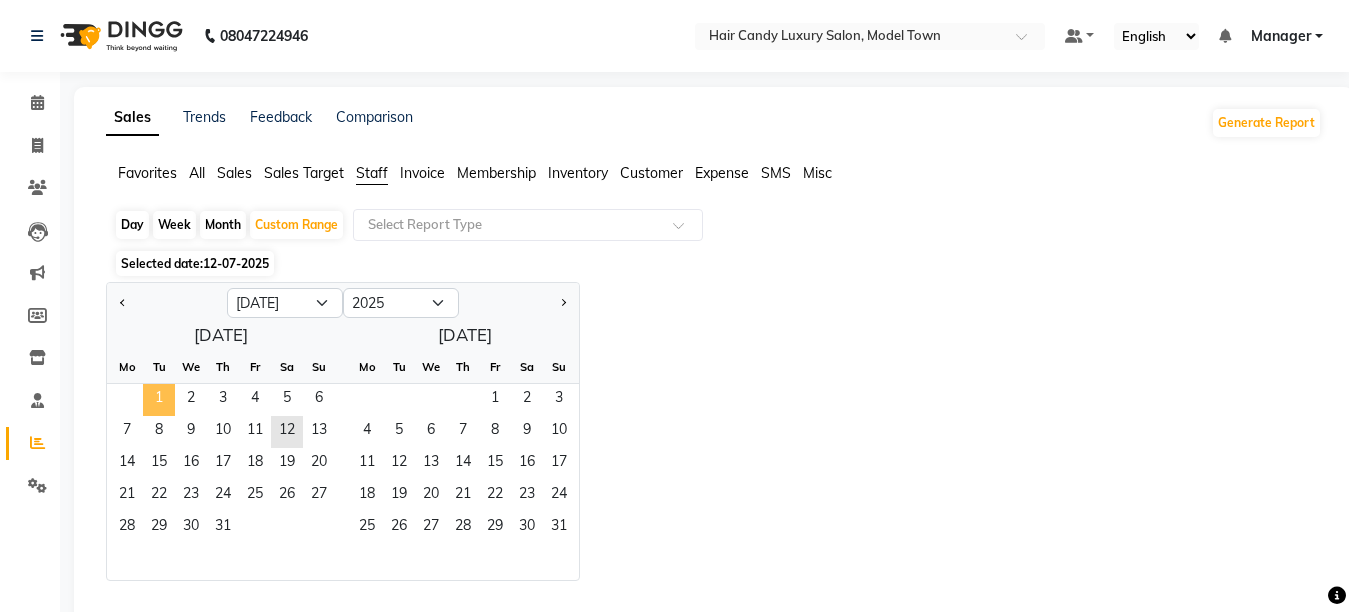click on "1" 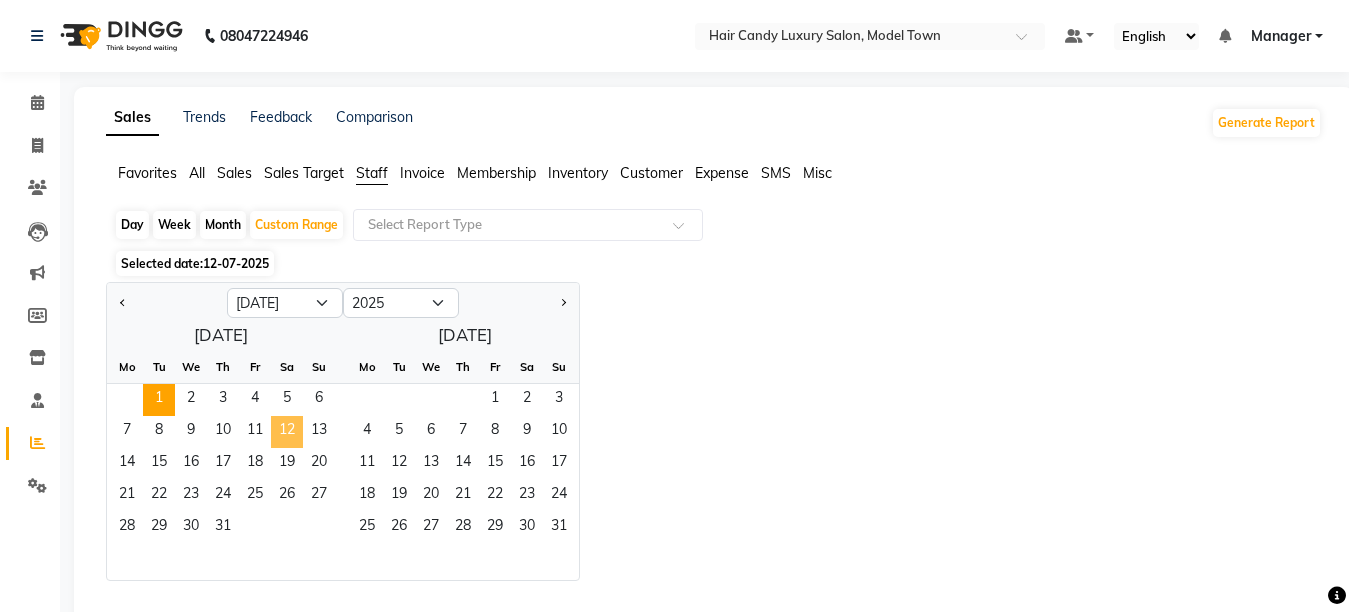 click on "12" 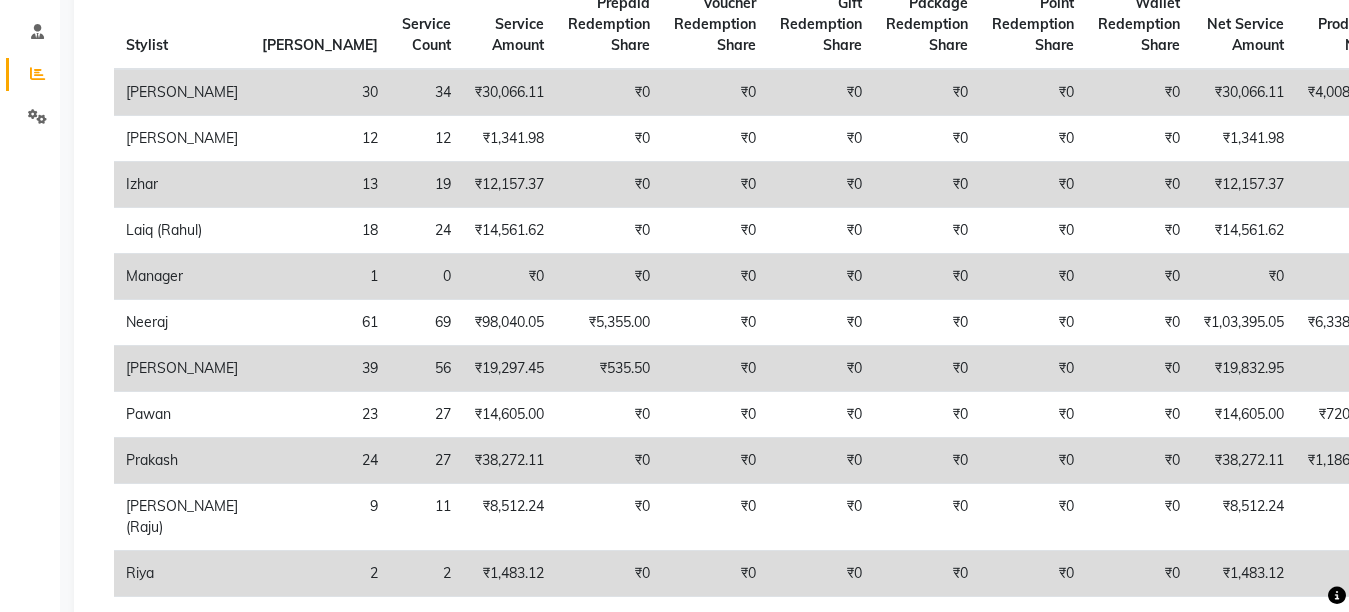 scroll, scrollTop: 408, scrollLeft: 0, axis: vertical 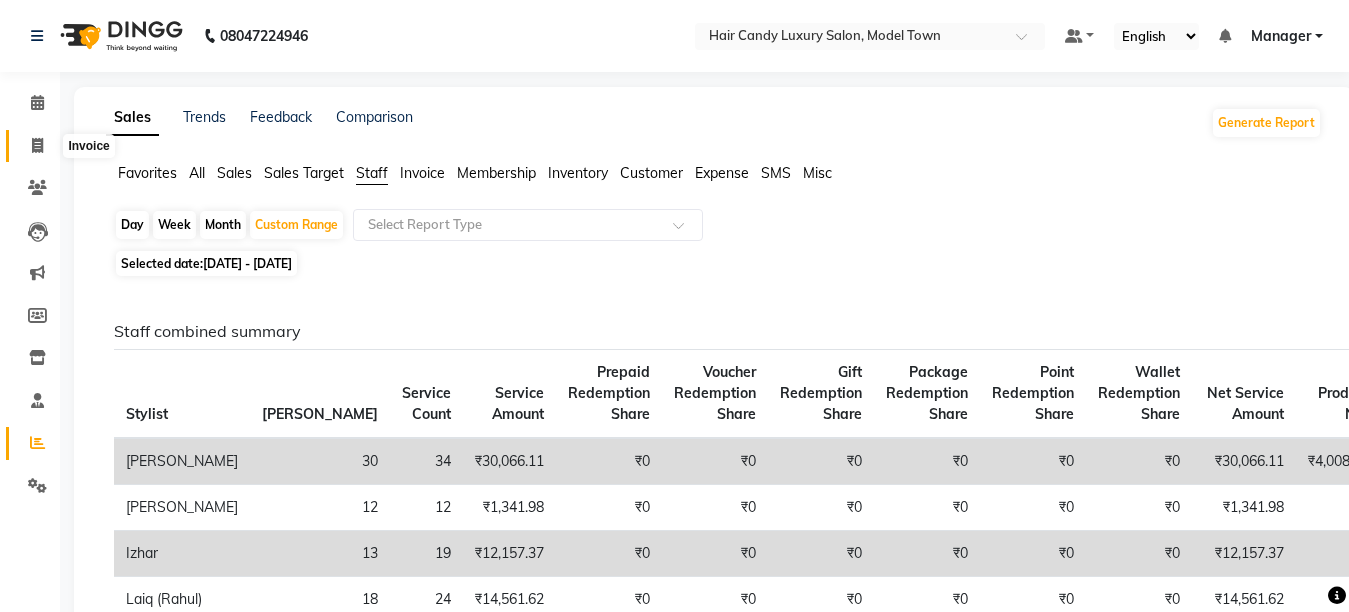 click 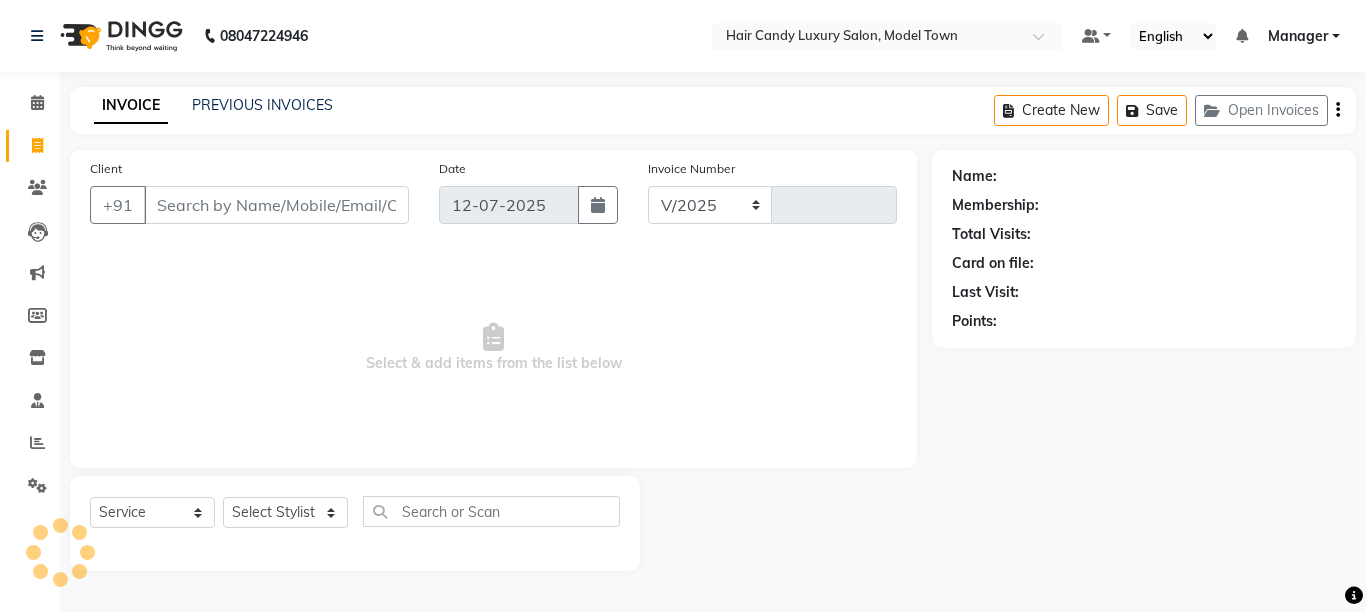 select on "4716" 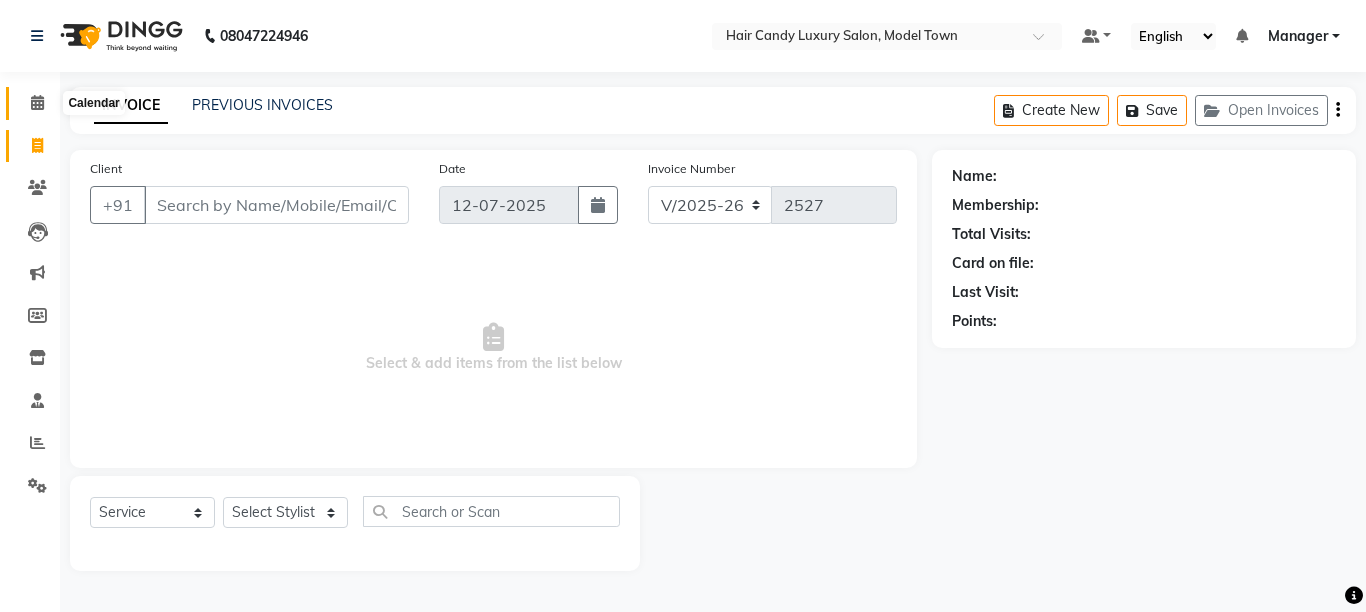 click 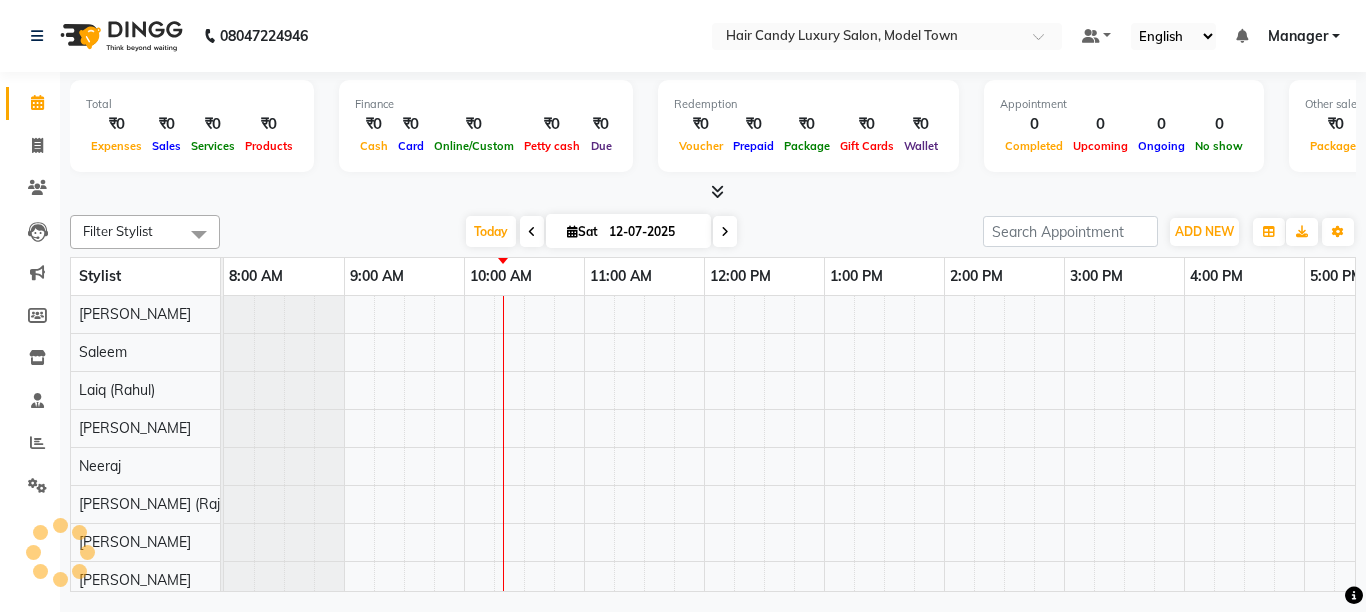 scroll, scrollTop: 0, scrollLeft: 0, axis: both 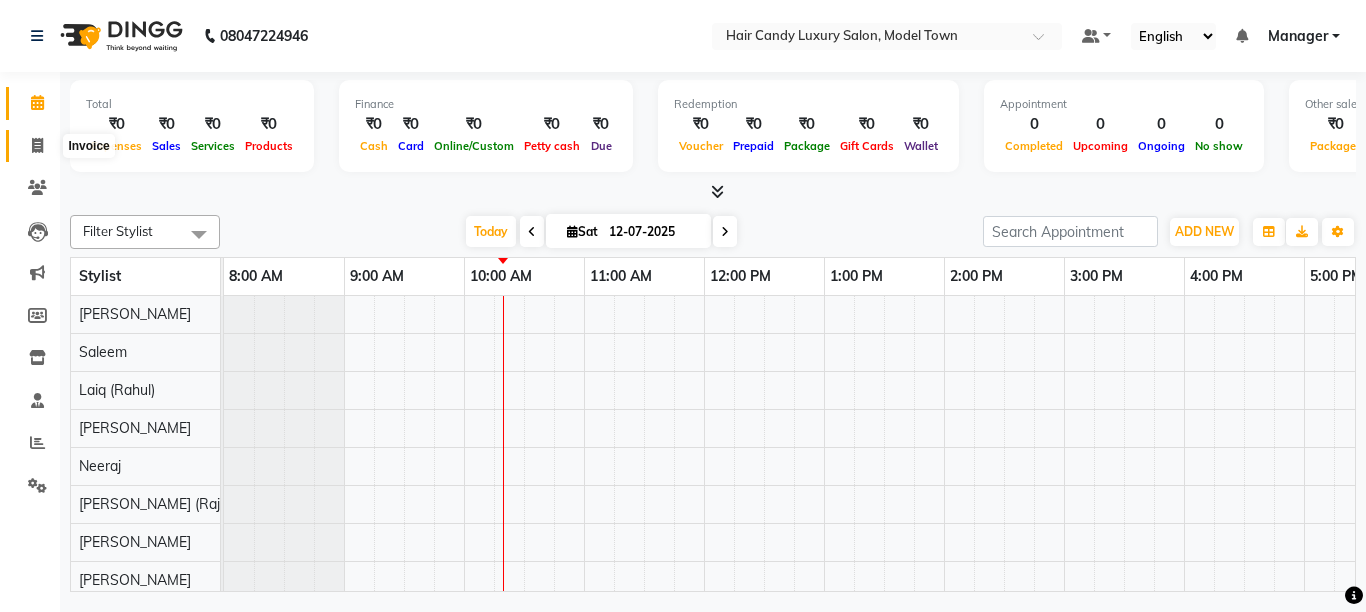 click 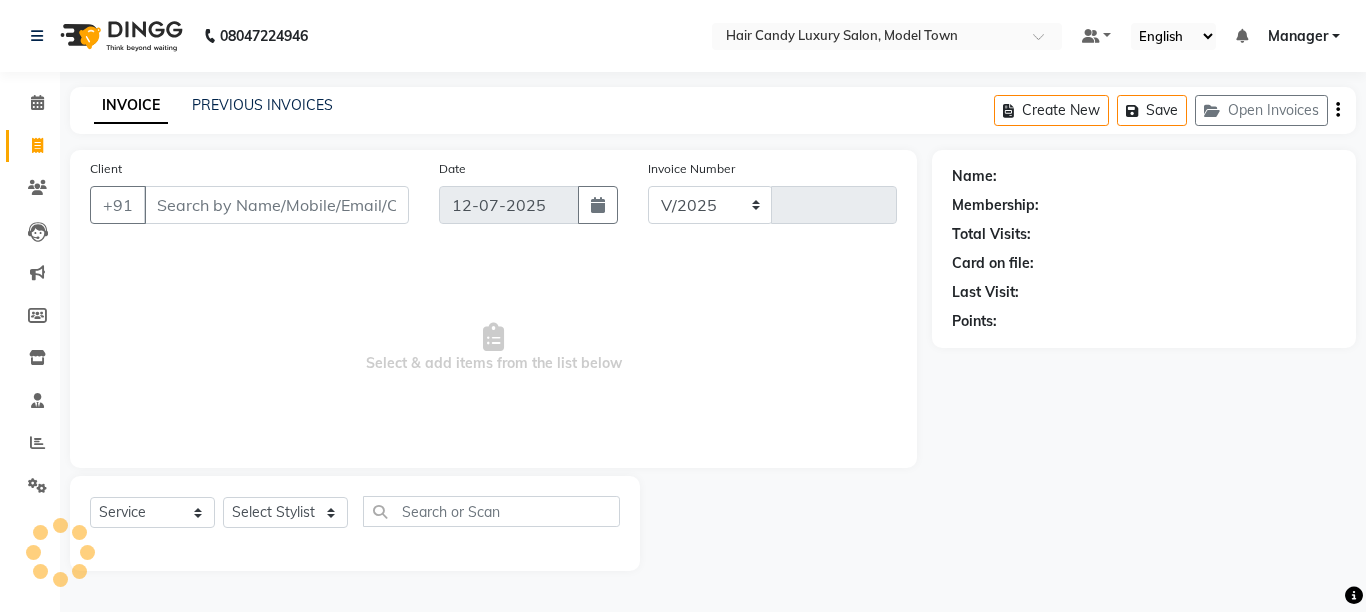 select on "4716" 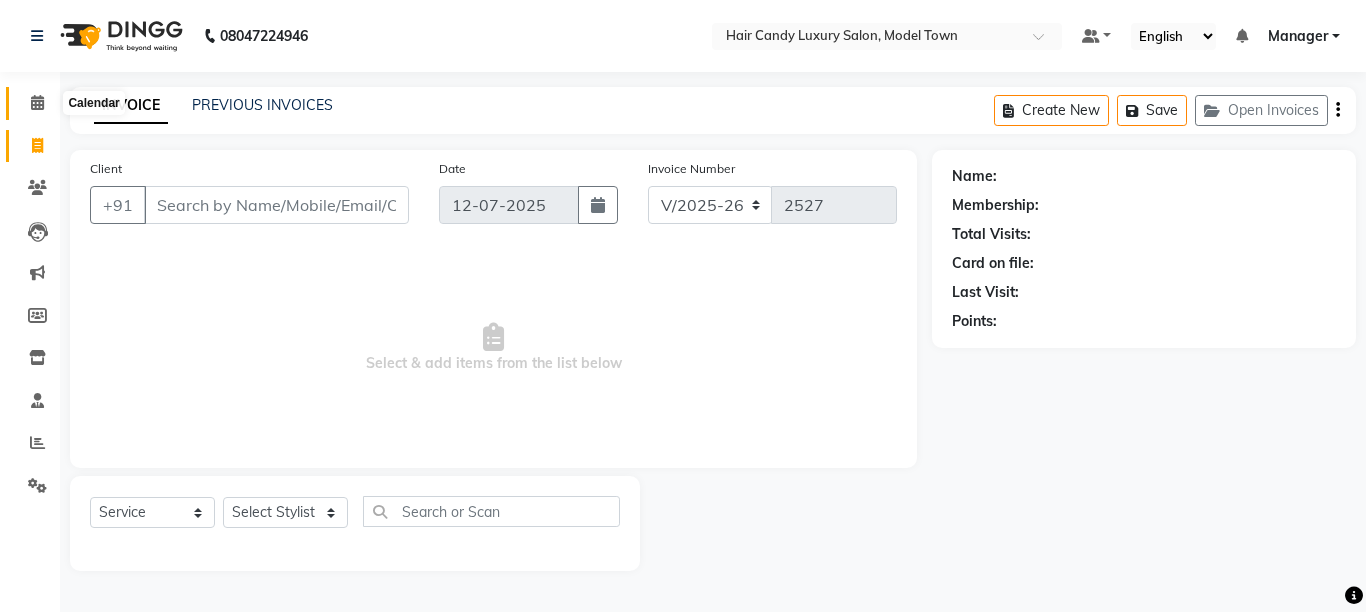 click 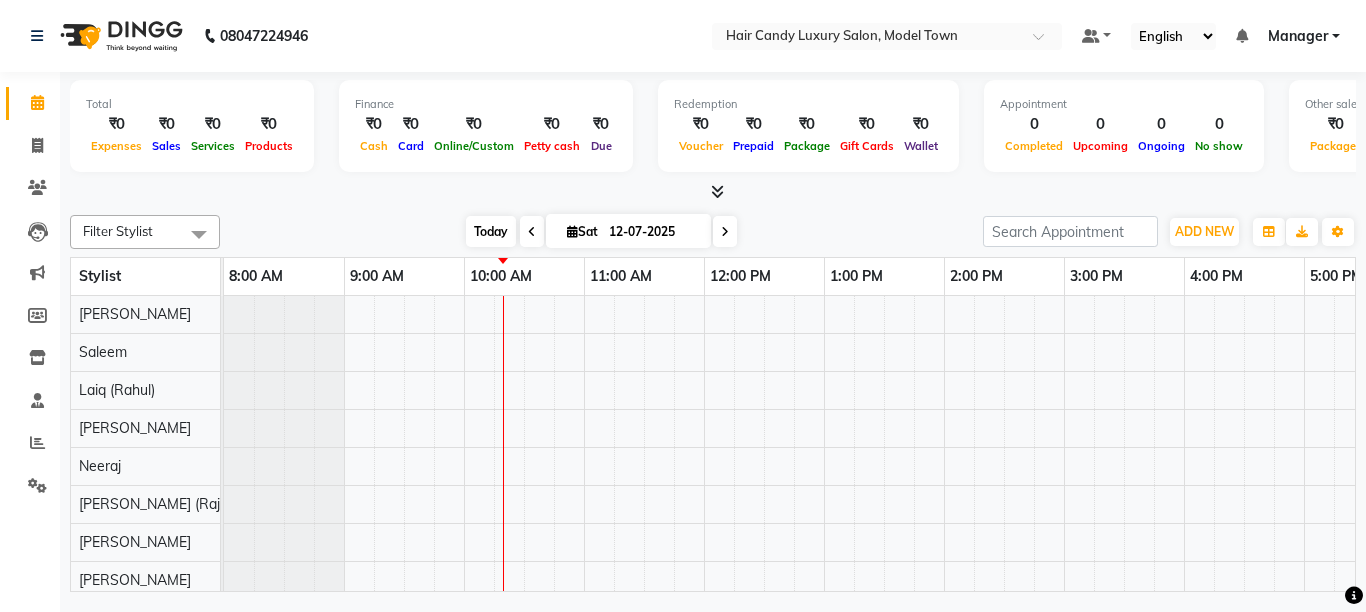 scroll, scrollTop: 0, scrollLeft: 0, axis: both 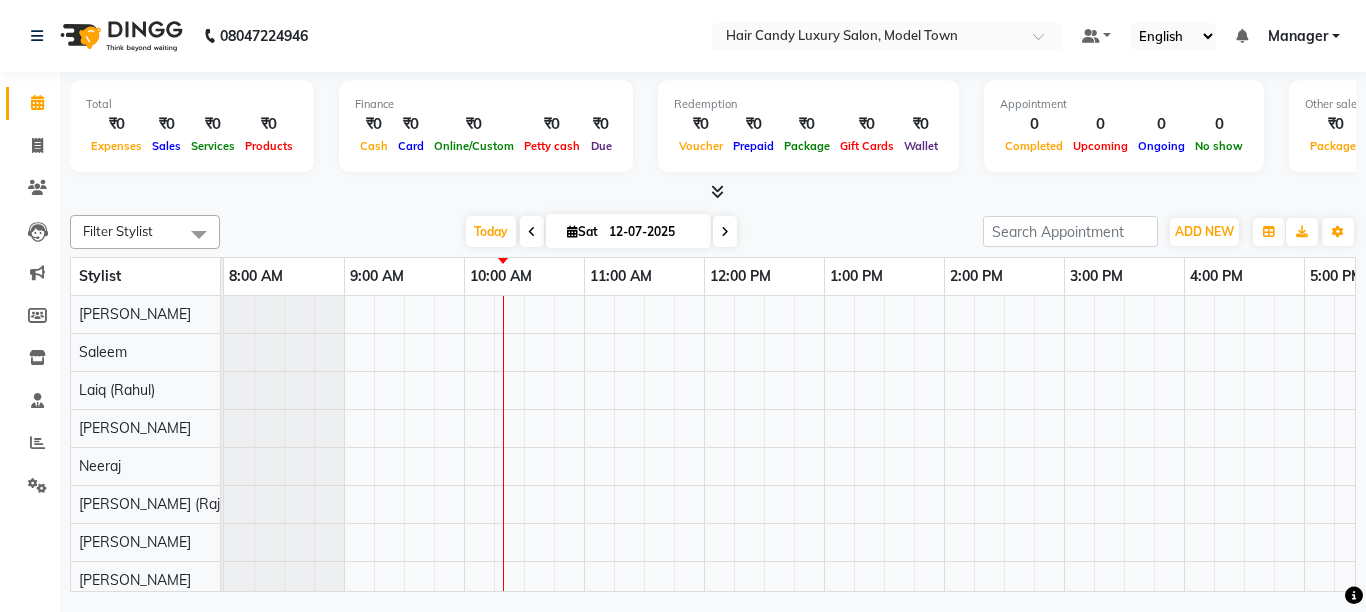 click at bounding box center (532, 232) 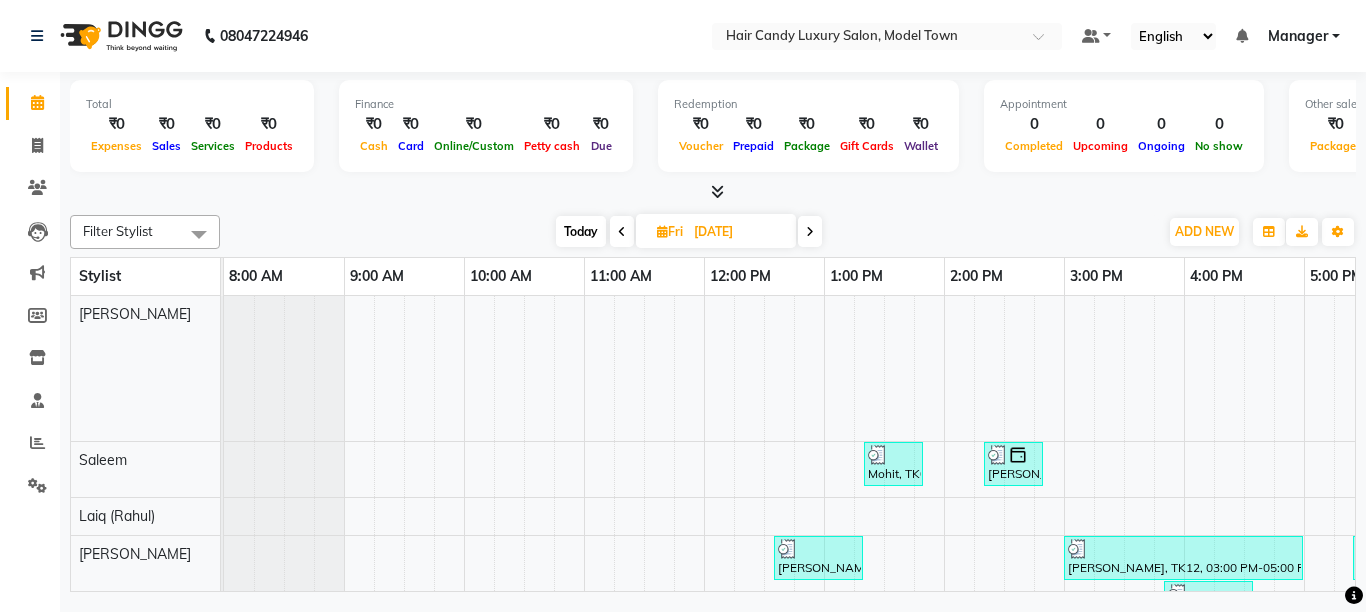 scroll, scrollTop: 0, scrollLeft: 241, axis: horizontal 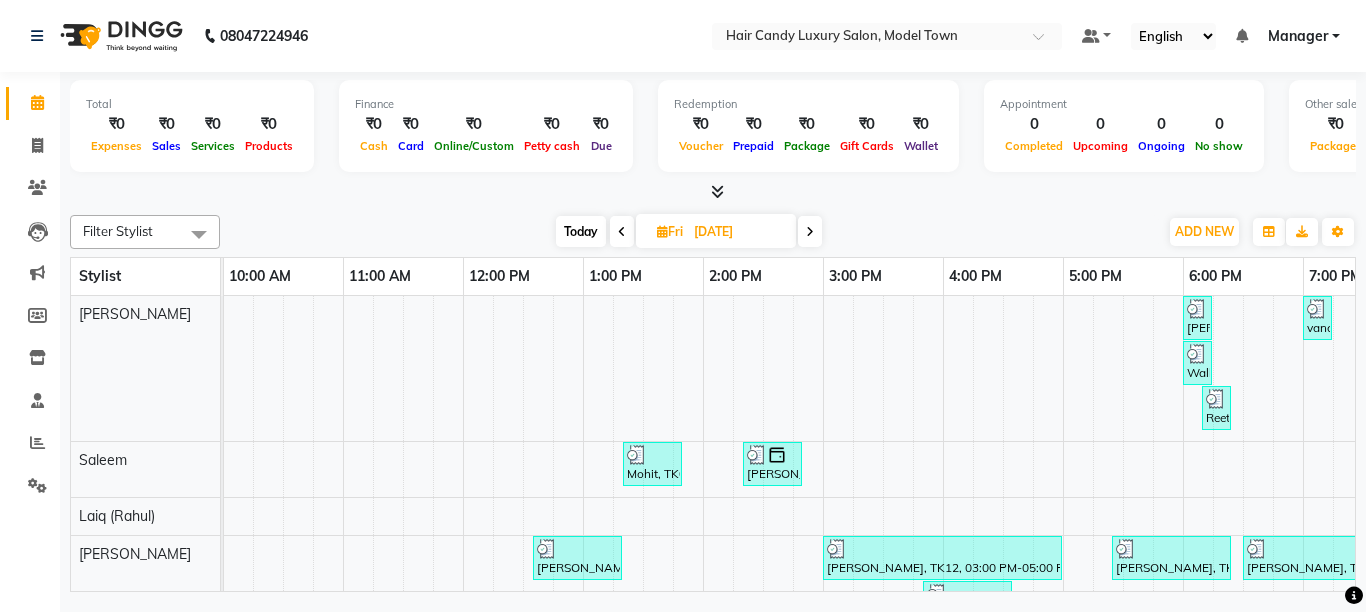 click at bounding box center [622, 231] 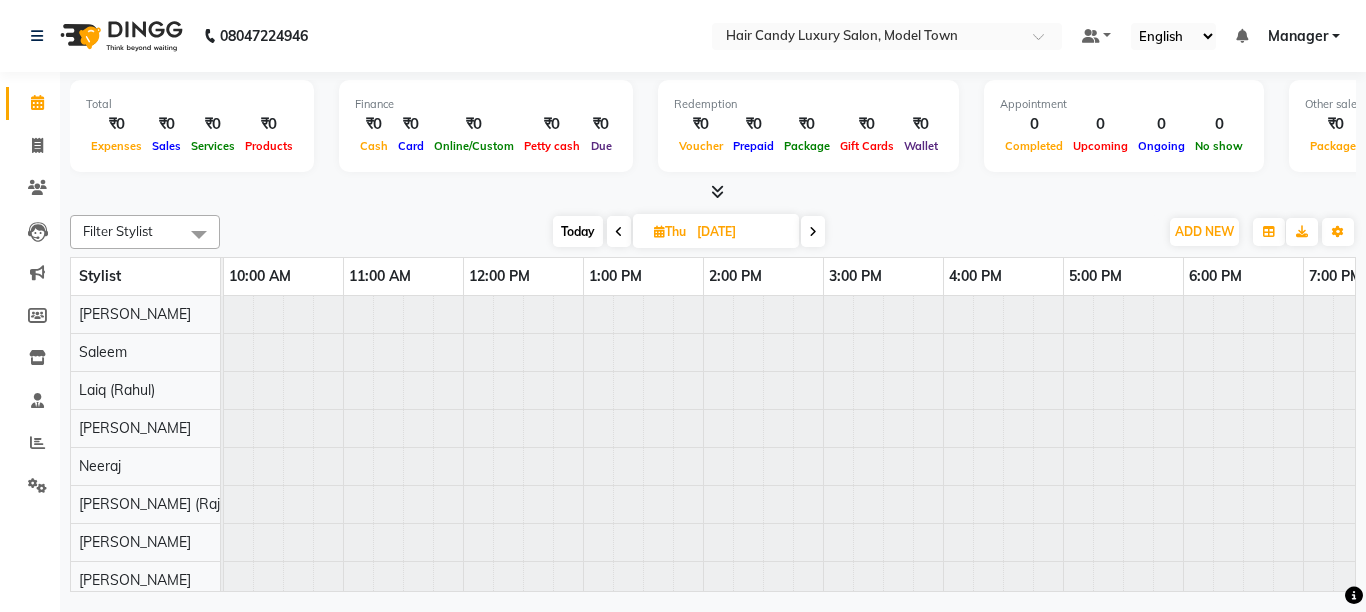 scroll, scrollTop: 0, scrollLeft: 0, axis: both 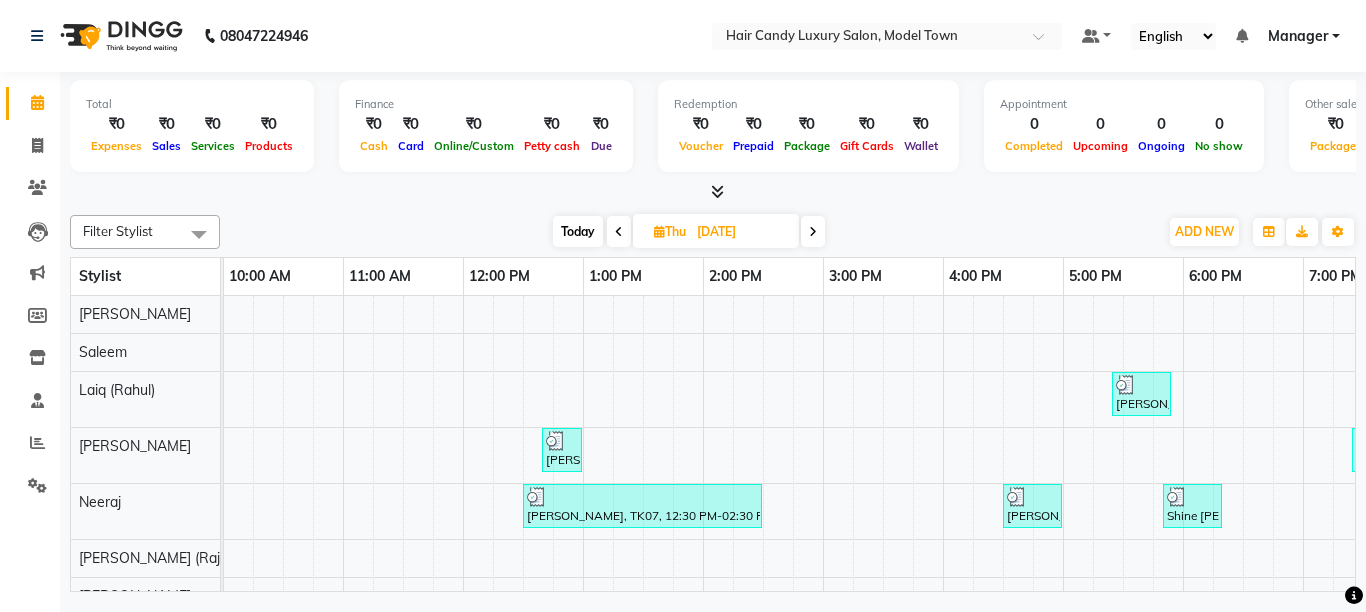 click at bounding box center (619, 232) 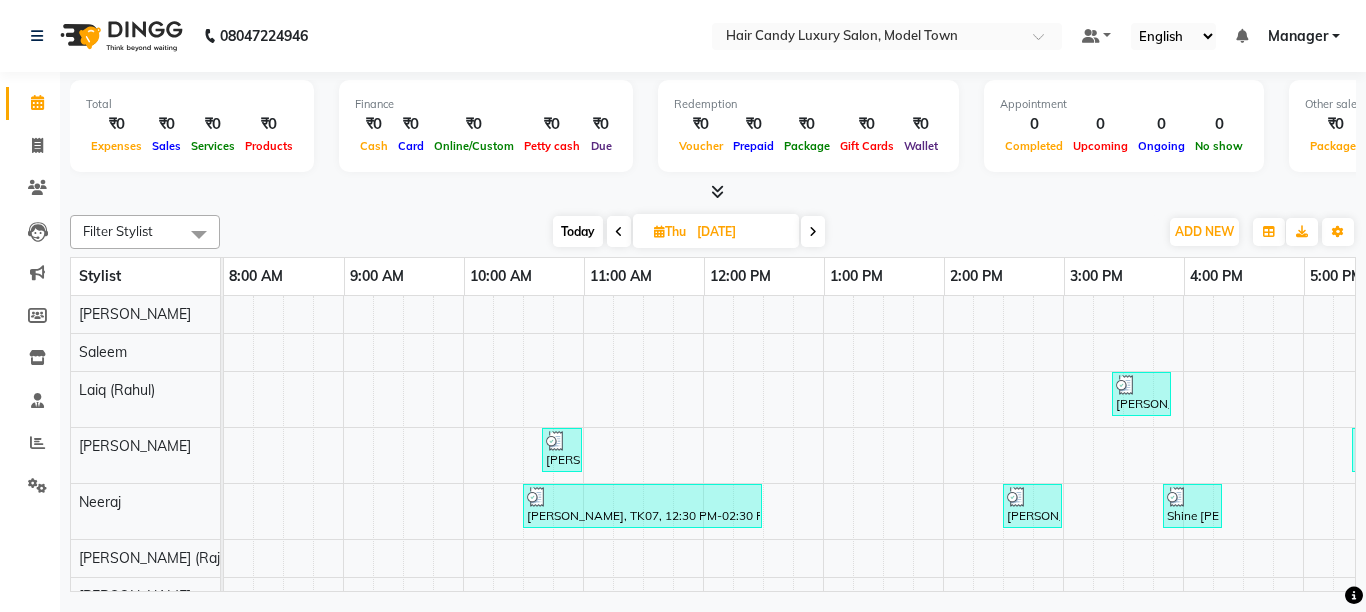 scroll, scrollTop: 0, scrollLeft: 0, axis: both 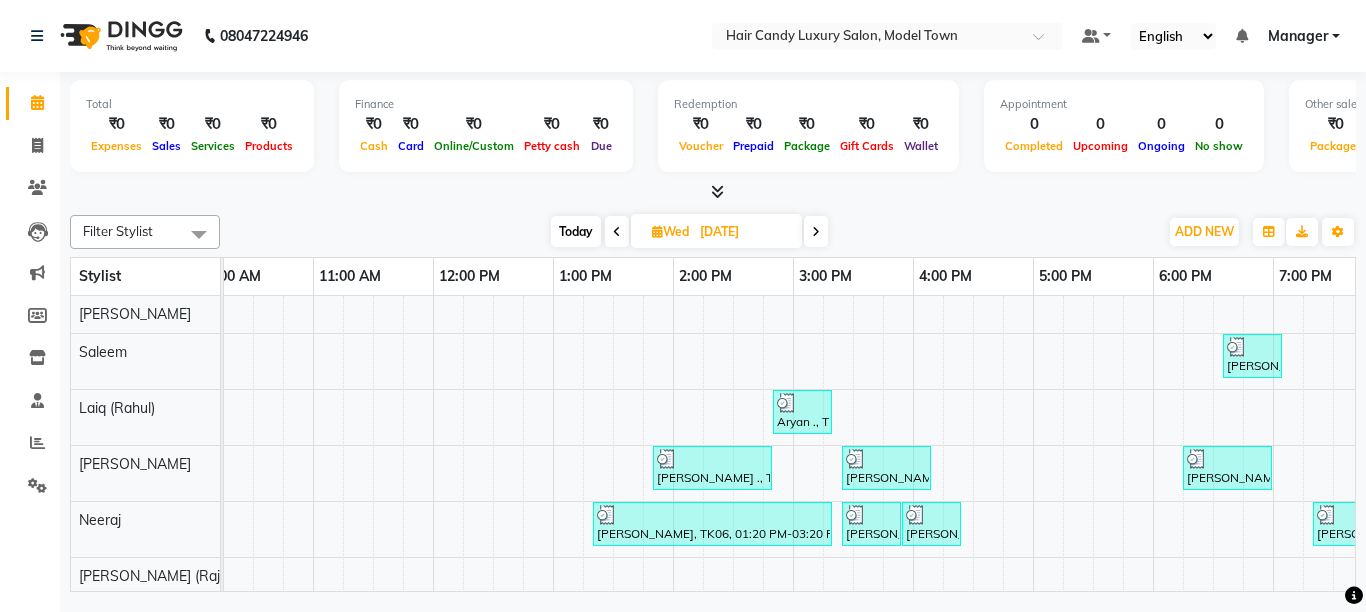 click at bounding box center (617, 232) 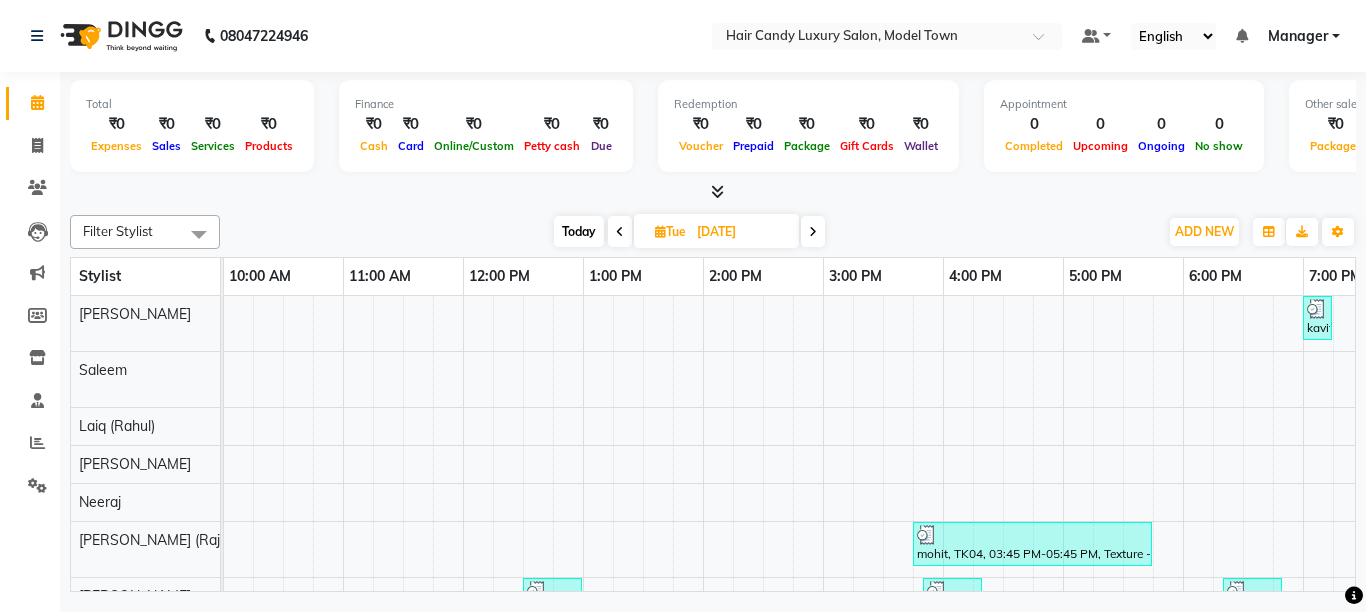 click at bounding box center [813, 231] 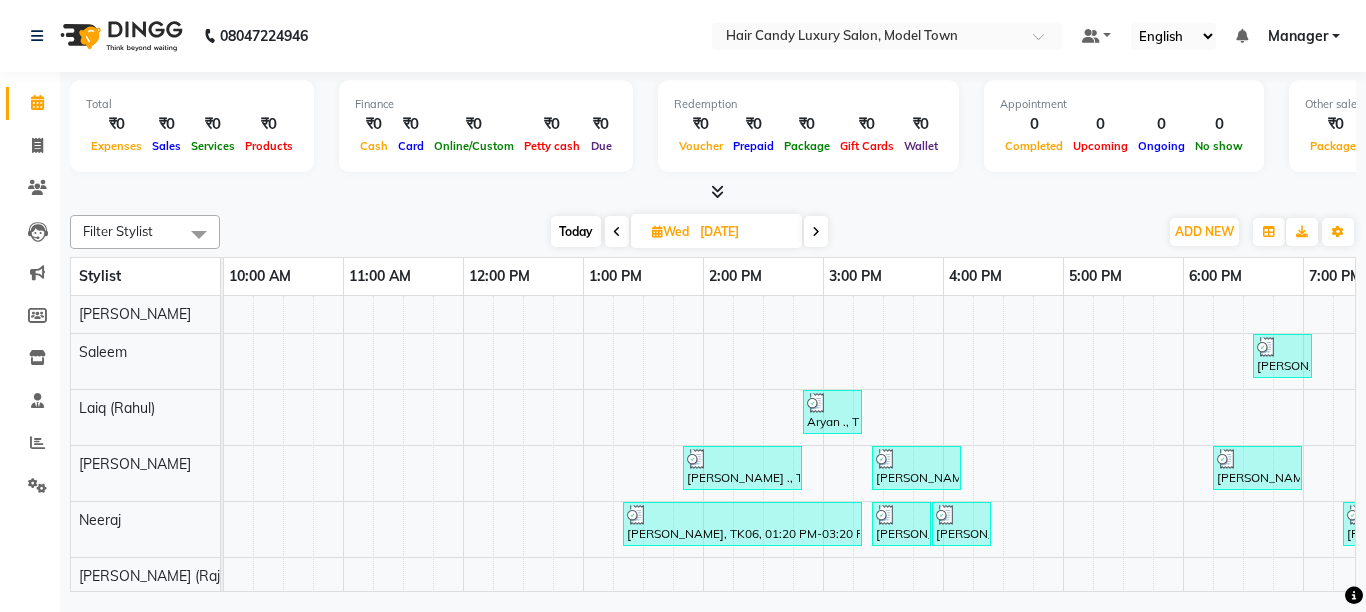 click at bounding box center [816, 231] 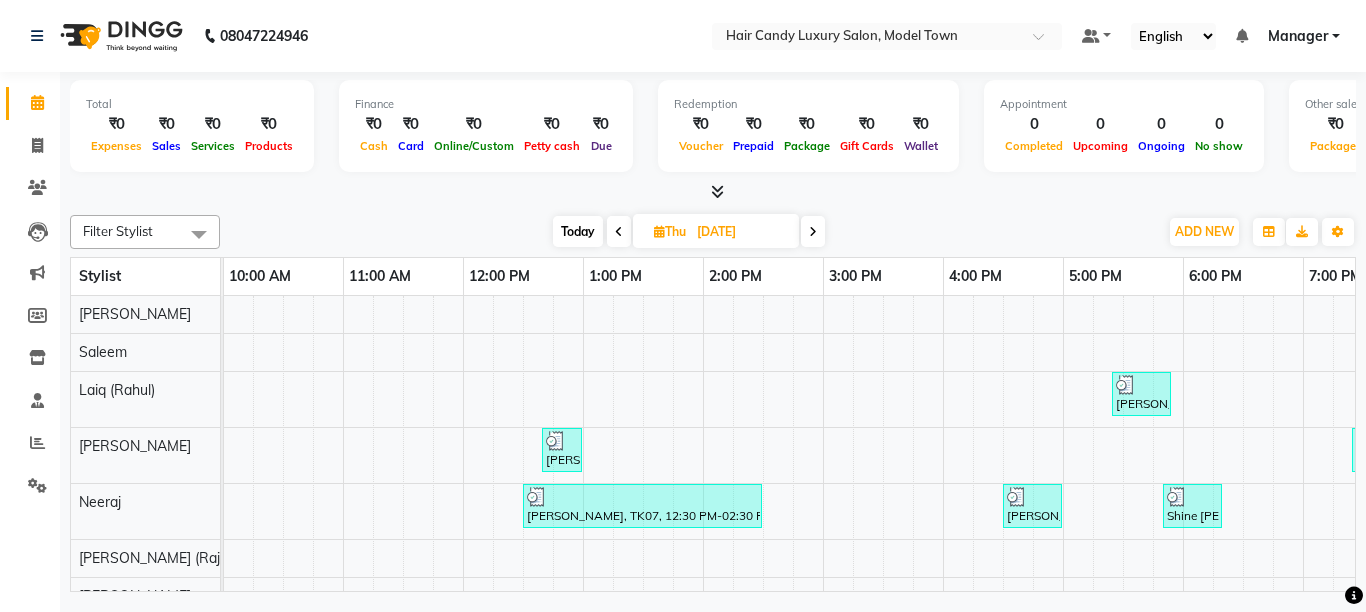 click at bounding box center [813, 232] 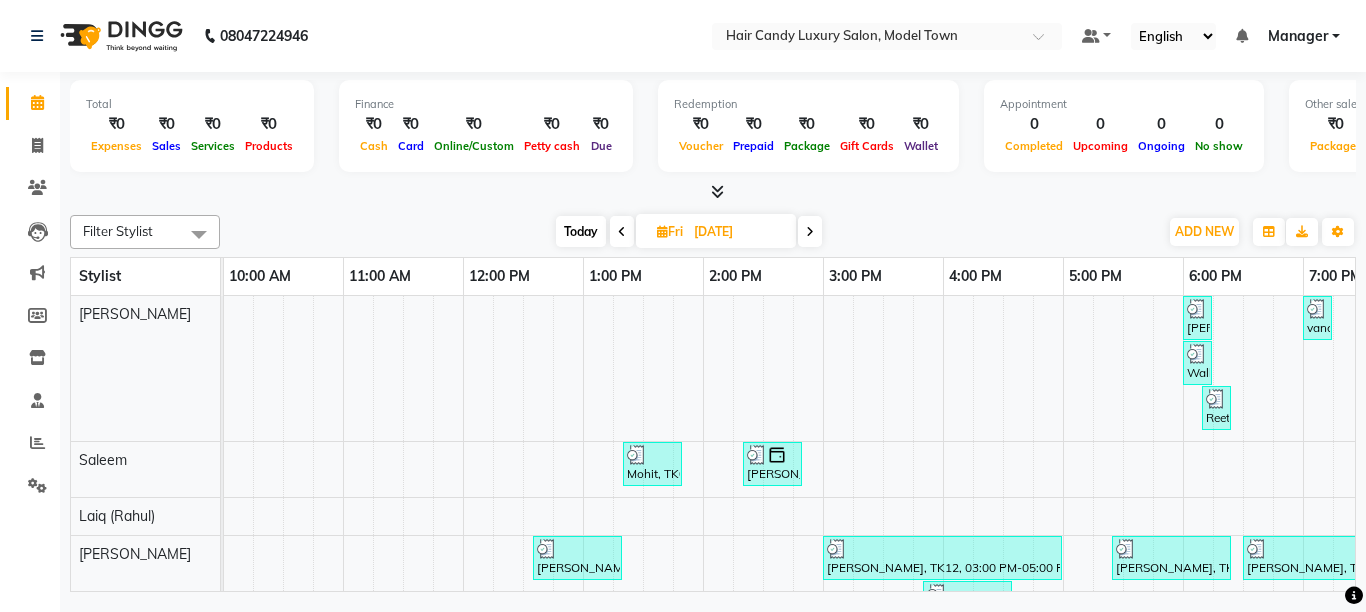 click at bounding box center [810, 232] 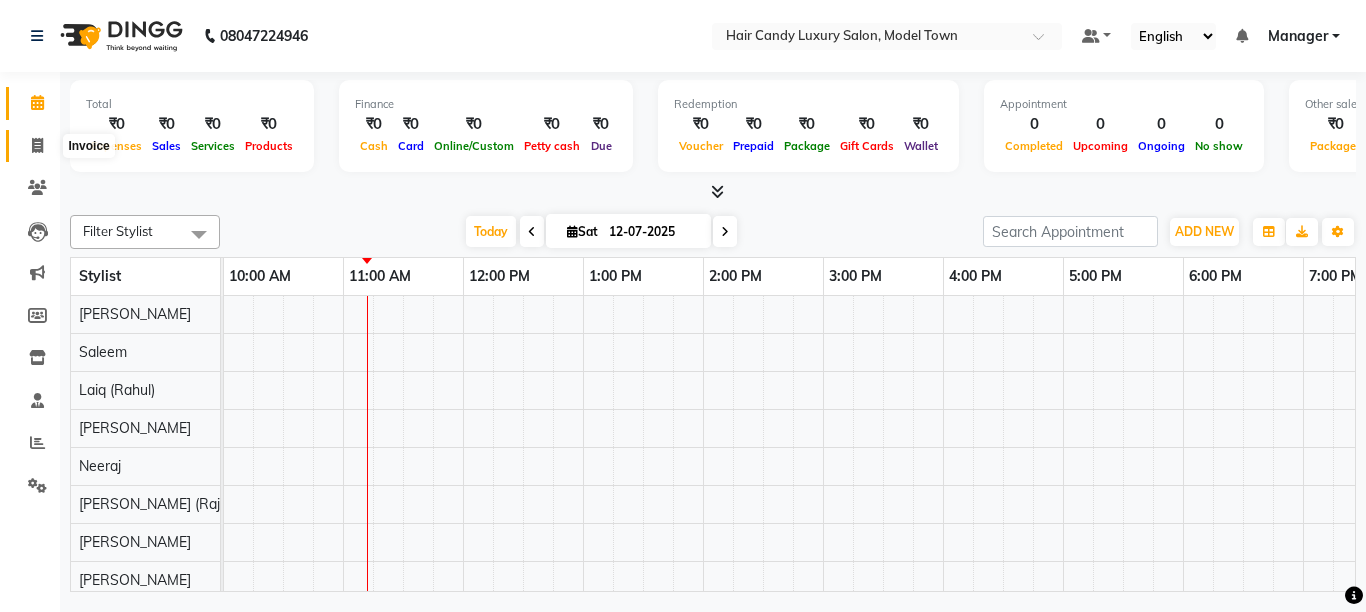 click 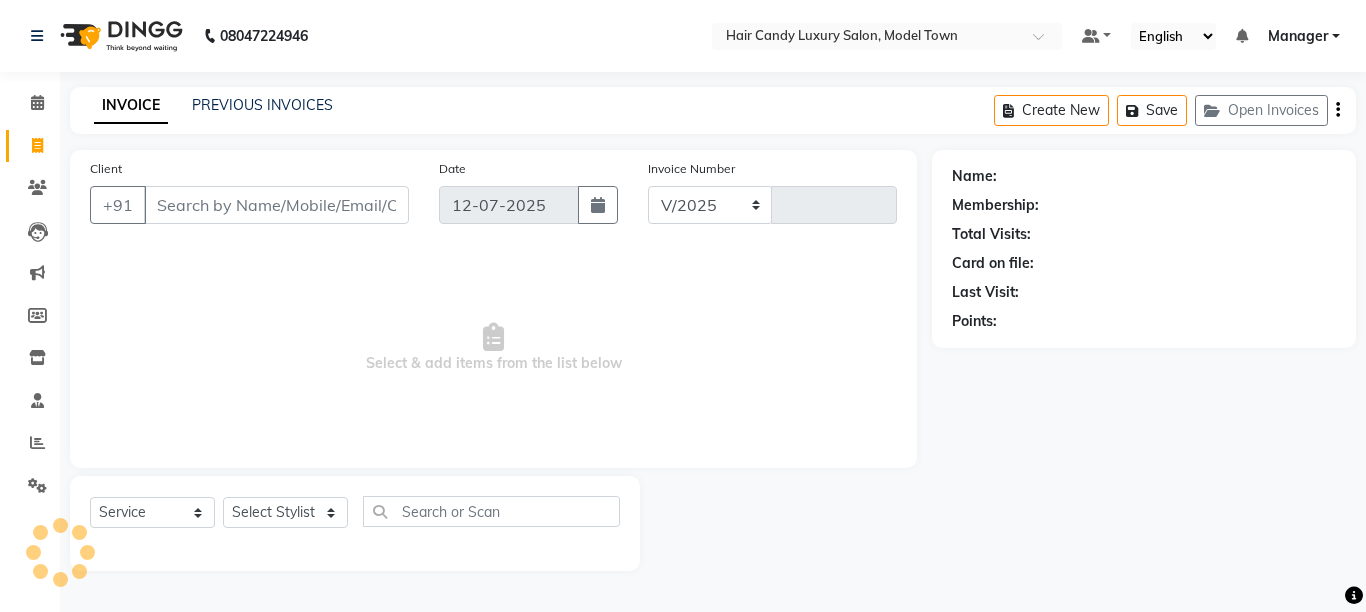select on "4716" 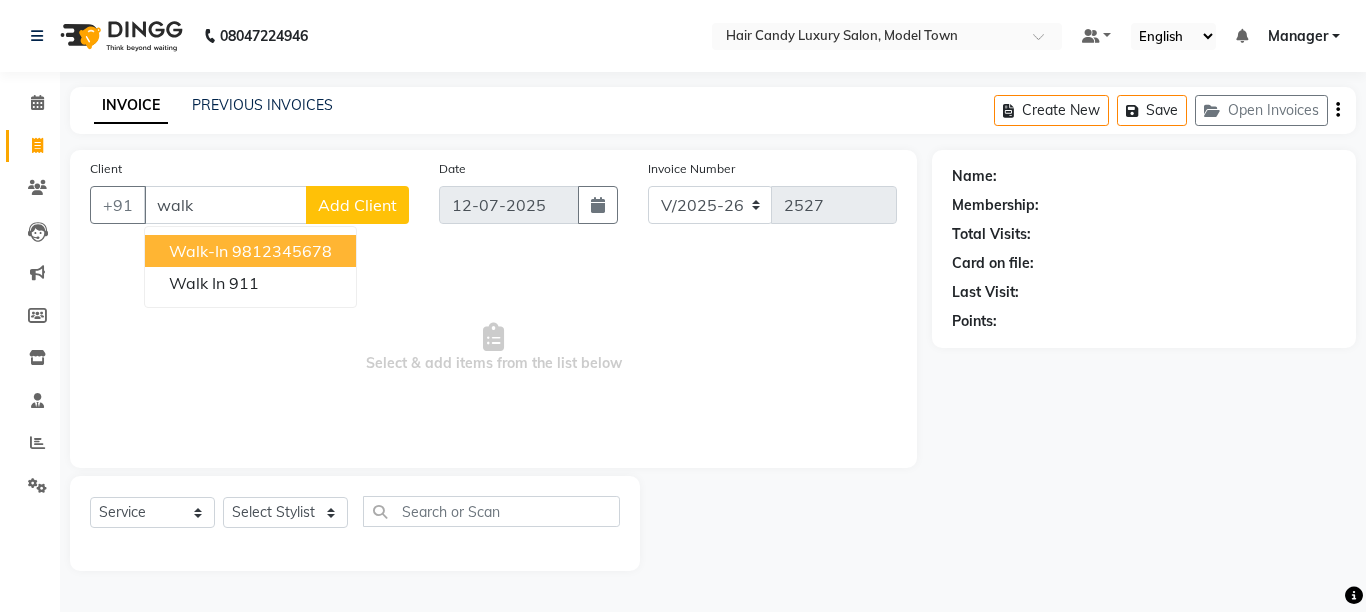 click on "9812345678" at bounding box center [282, 251] 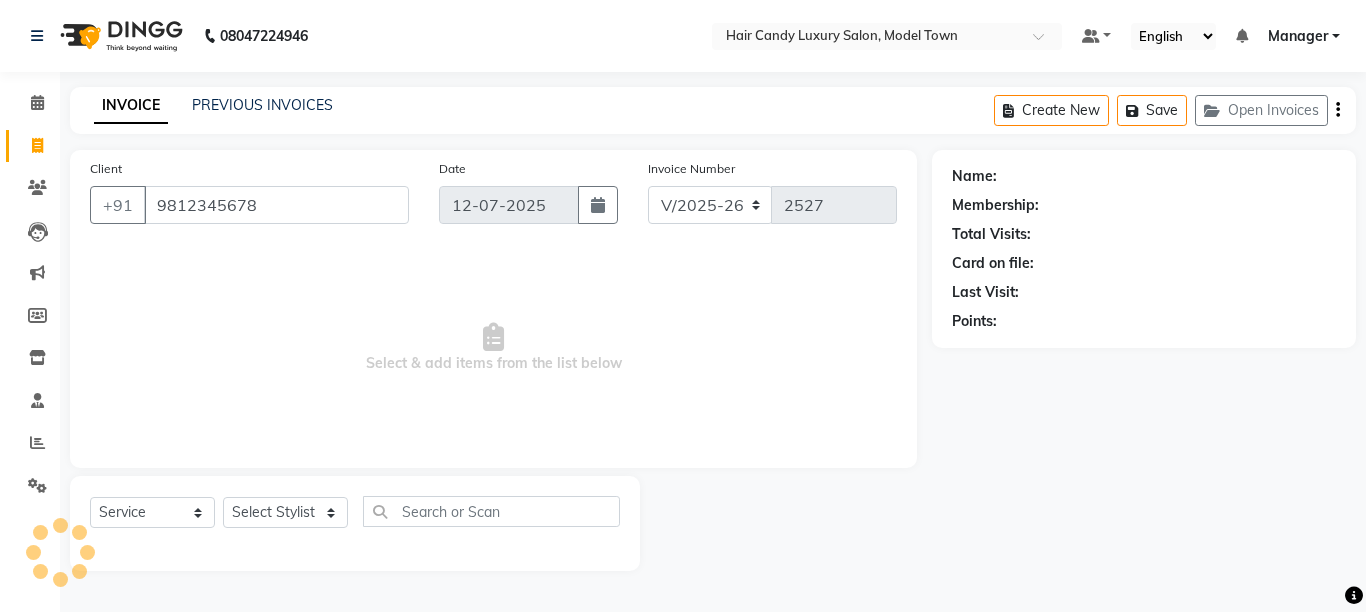 type on "9812345678" 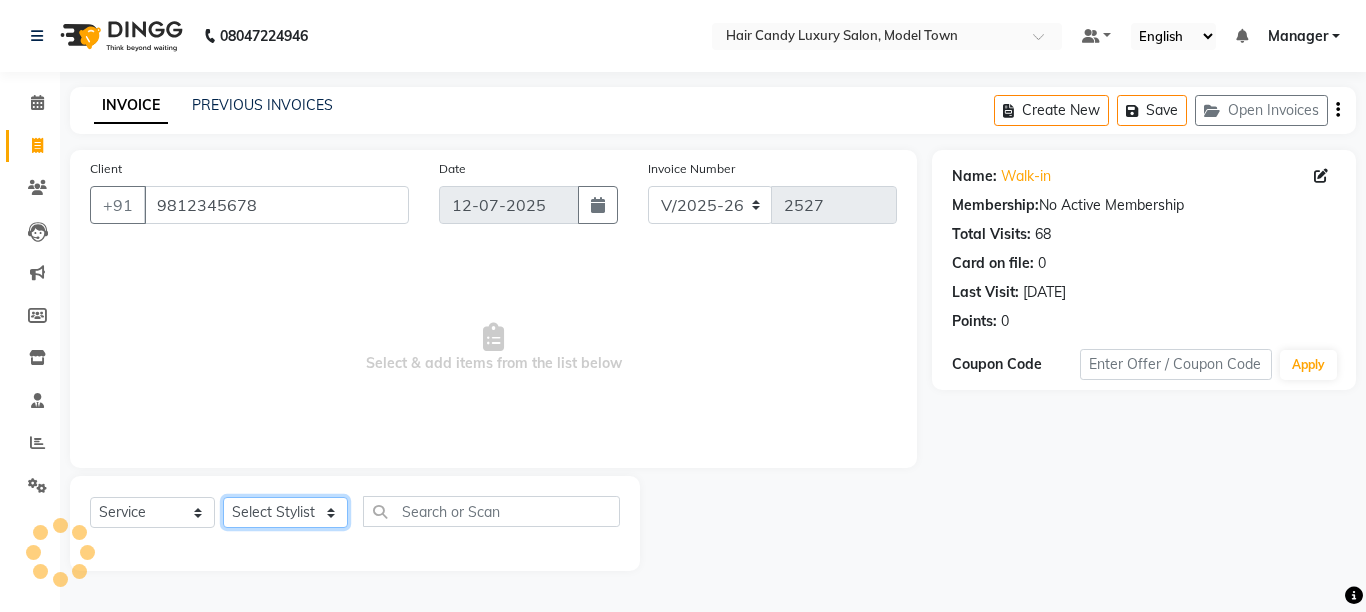 click on "Select Stylist [PERSON_NAME] [PERSON_NAME] ([PERSON_NAME]) Manager [PERSON_NAME] [PERSON_NAME] [PERSON_NAME] [PERSON_NAME] ([PERSON_NAME]) [PERSON_NAME]  stock manager surrender [PERSON_NAME] [PERSON_NAME]" 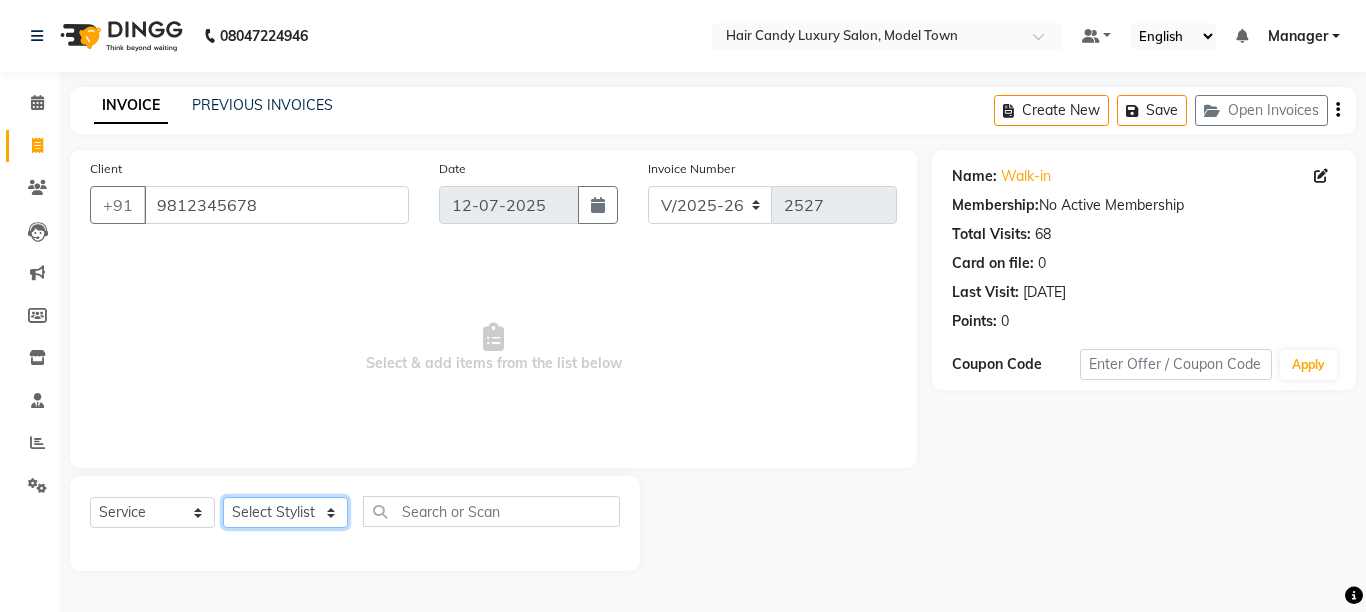 select on "28756" 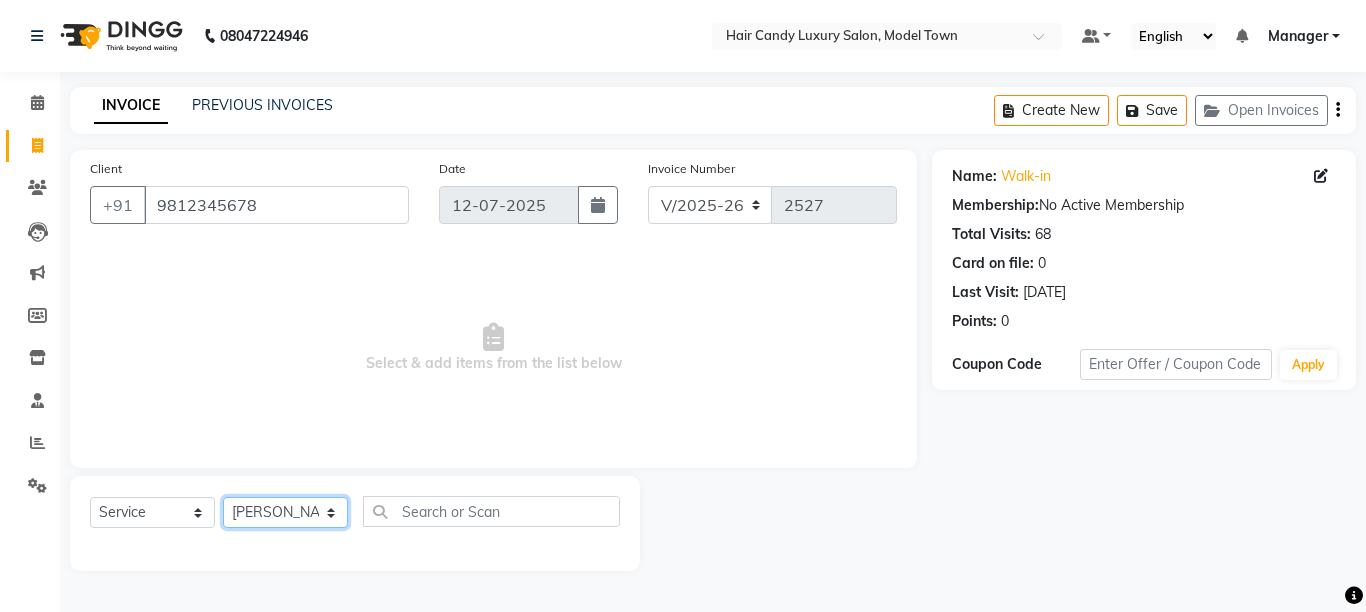 click on "Select Stylist [PERSON_NAME] [PERSON_NAME] ([PERSON_NAME]) Manager [PERSON_NAME] [PERSON_NAME] [PERSON_NAME] [PERSON_NAME] ([PERSON_NAME]) [PERSON_NAME]  stock manager surrender [PERSON_NAME] [PERSON_NAME]" 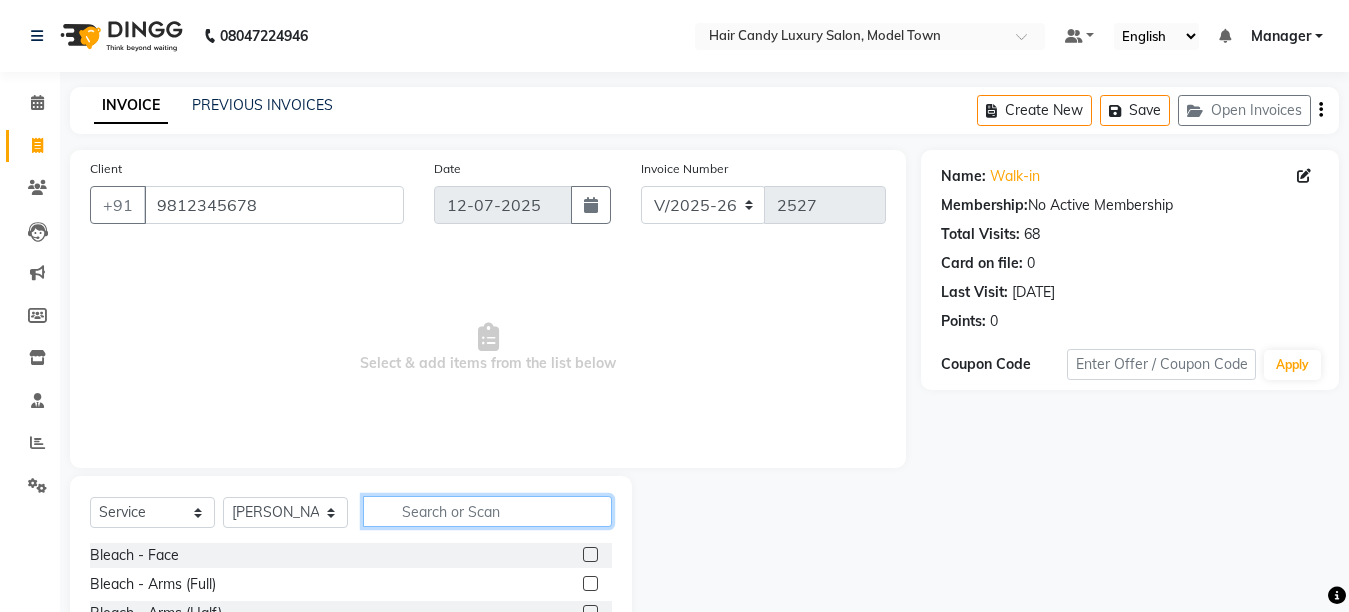 click 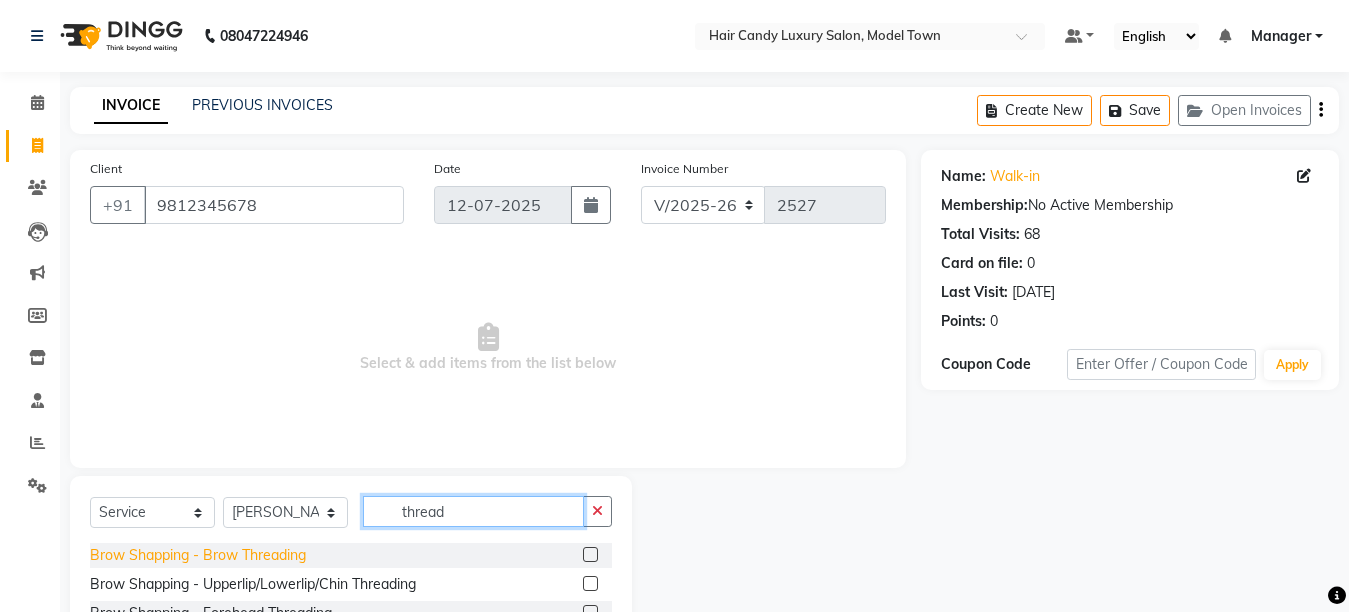 type on "thread" 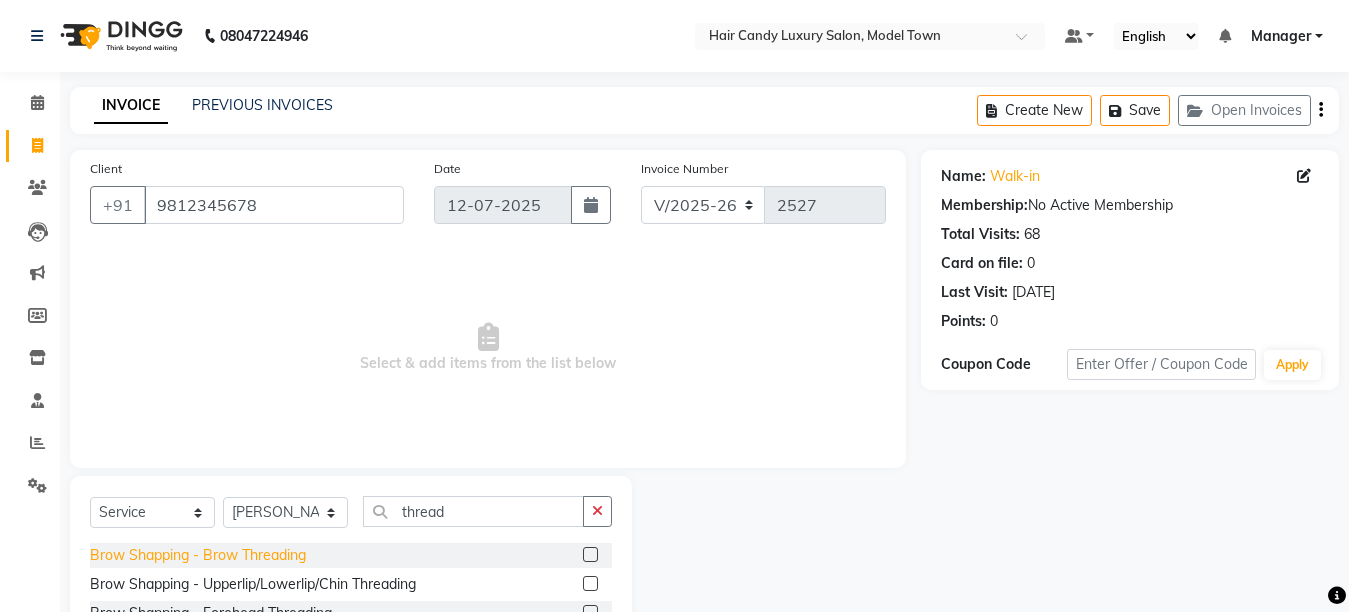 click on "Brow Shapping - Brow Threading" 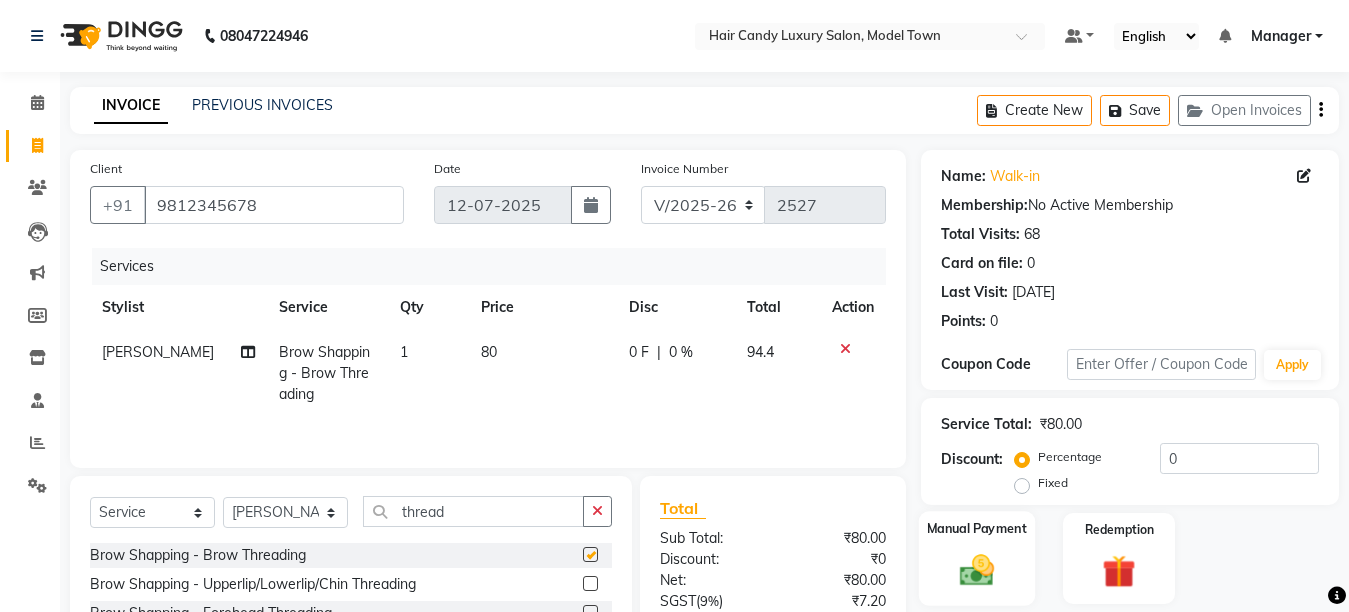 checkbox on "false" 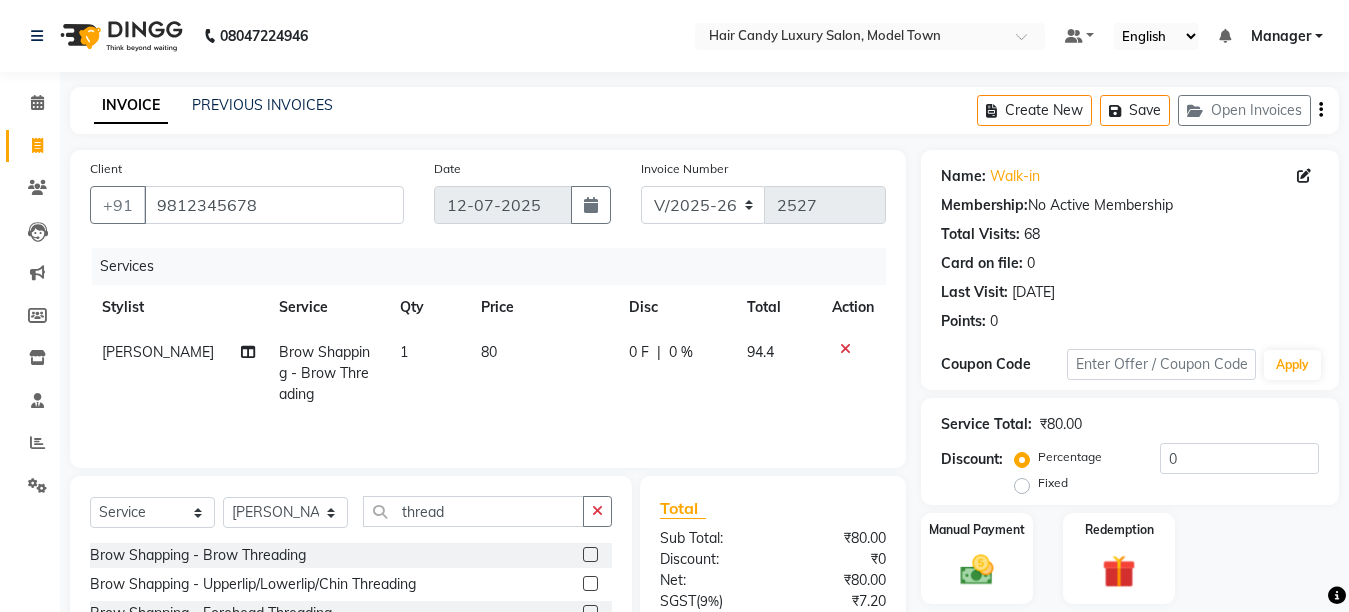 click on "Manual Payment Redemption" 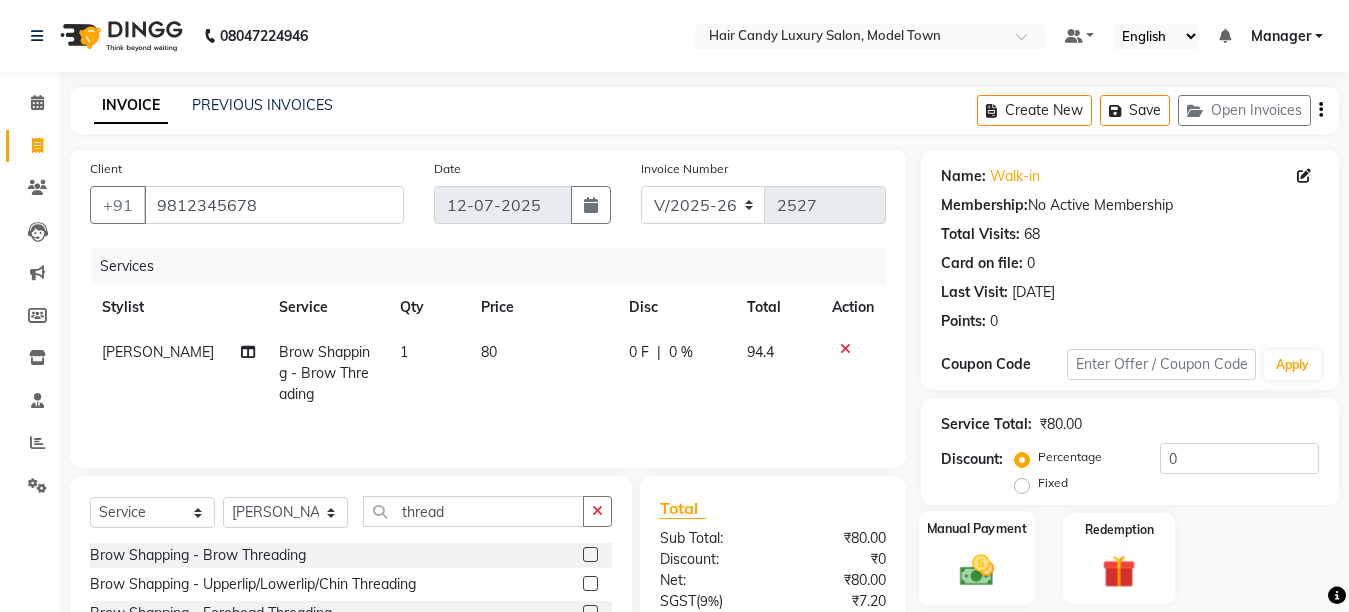 click on "Manual Payment" 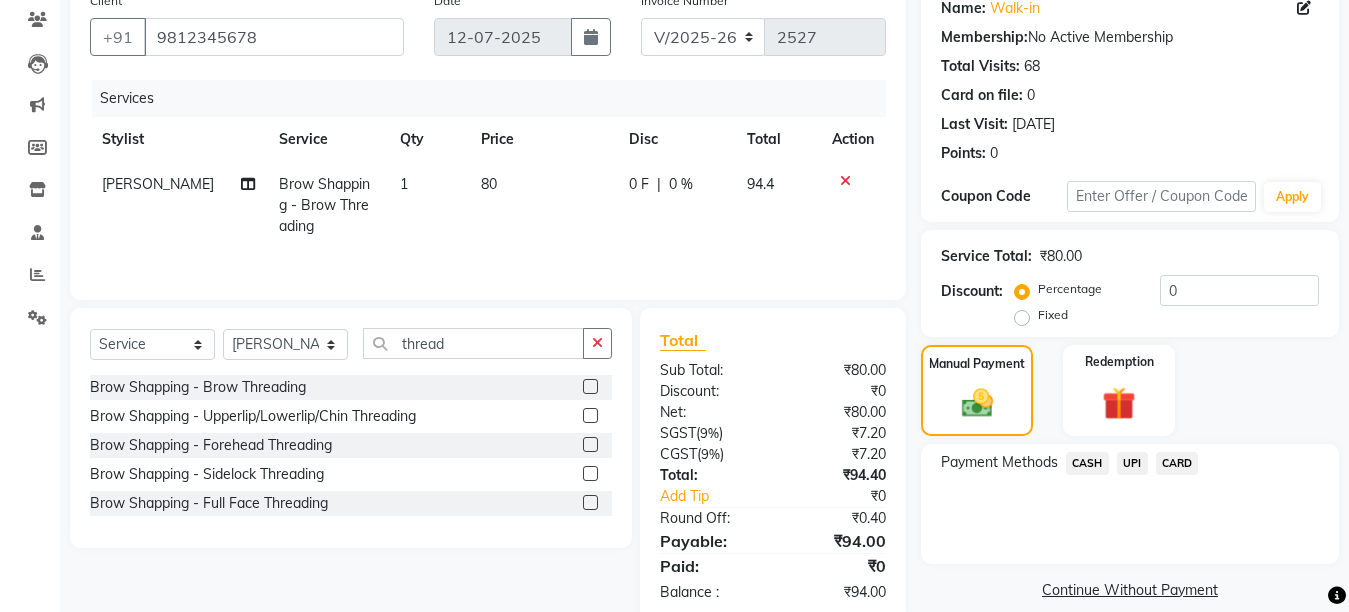 scroll, scrollTop: 211, scrollLeft: 0, axis: vertical 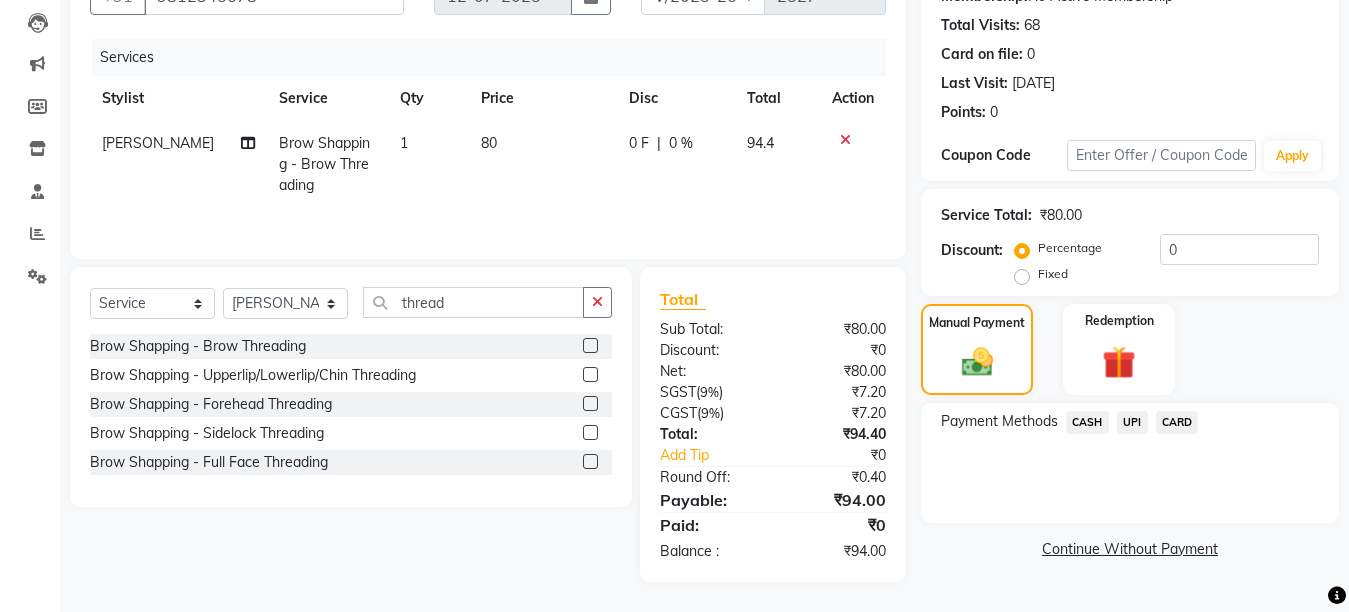 click on "CASH" 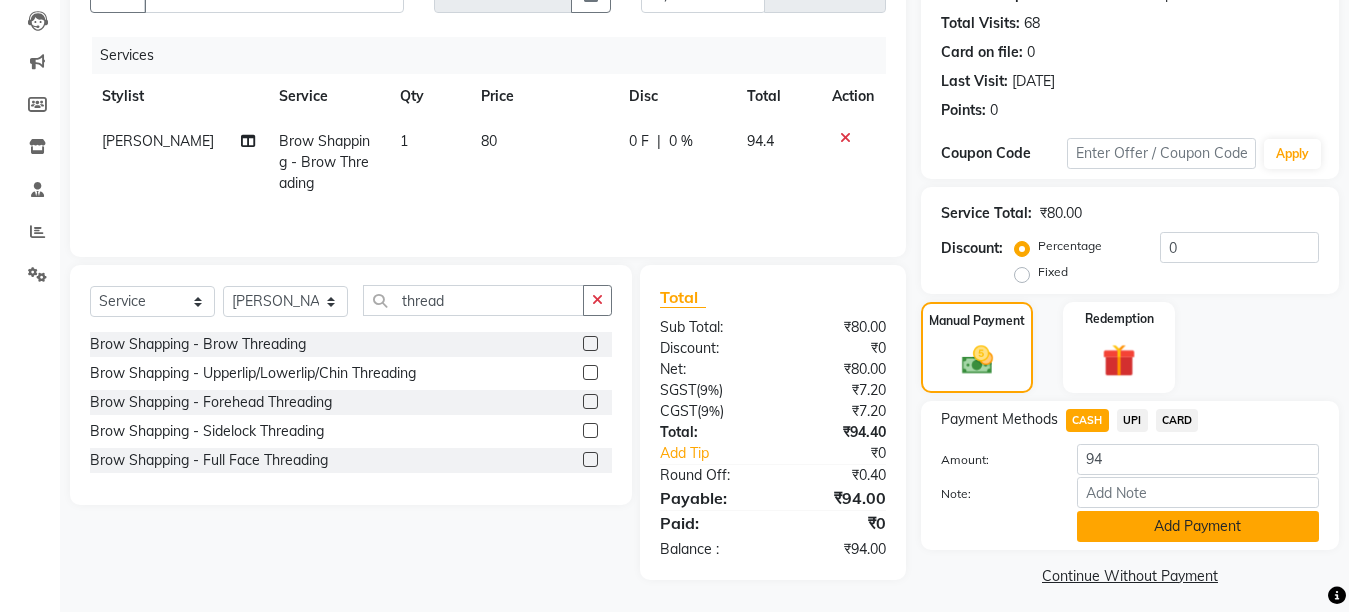 click on "Add Payment" 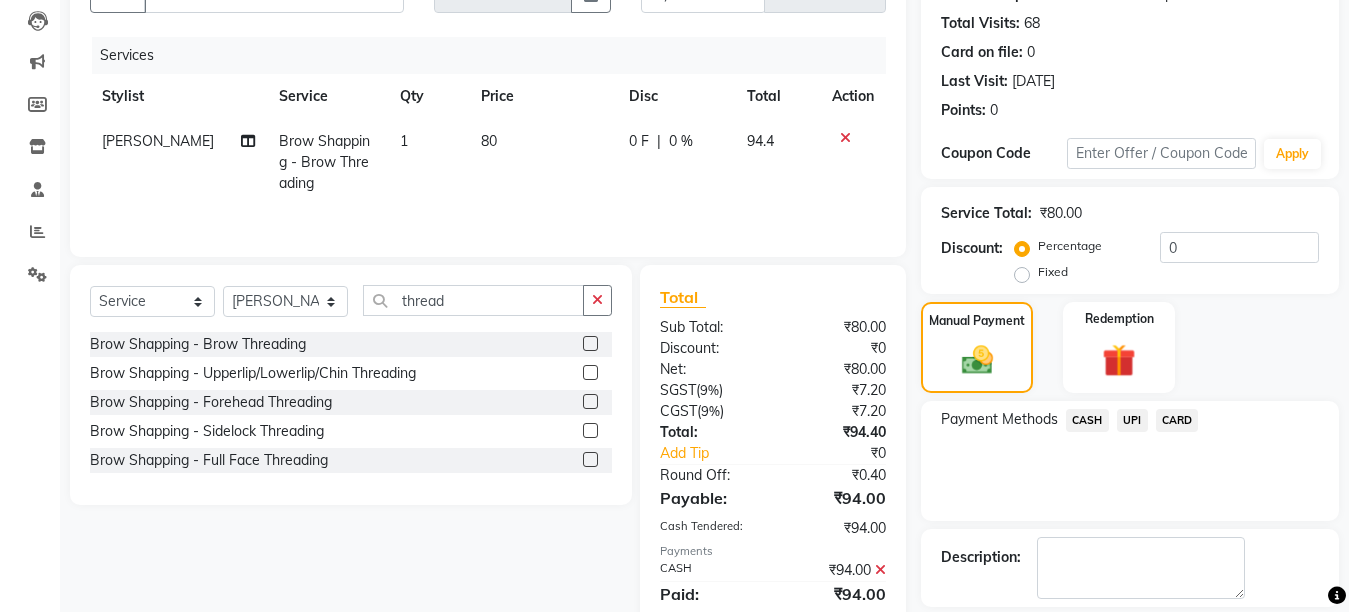 scroll, scrollTop: 304, scrollLeft: 0, axis: vertical 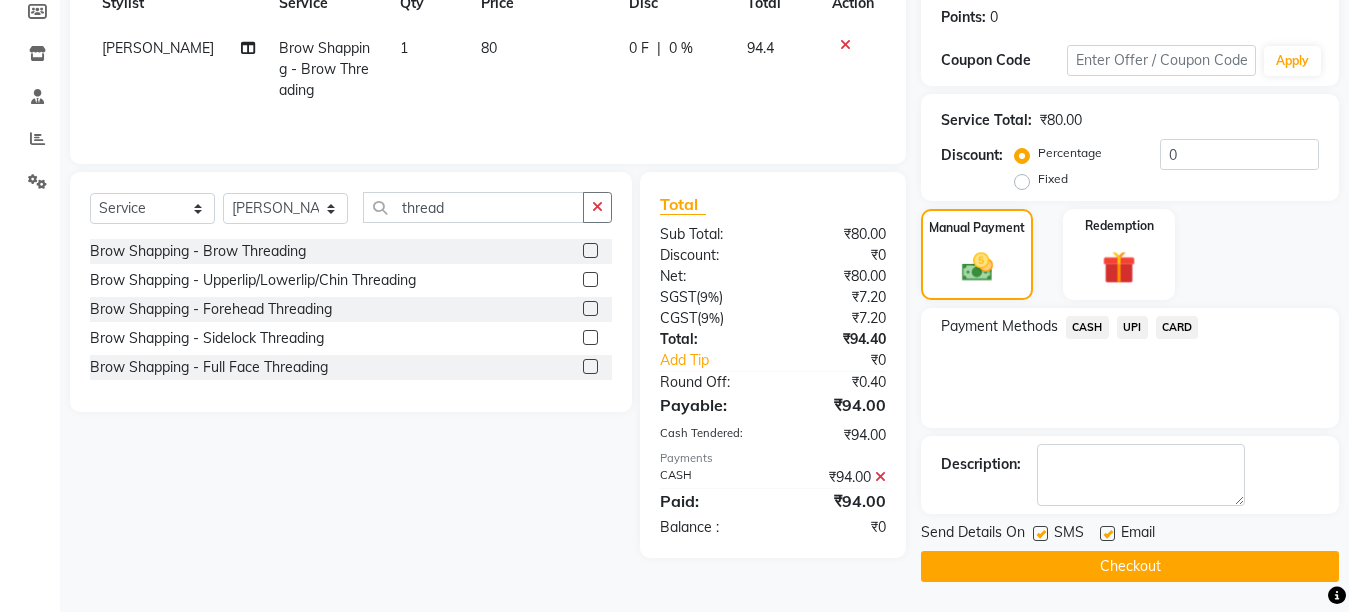 click 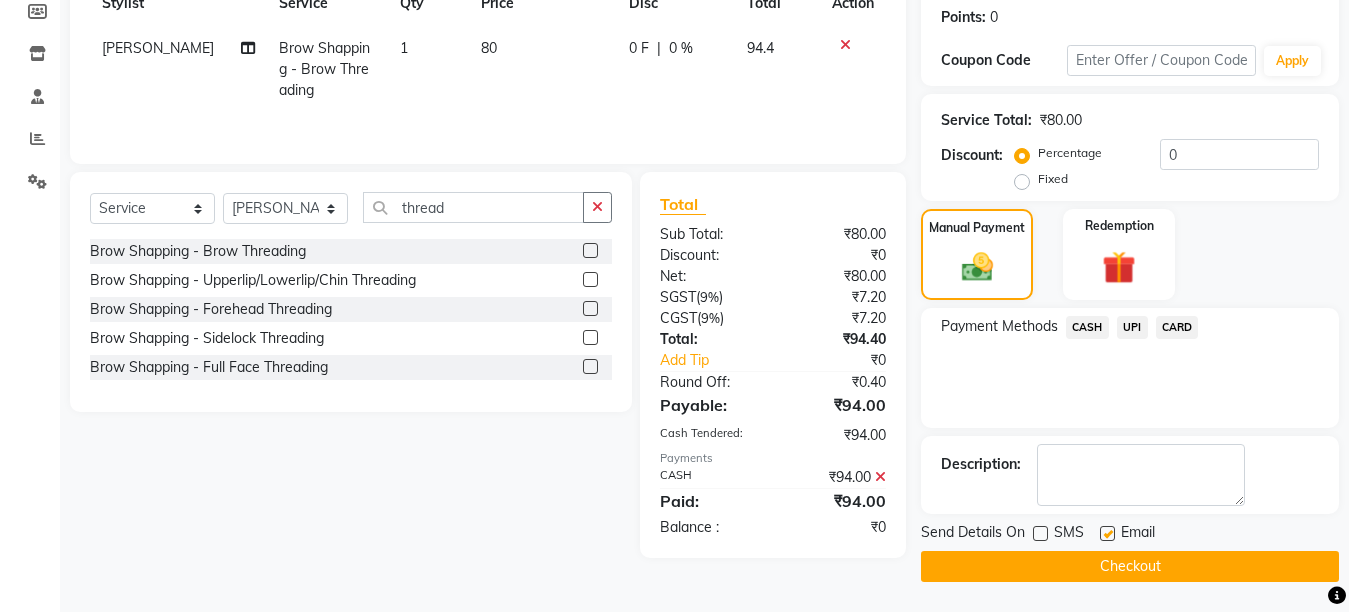 click on "Checkout" 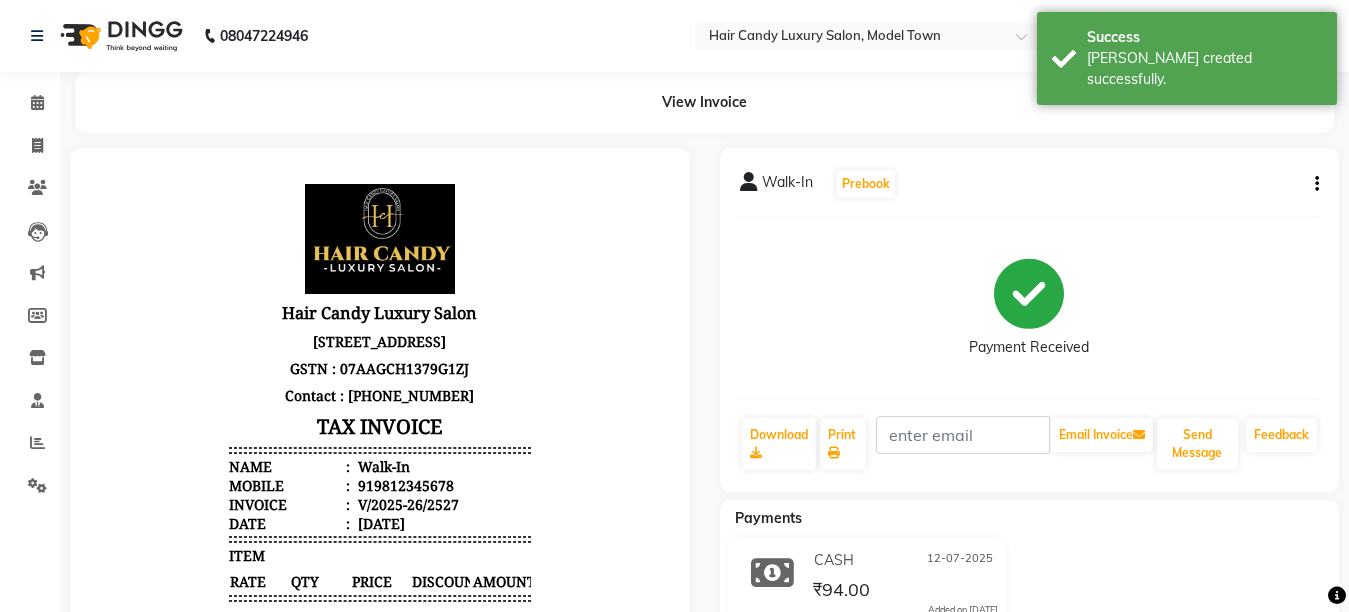 scroll, scrollTop: 0, scrollLeft: 0, axis: both 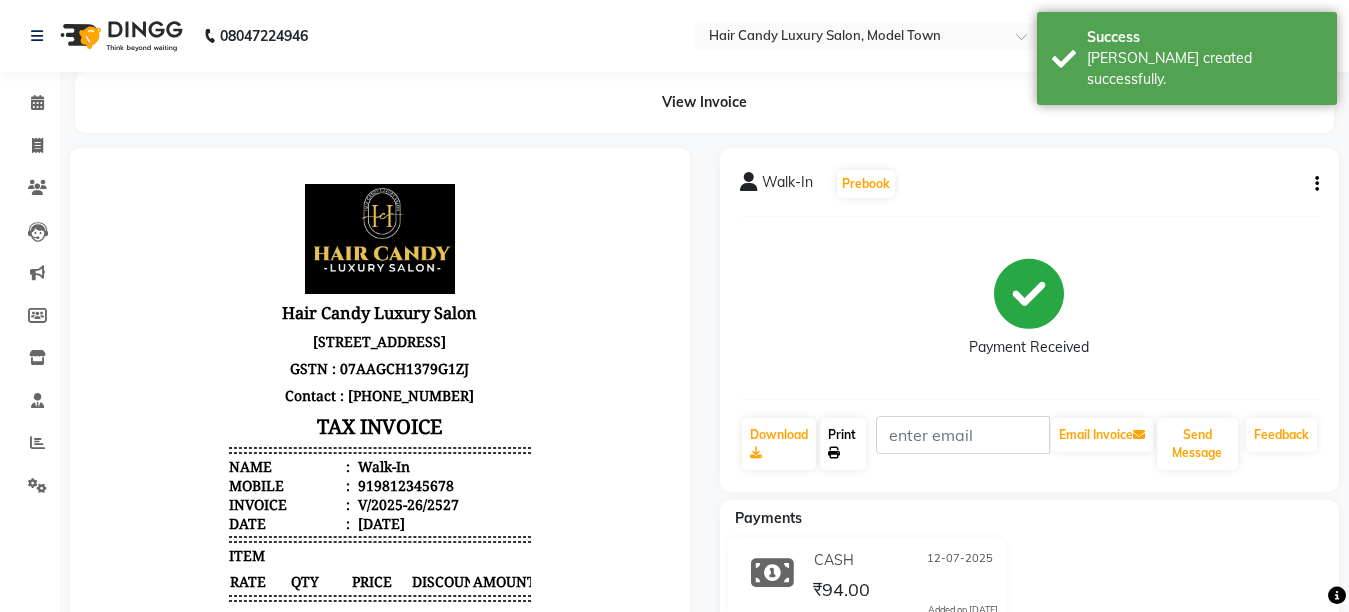 click on "Print" 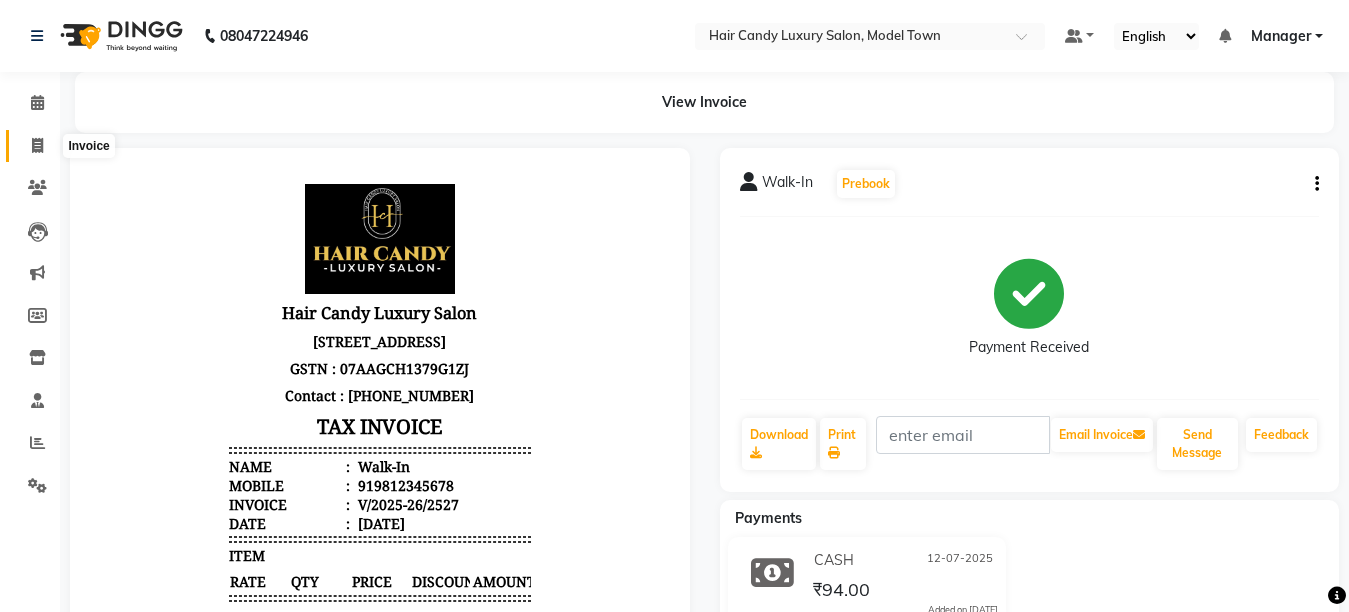 click 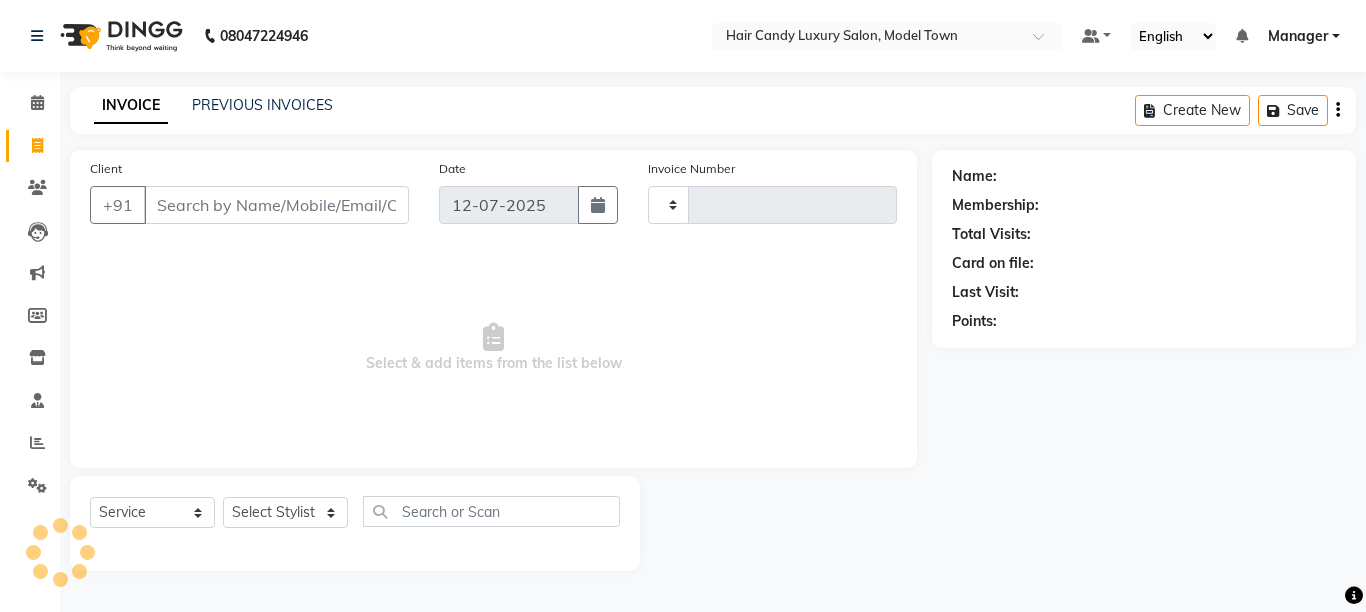 type on "2528" 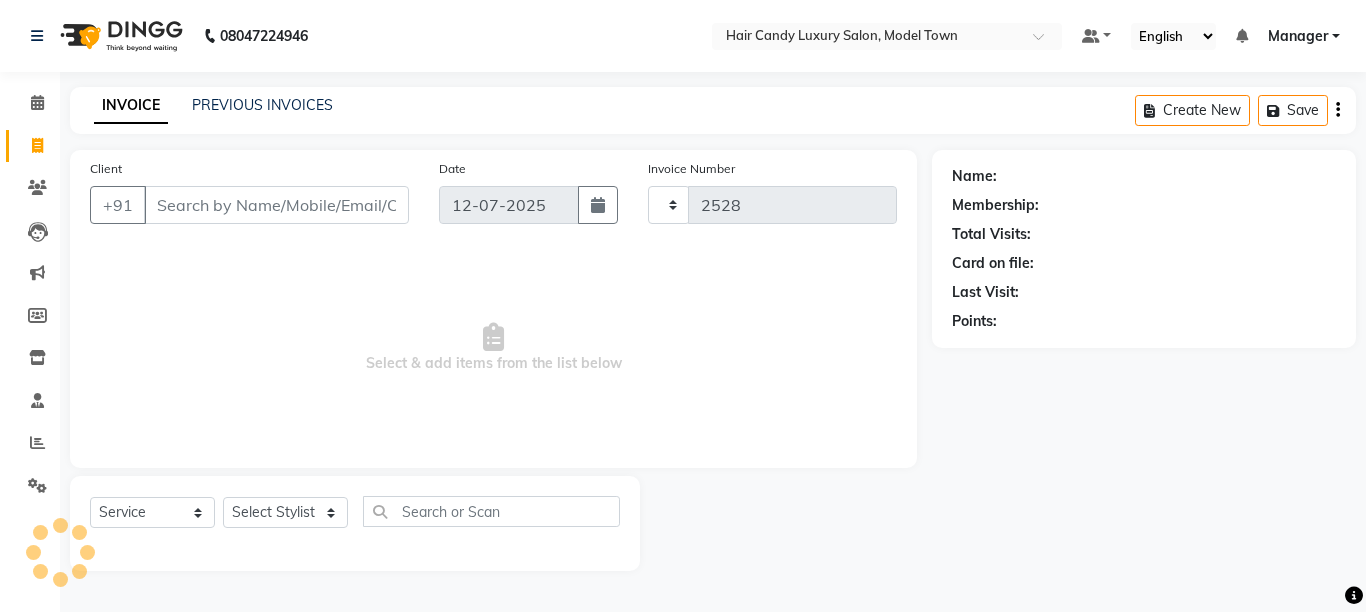 select on "4716" 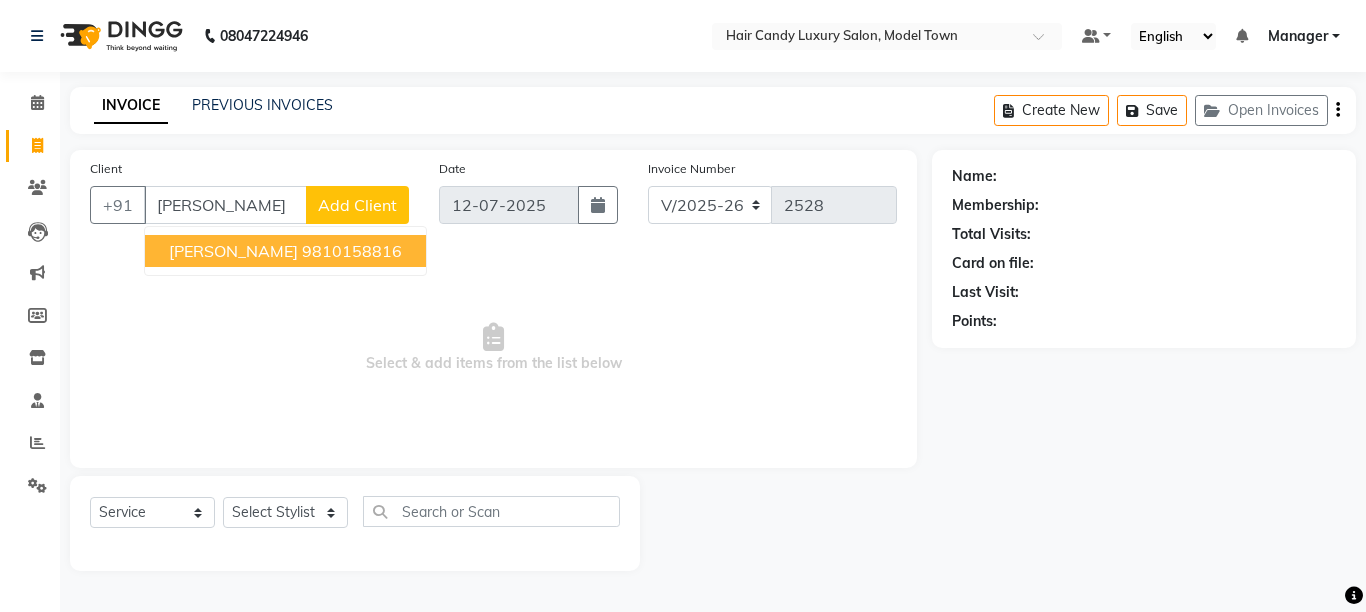 click on "9810158816" at bounding box center (352, 251) 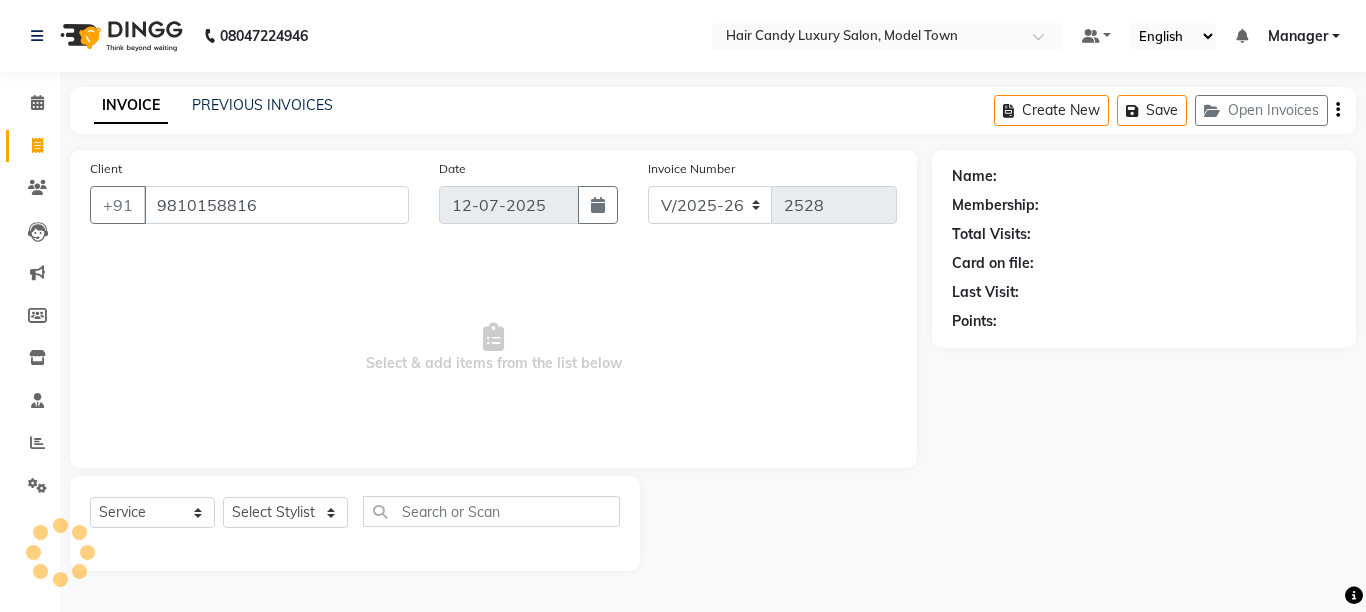 type on "9810158816" 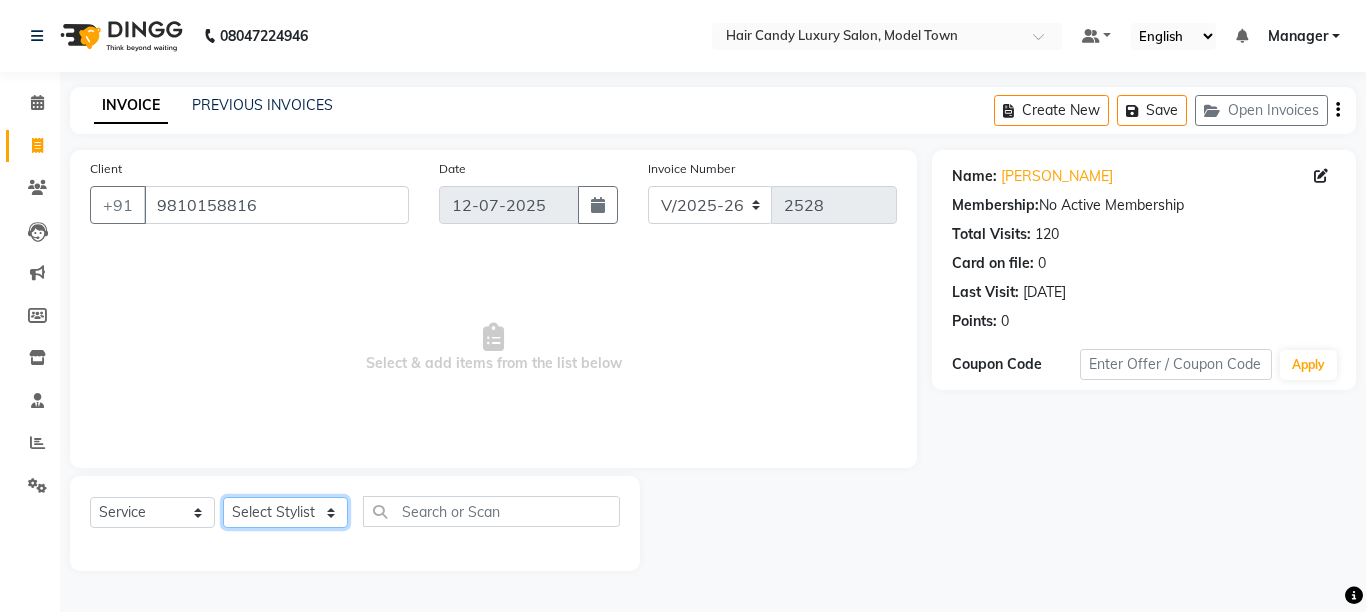 click on "Select Stylist [PERSON_NAME] [PERSON_NAME] ([PERSON_NAME]) Manager [PERSON_NAME] [PERSON_NAME] [PERSON_NAME] [PERSON_NAME] ([PERSON_NAME]) [PERSON_NAME]  stock manager surrender [PERSON_NAME] [PERSON_NAME]" 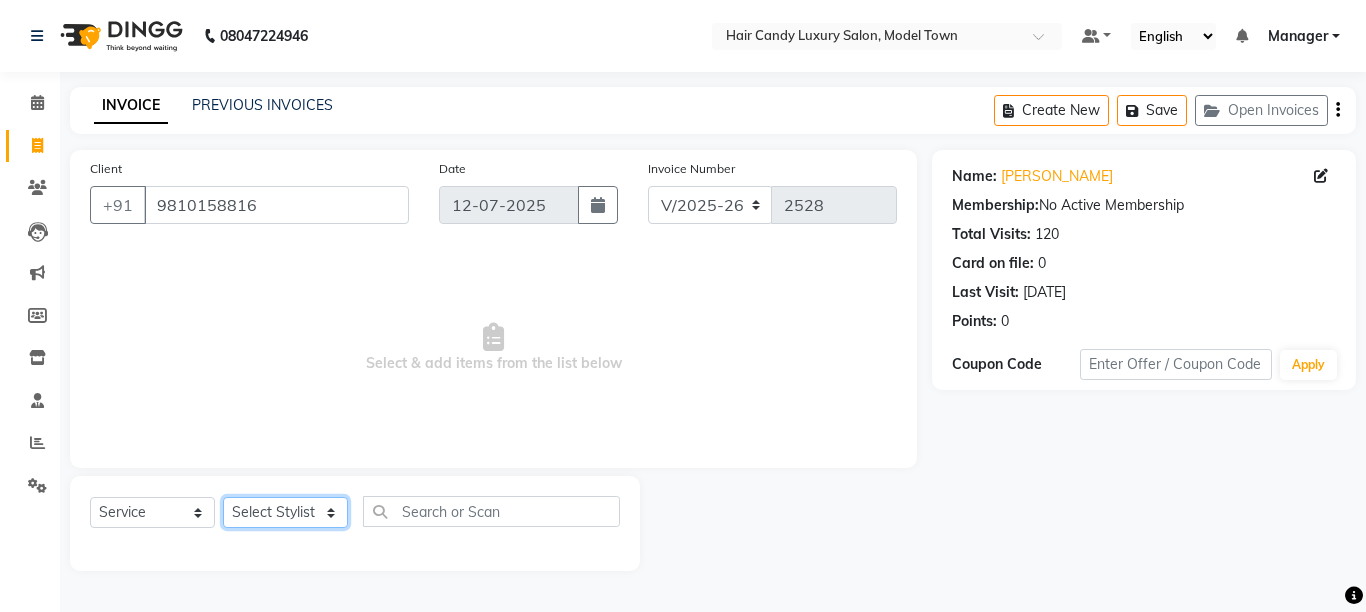 select on "27999" 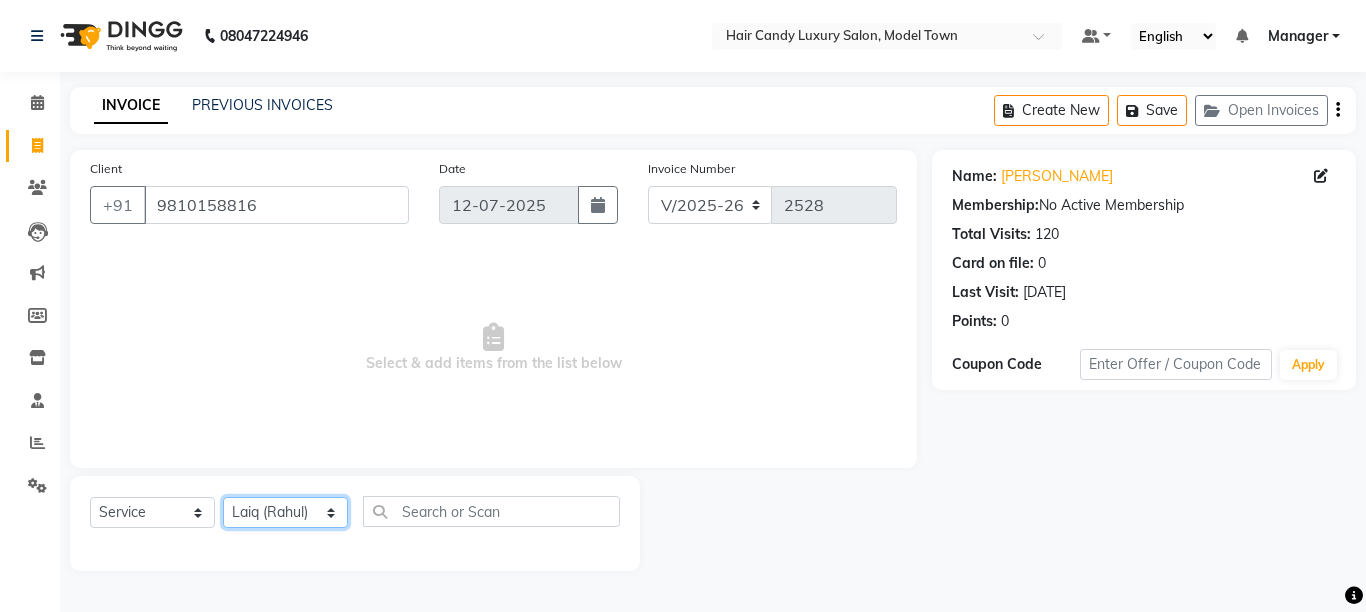 click on "Select Stylist [PERSON_NAME] [PERSON_NAME] ([PERSON_NAME]) Manager [PERSON_NAME] [PERSON_NAME] [PERSON_NAME] [PERSON_NAME] ([PERSON_NAME]) [PERSON_NAME]  stock manager surrender [PERSON_NAME] [PERSON_NAME]" 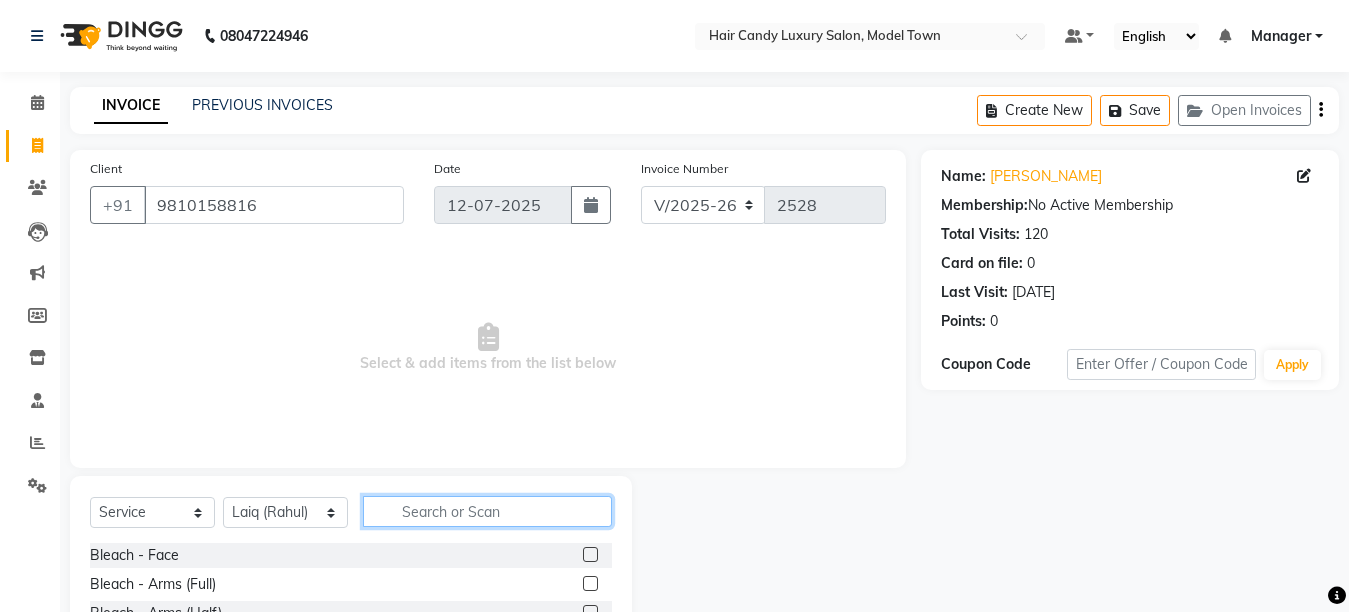 click 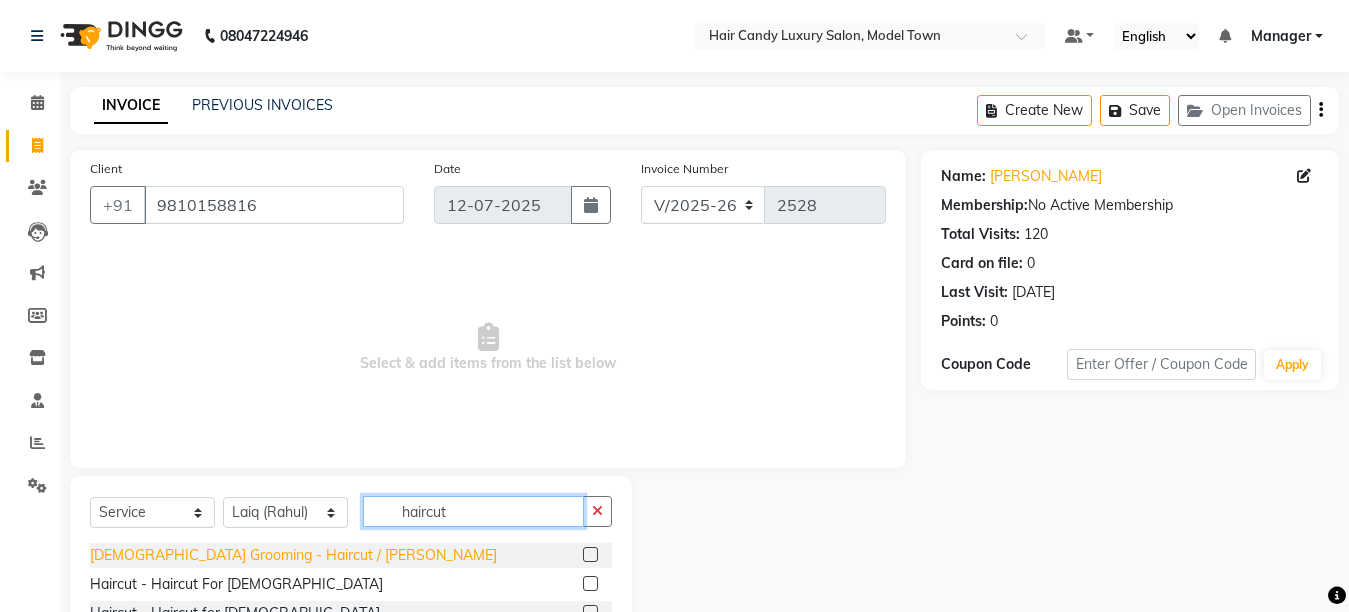 type on "haircut" 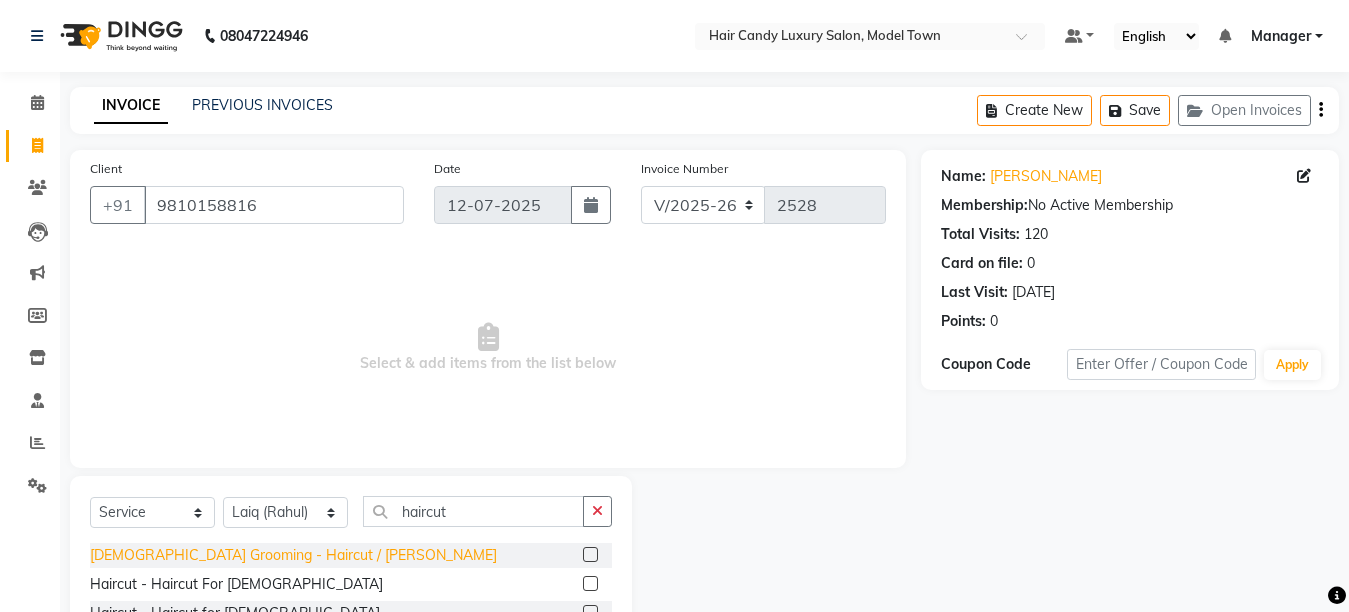 click on "[DEMOGRAPHIC_DATA] Grooming - Haircut / [PERSON_NAME]" 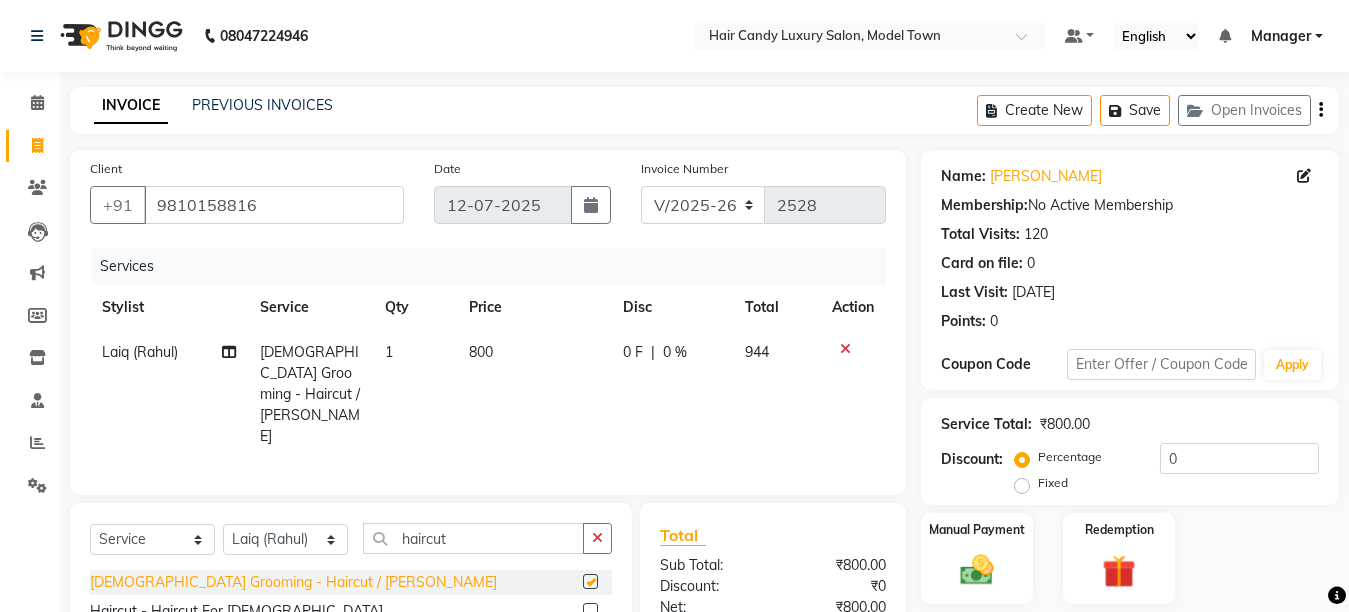 checkbox on "false" 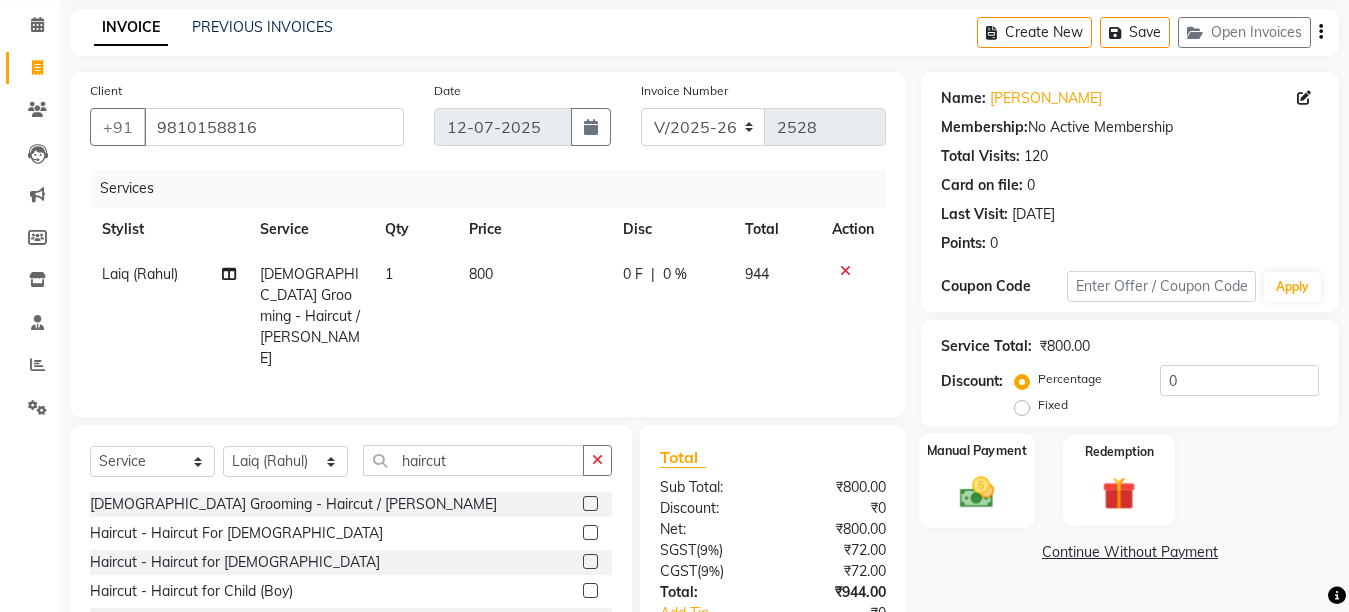 scroll, scrollTop: 86, scrollLeft: 0, axis: vertical 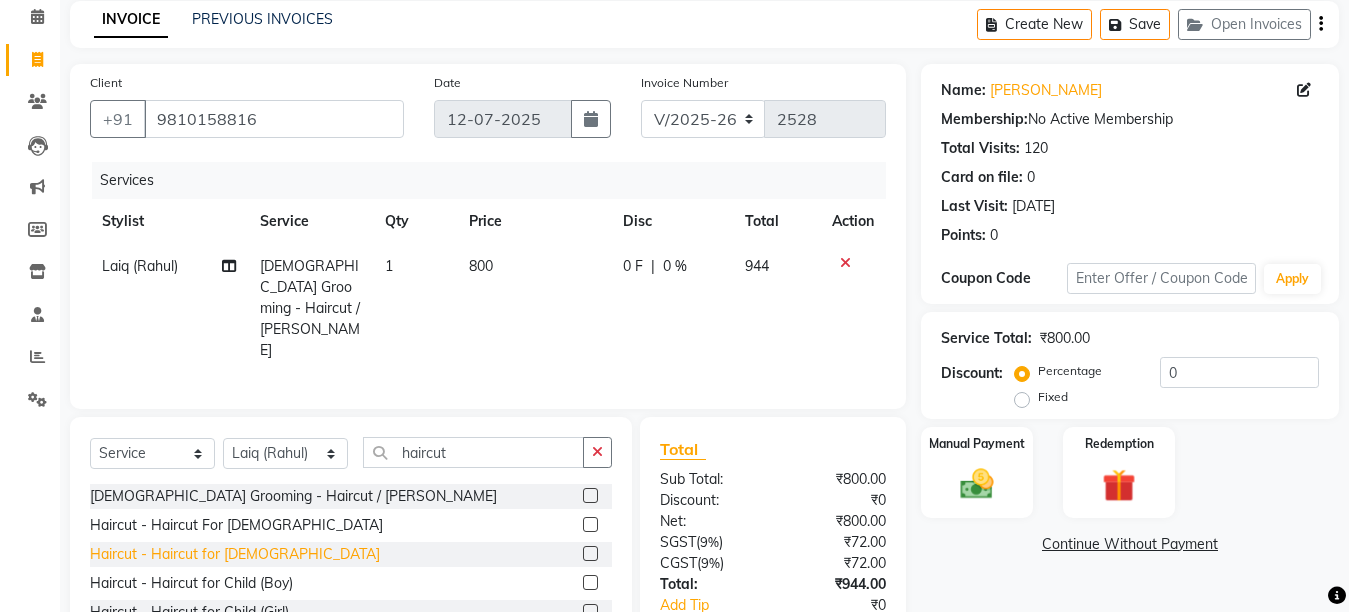 click on "Haircut - Haircut for [DEMOGRAPHIC_DATA]" 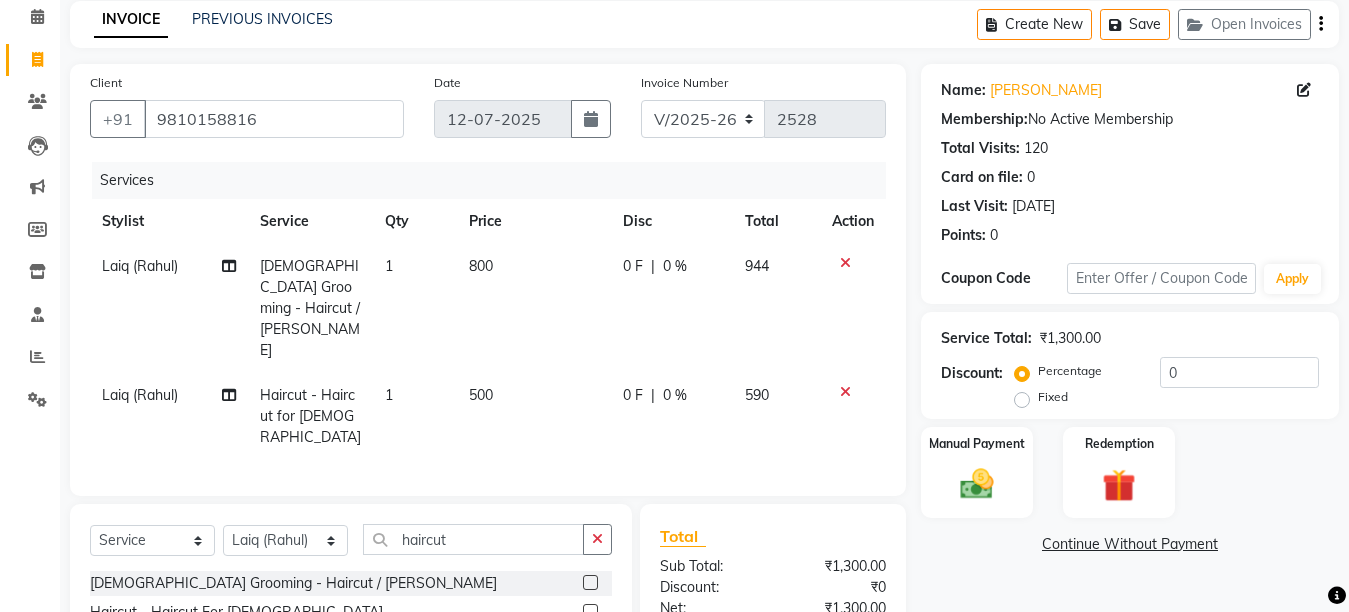 checkbox on "false" 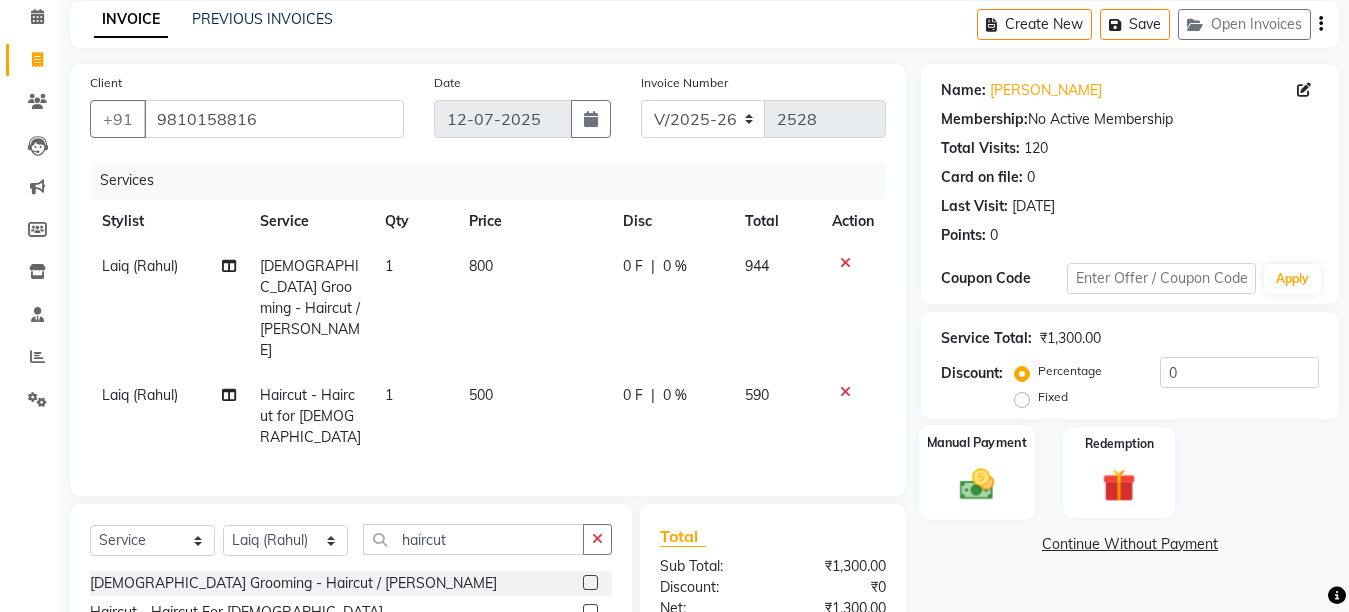 click 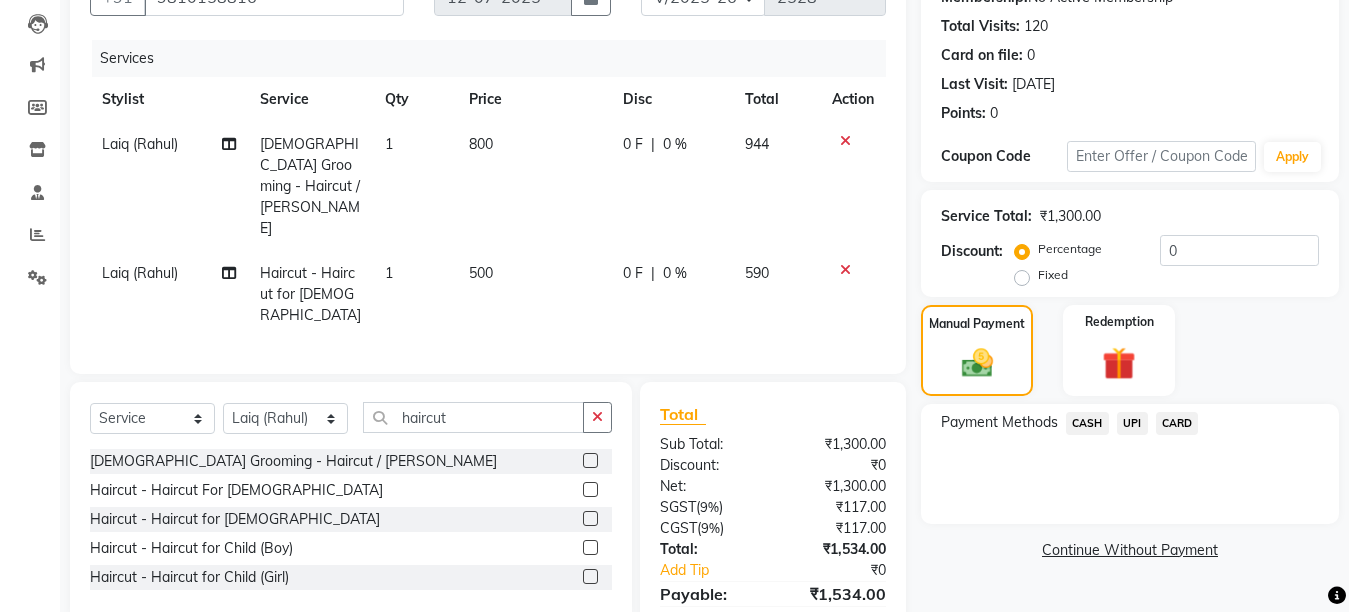 scroll, scrollTop: 256, scrollLeft: 0, axis: vertical 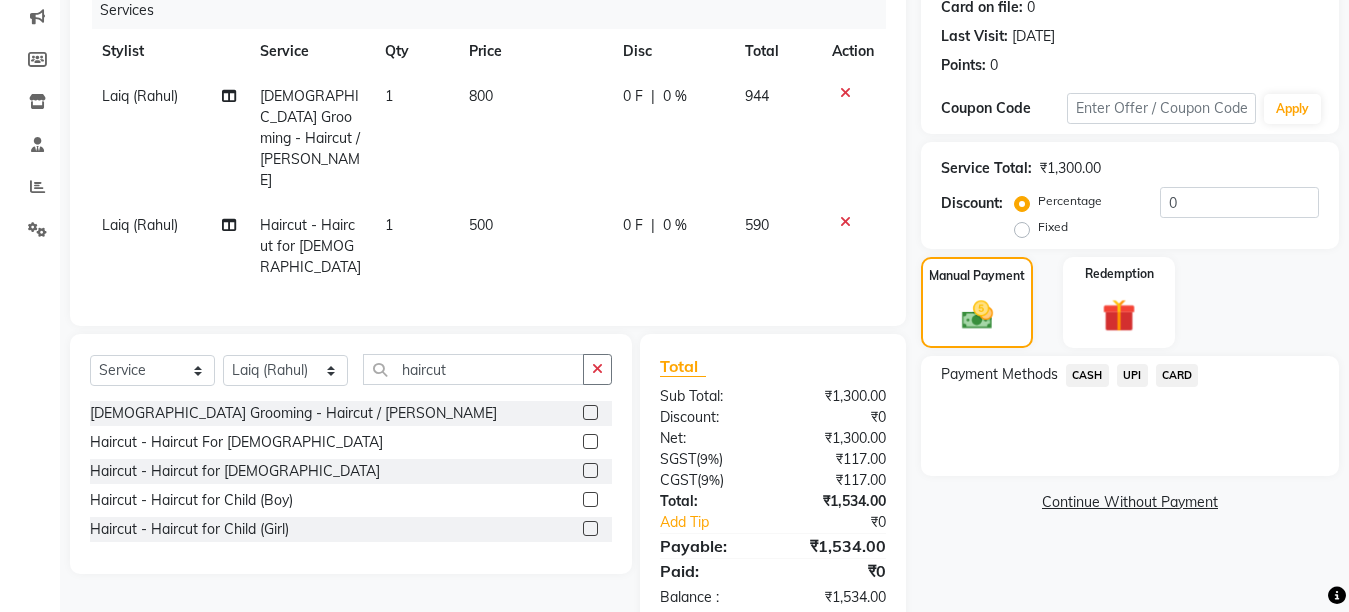 click on "UPI" 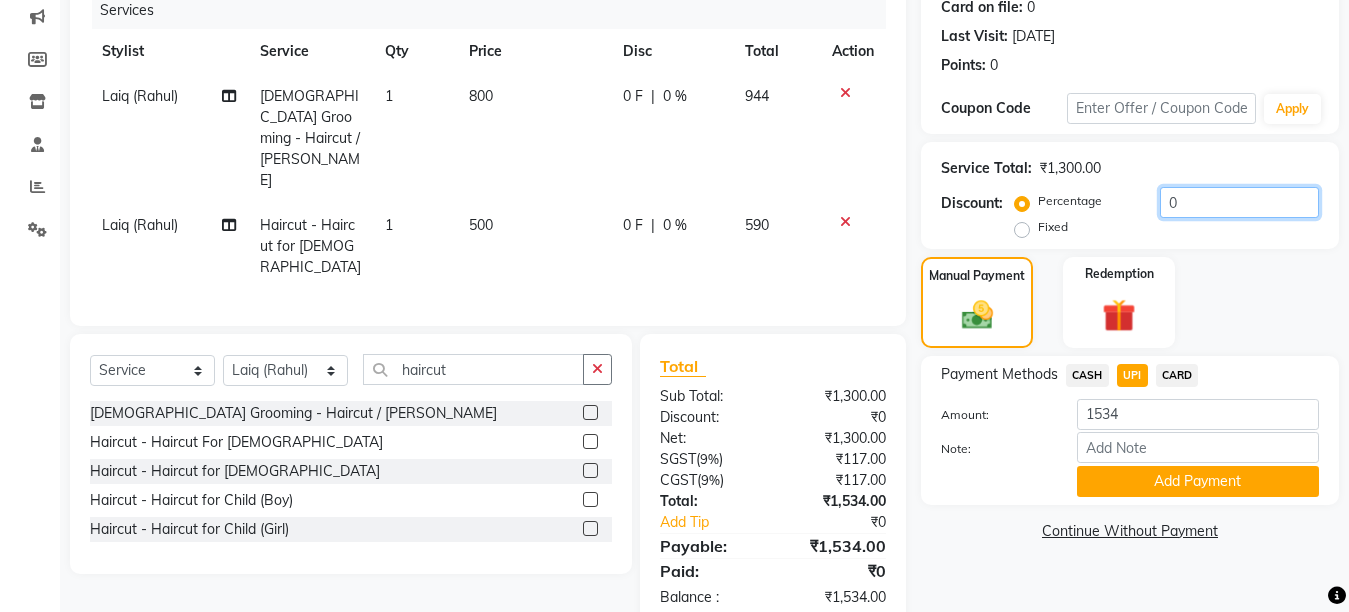 drag, startPoint x: 1215, startPoint y: 213, endPoint x: 1059, endPoint y: 195, distance: 157.03503 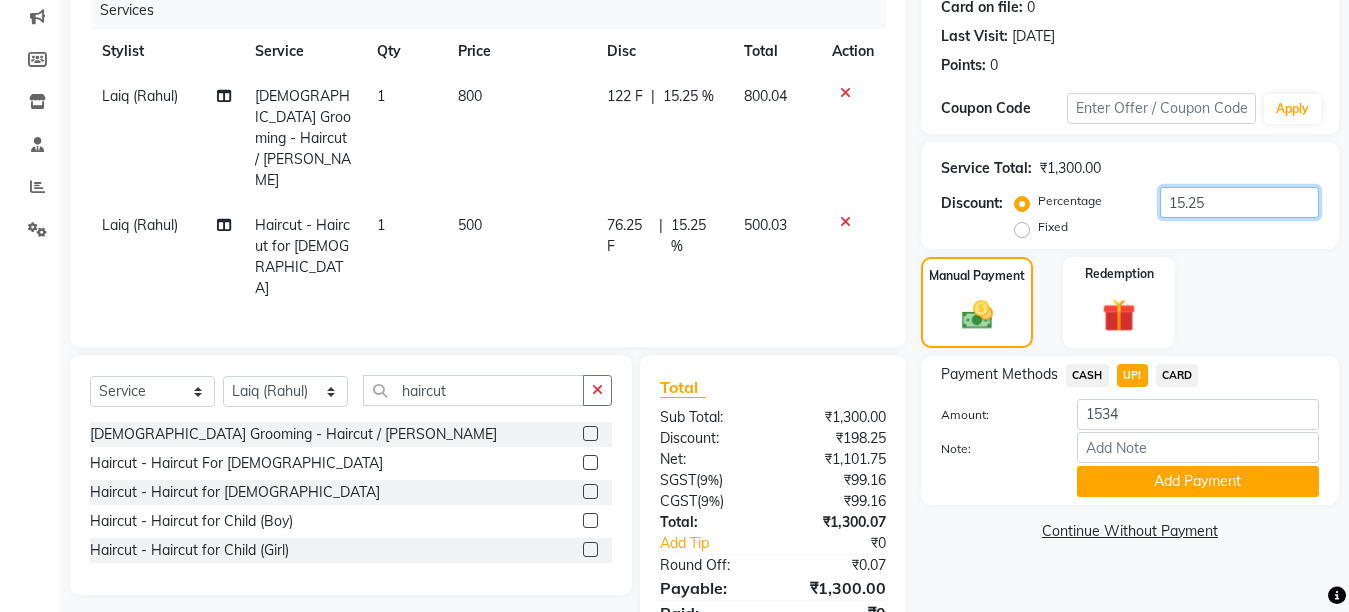 type on "15.25" 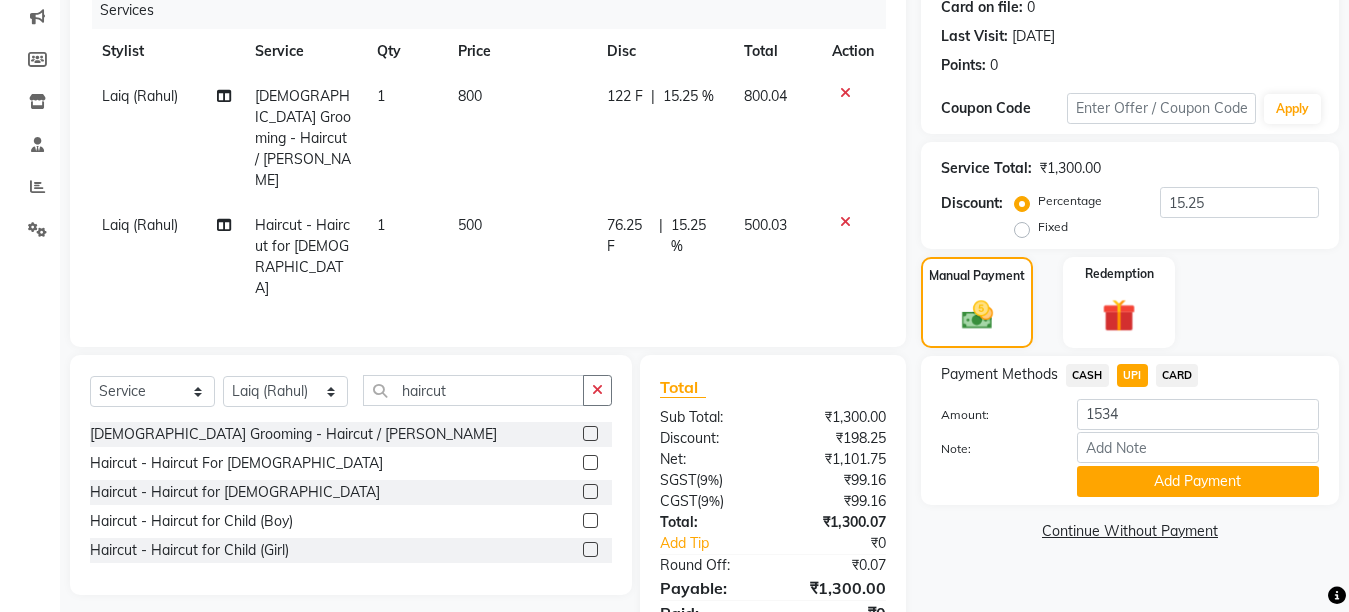 click on "UPI" 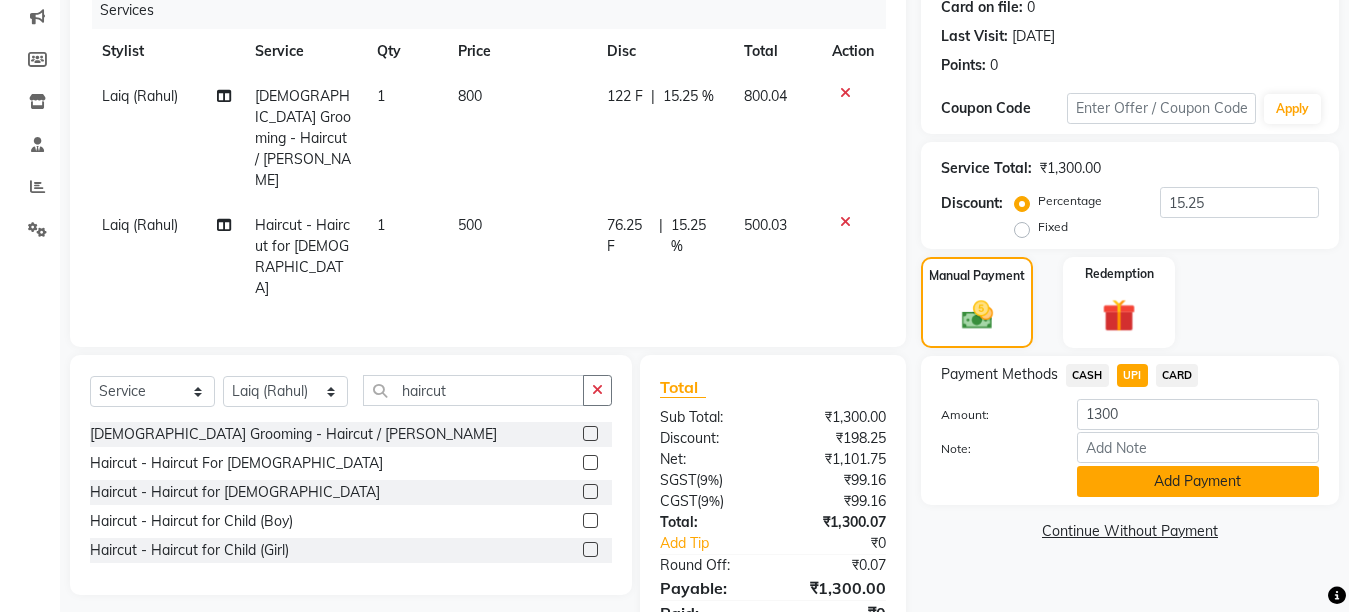click on "Add Payment" 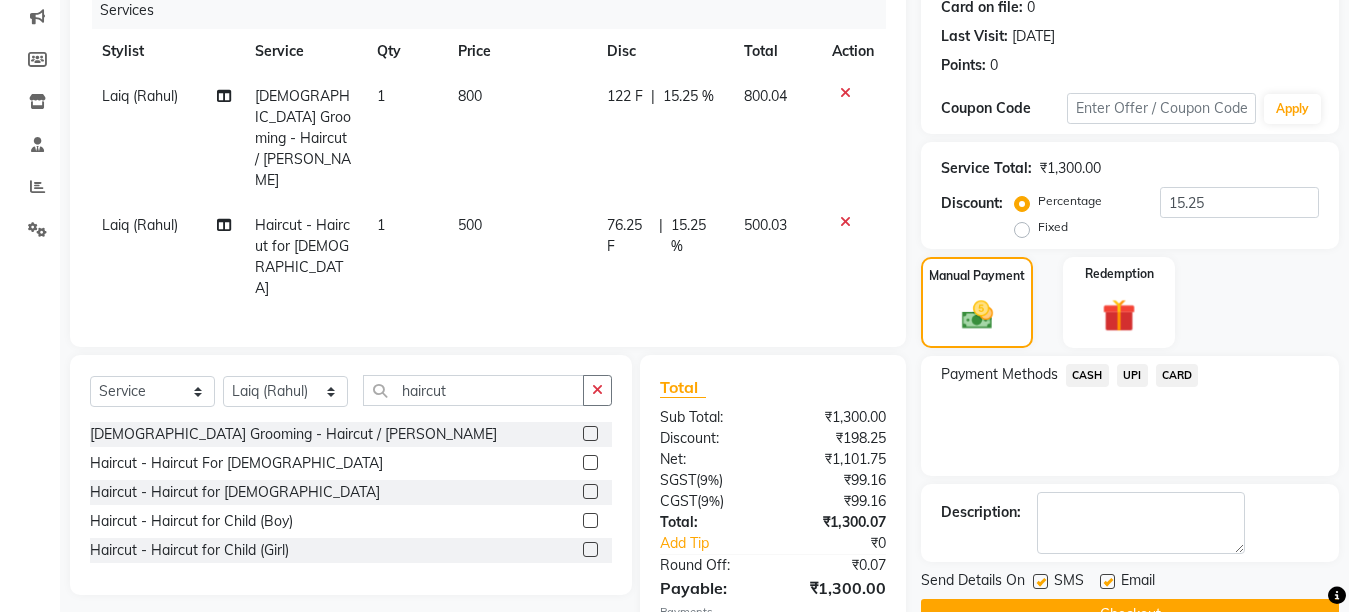 scroll, scrollTop: 319, scrollLeft: 0, axis: vertical 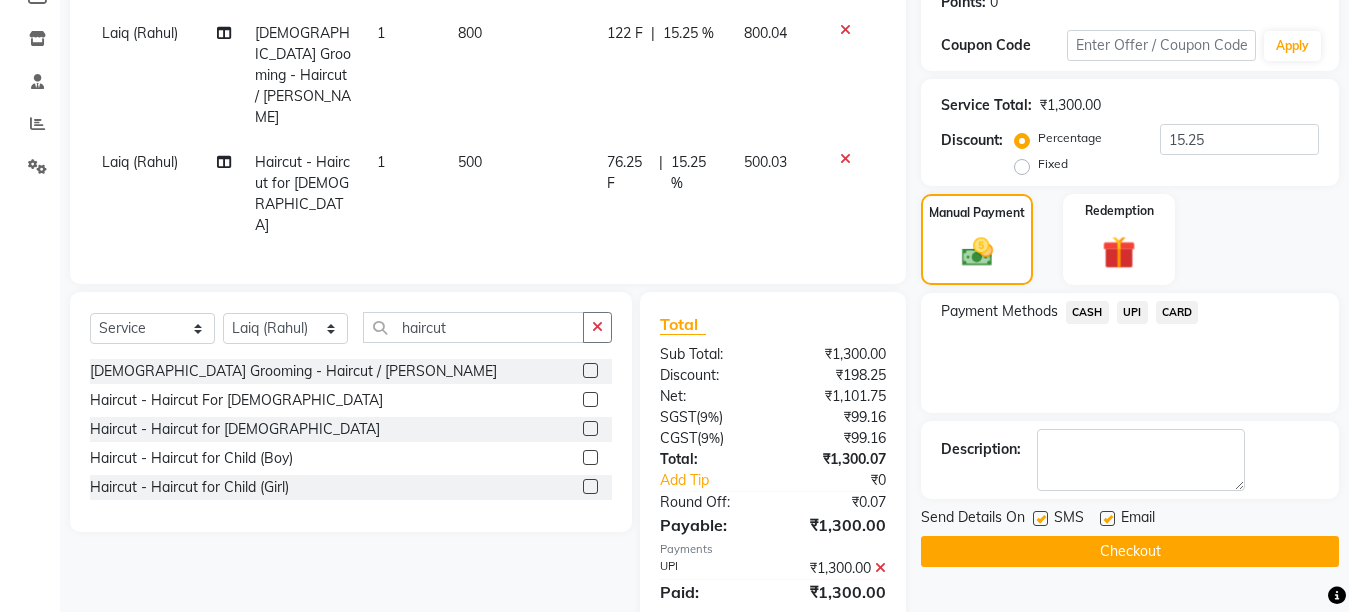 click 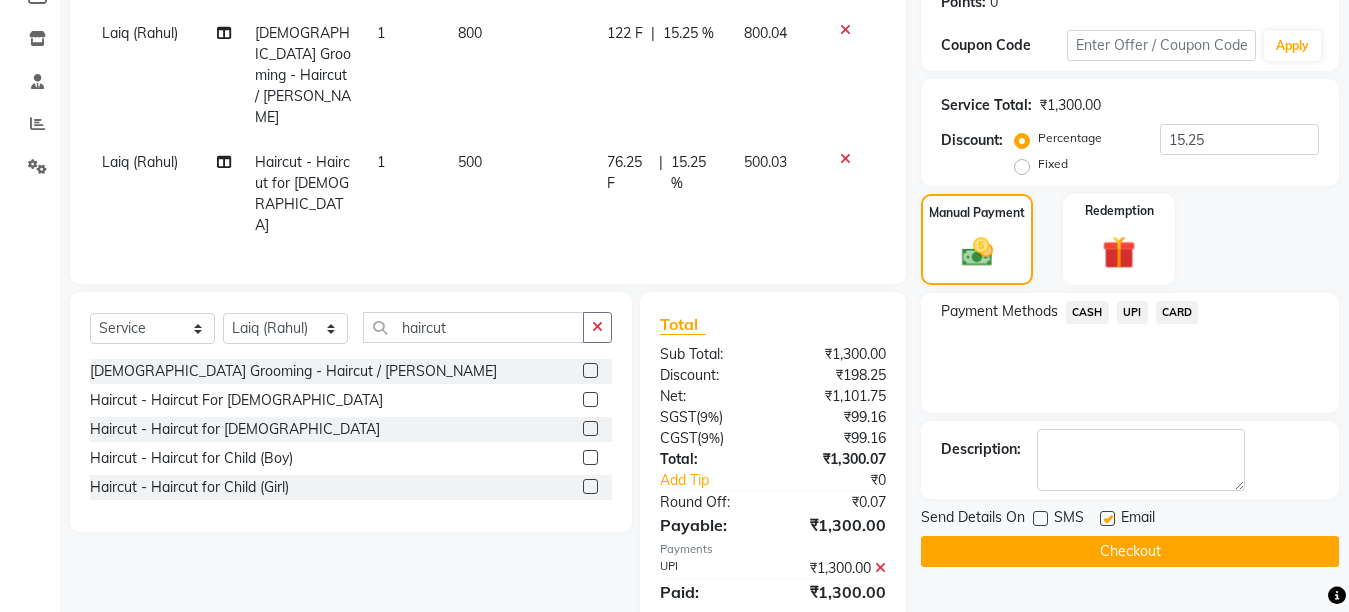 click on "Checkout" 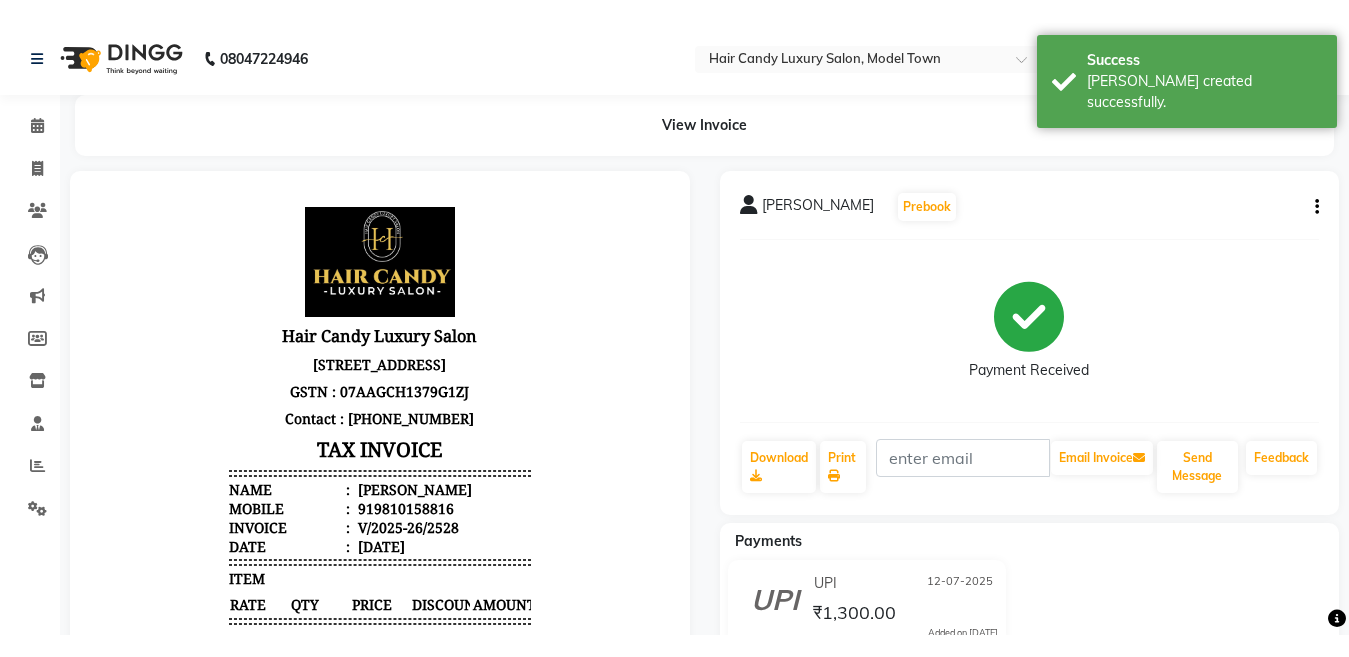scroll, scrollTop: 0, scrollLeft: 0, axis: both 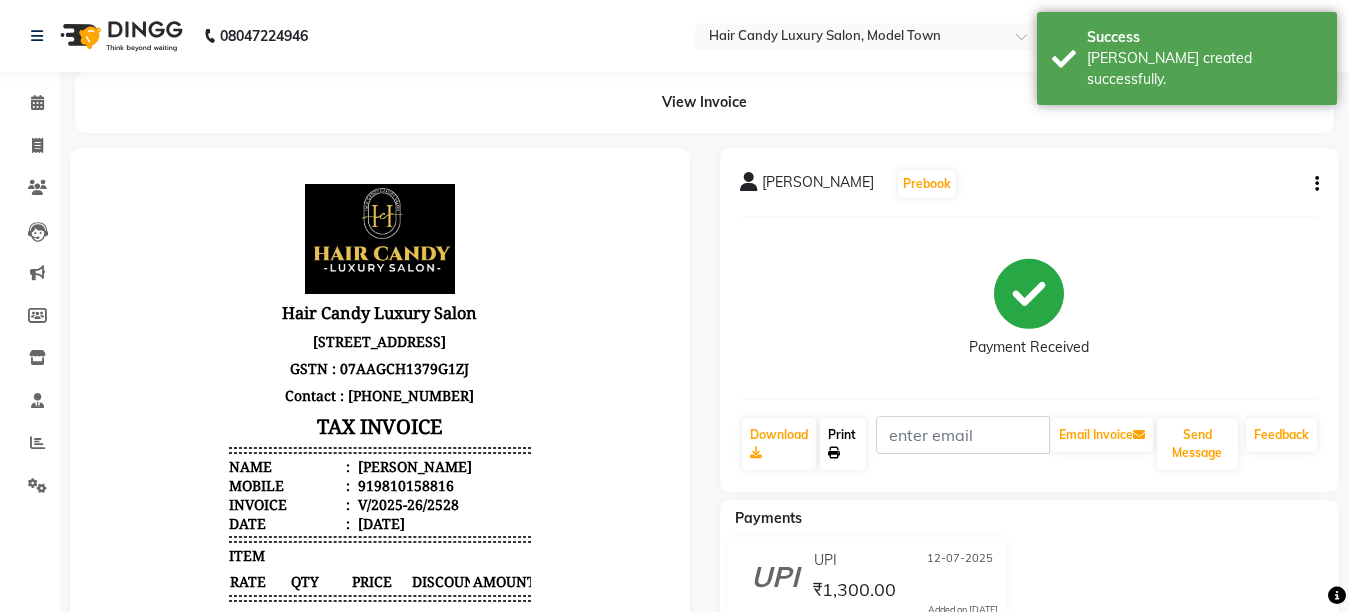 click on "Print" 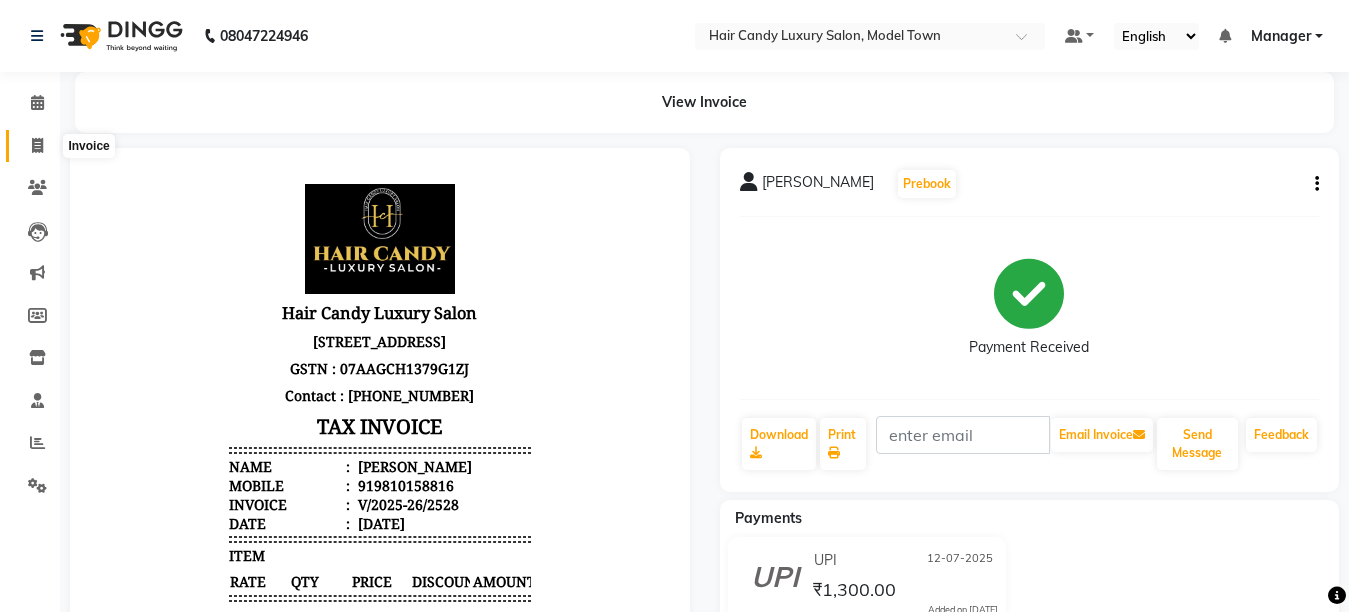 click 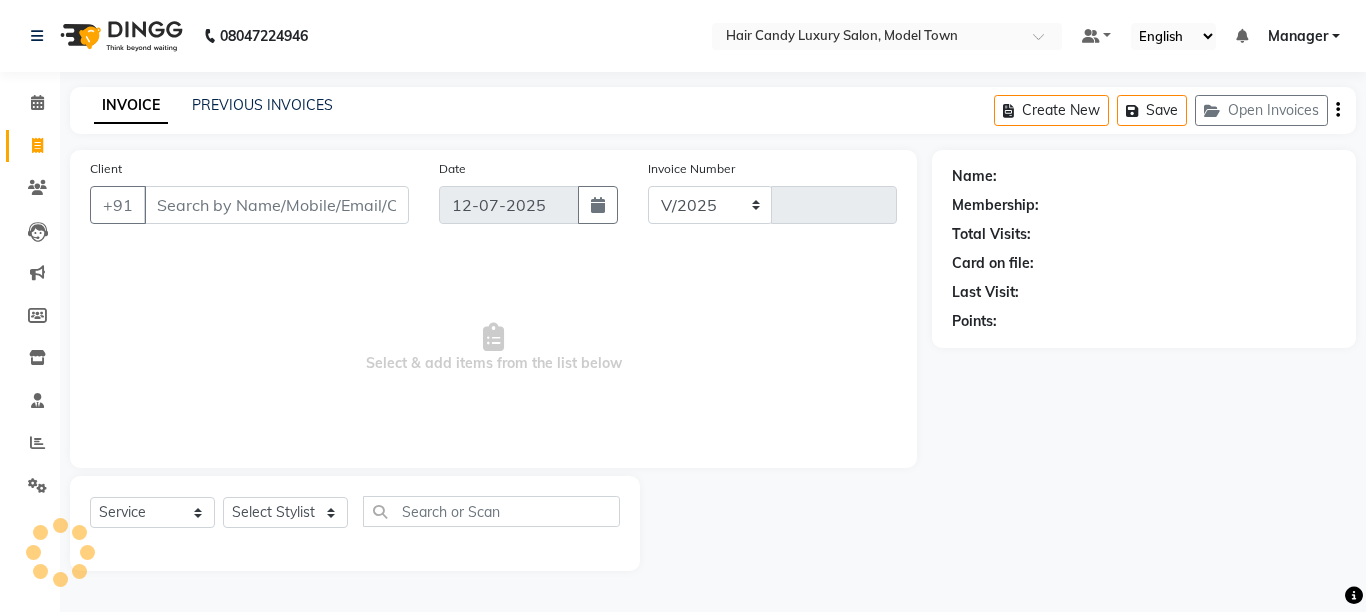 select on "4716" 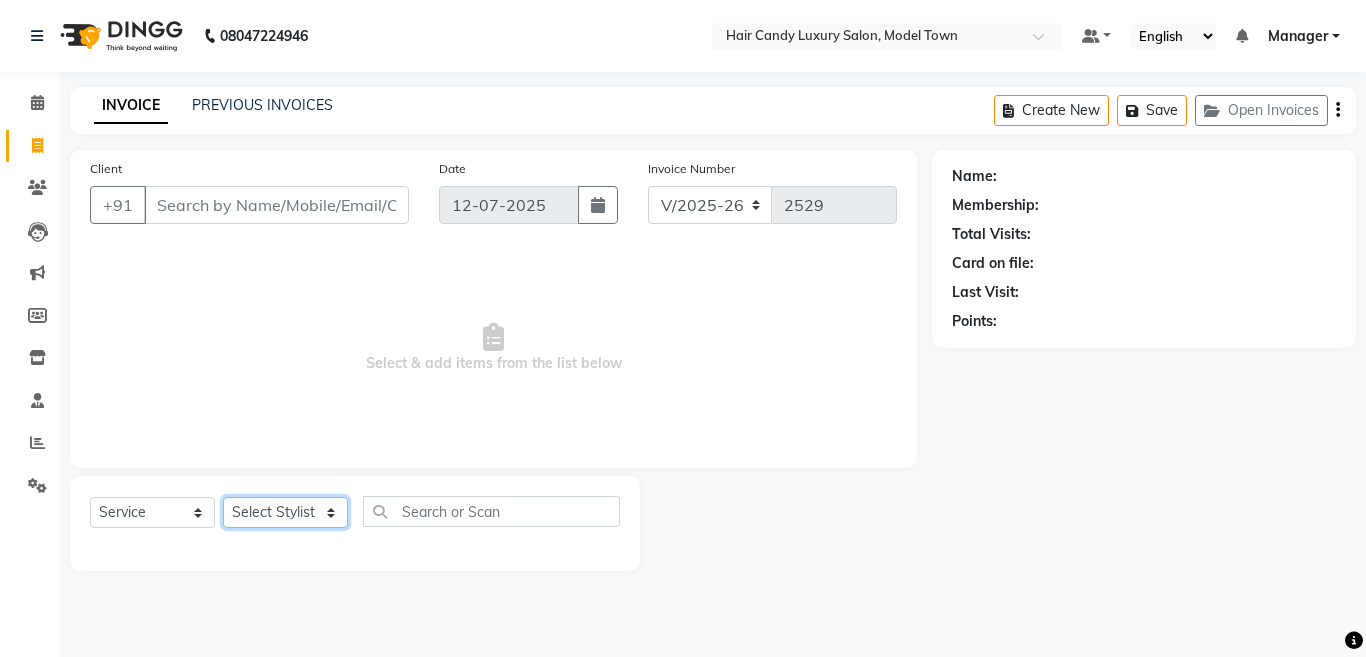 click on "Select Stylist [PERSON_NAME] [PERSON_NAME] ([PERSON_NAME]) Manager [PERSON_NAME] [PERSON_NAME] [PERSON_NAME] [PERSON_NAME] ([PERSON_NAME]) [PERSON_NAME]  stock manager surrender [PERSON_NAME] [PERSON_NAME]" 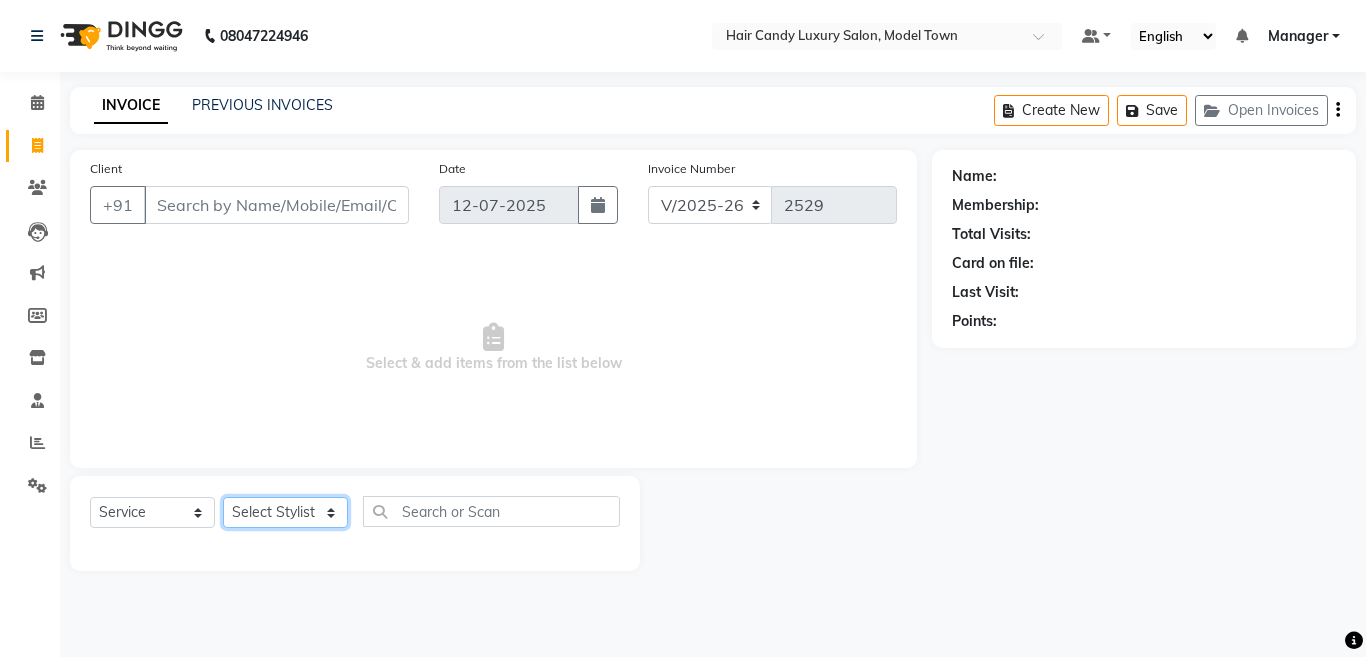 select on "34279" 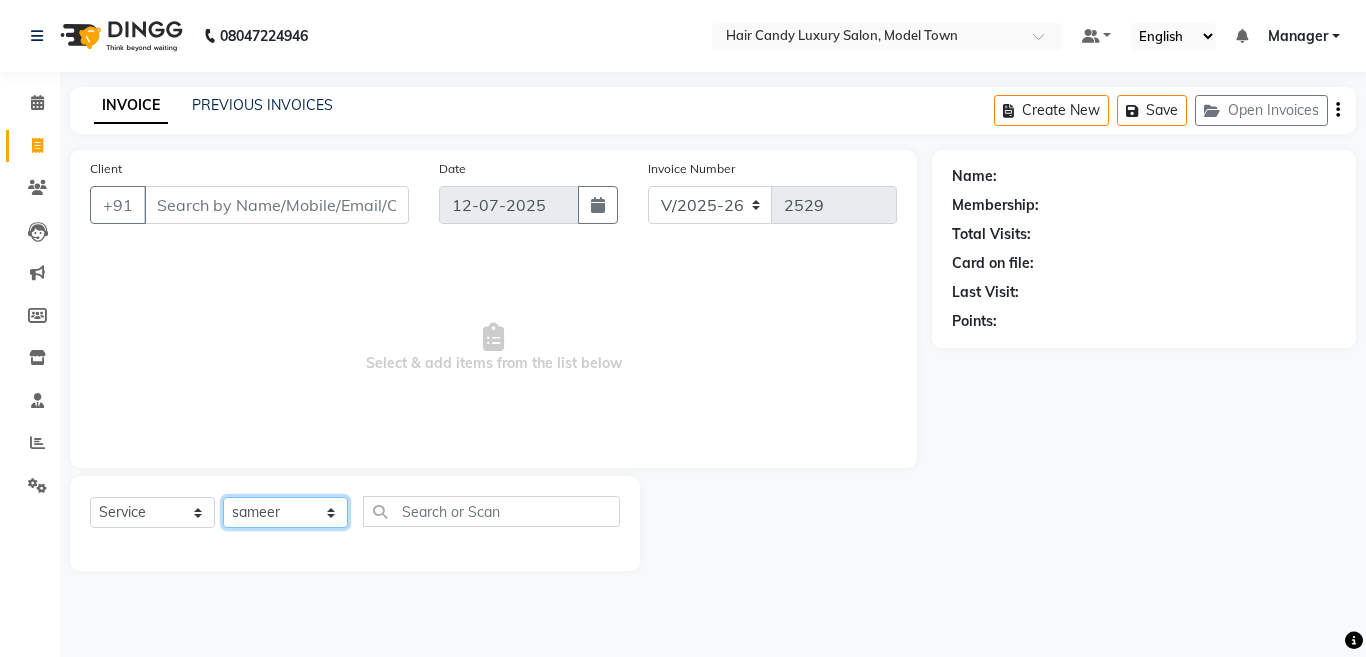 click on "Select Stylist [PERSON_NAME] [PERSON_NAME] ([PERSON_NAME]) Manager [PERSON_NAME] [PERSON_NAME] [PERSON_NAME] [PERSON_NAME] ([PERSON_NAME]) [PERSON_NAME]  stock manager surrender [PERSON_NAME] [PERSON_NAME]" 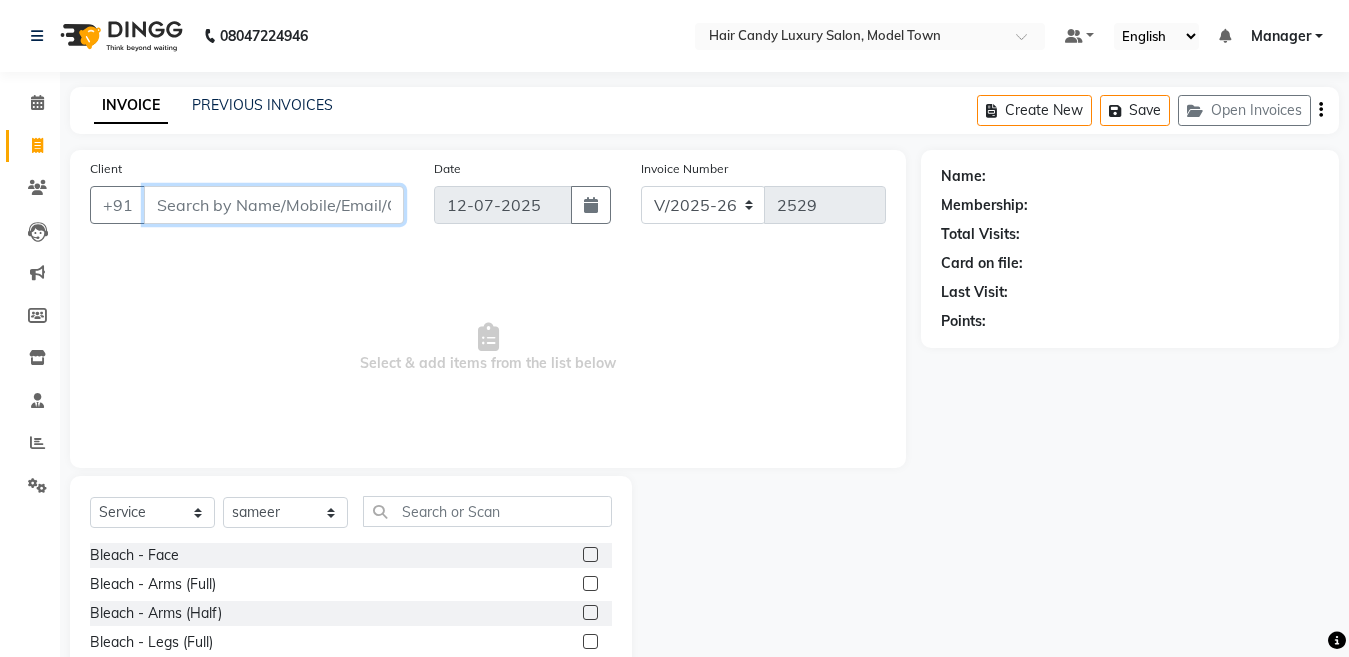 click on "Client" at bounding box center (274, 205) 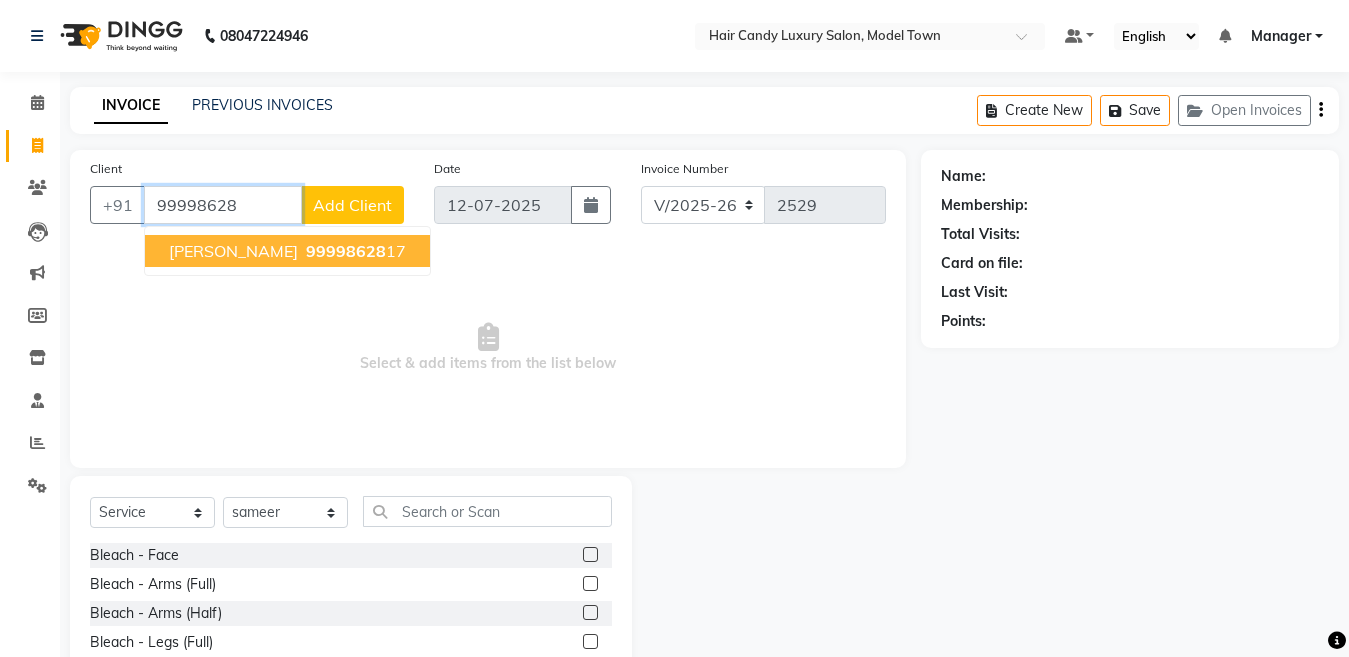 click on "99998628" at bounding box center (346, 251) 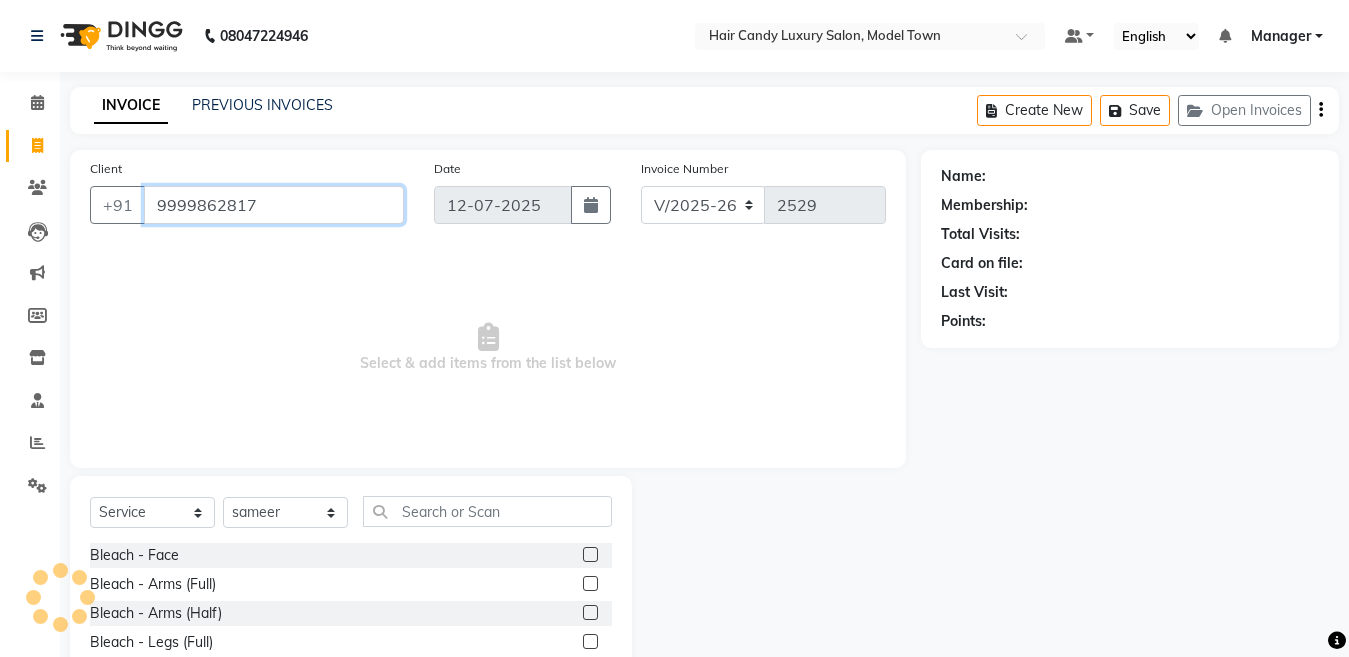 type on "9999862817" 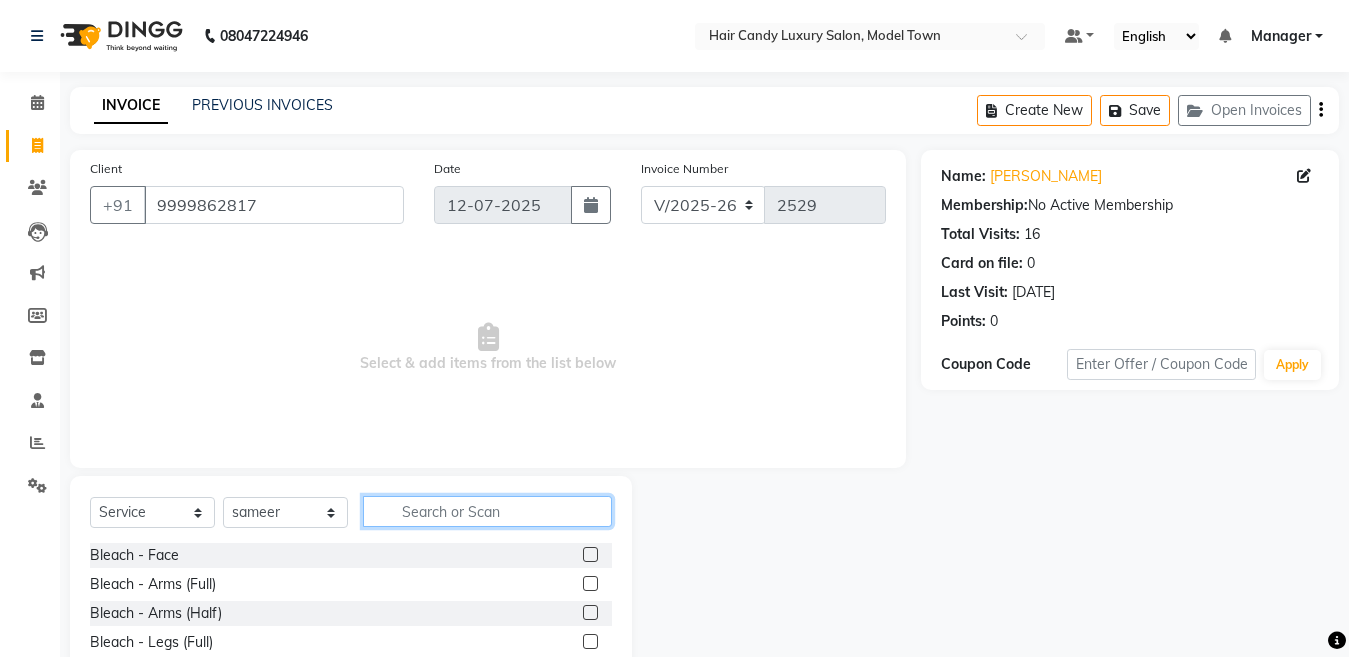 click 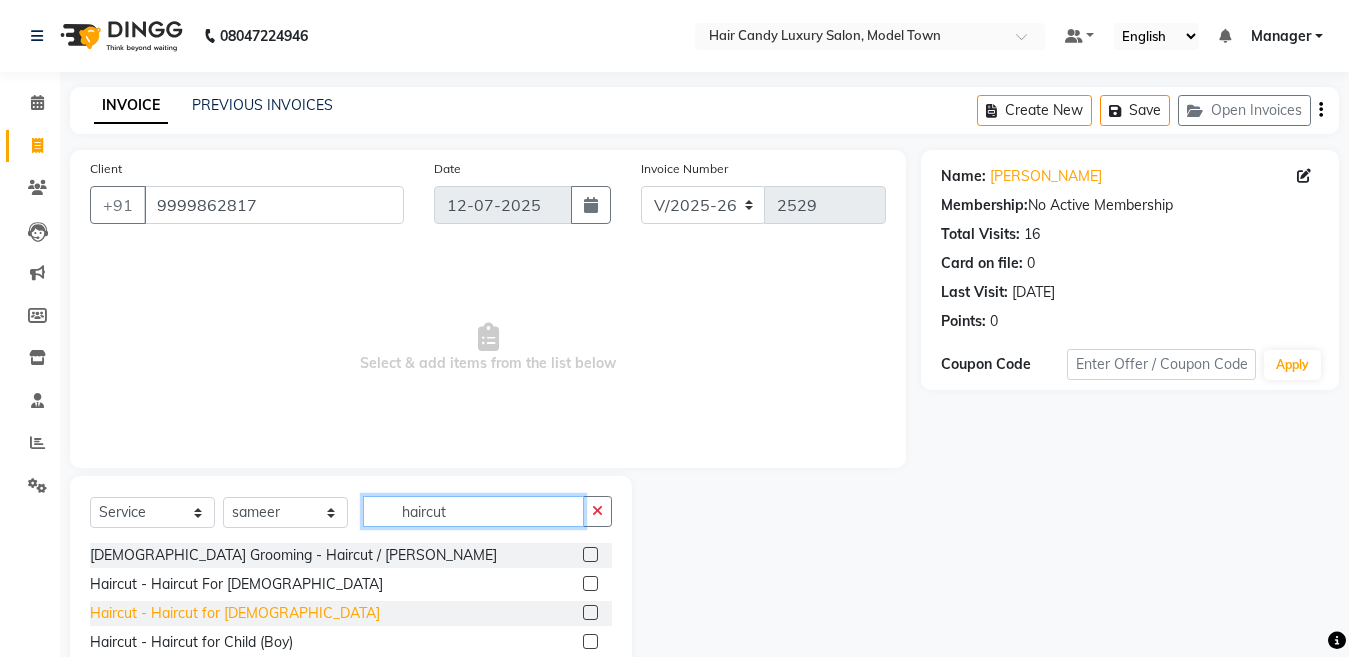 type on "haircut" 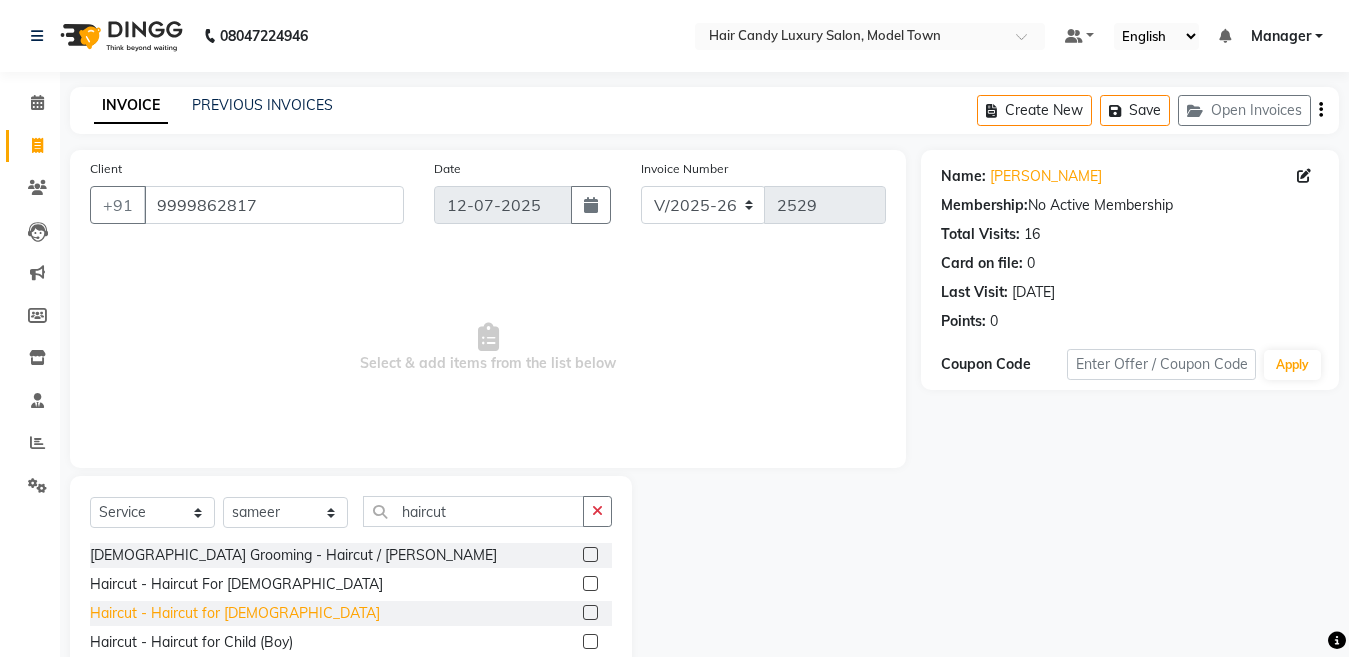 click on "Haircut - Haircut for [DEMOGRAPHIC_DATA]" 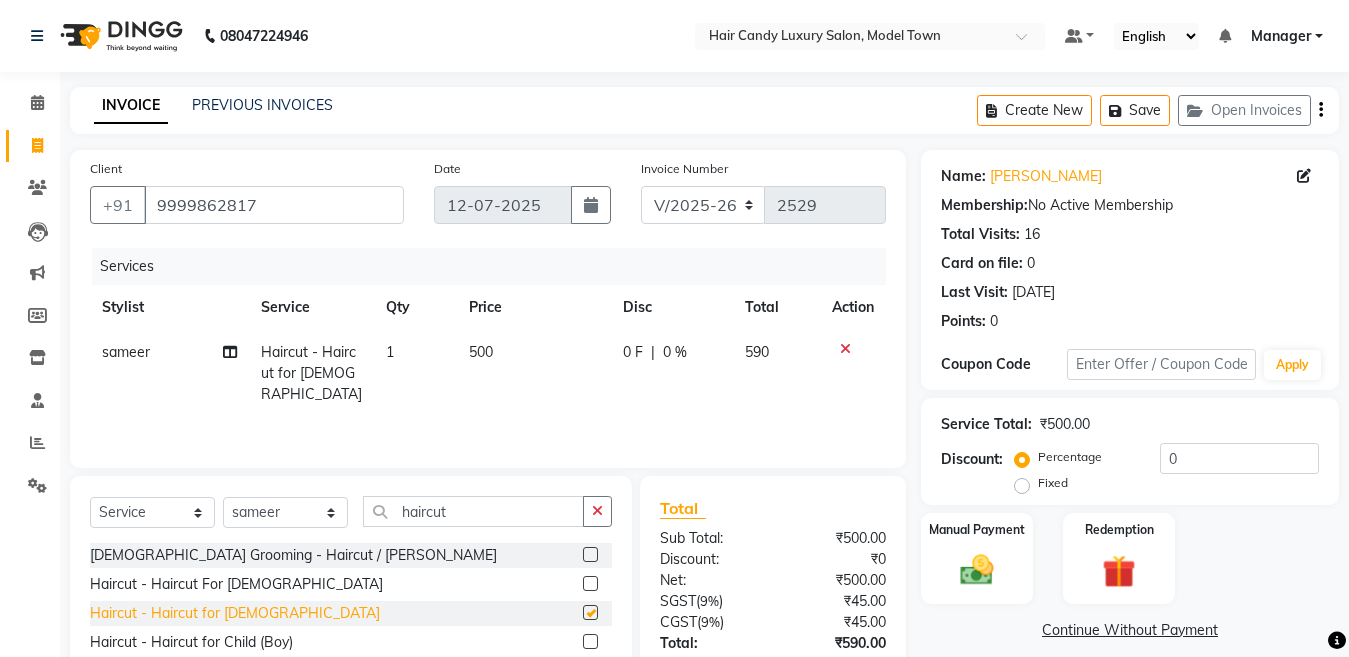 checkbox on "false" 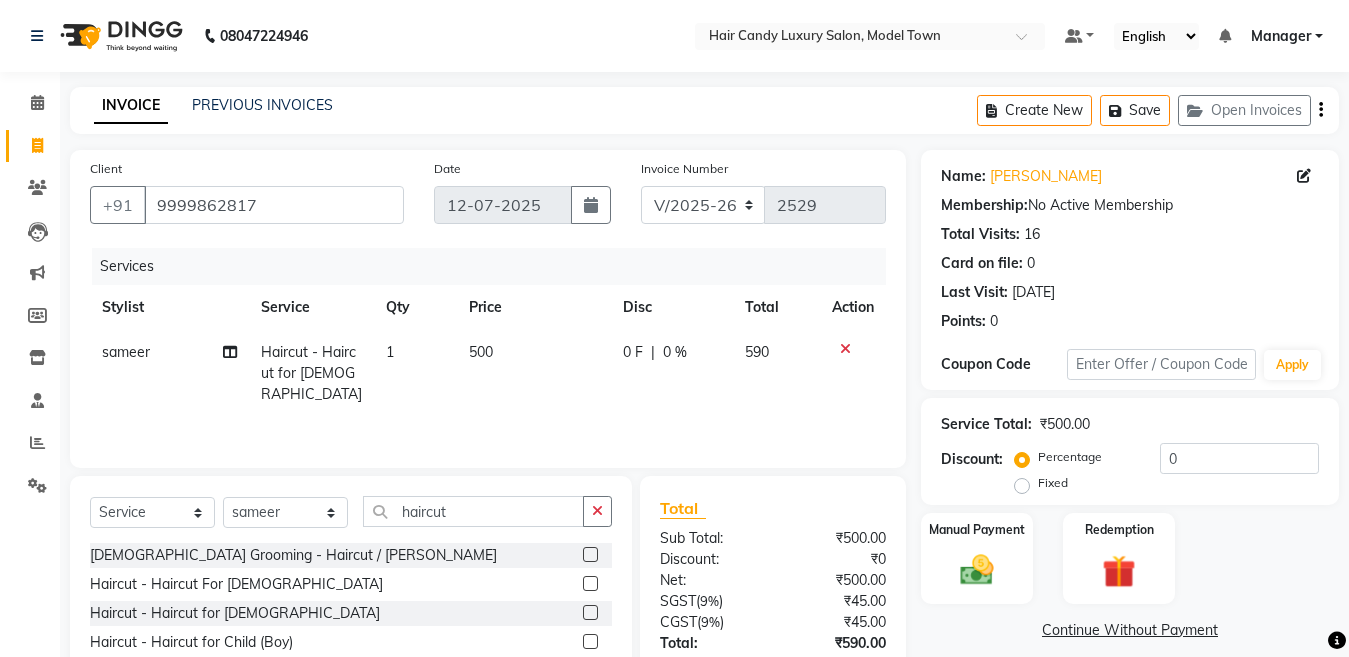 click on "500" 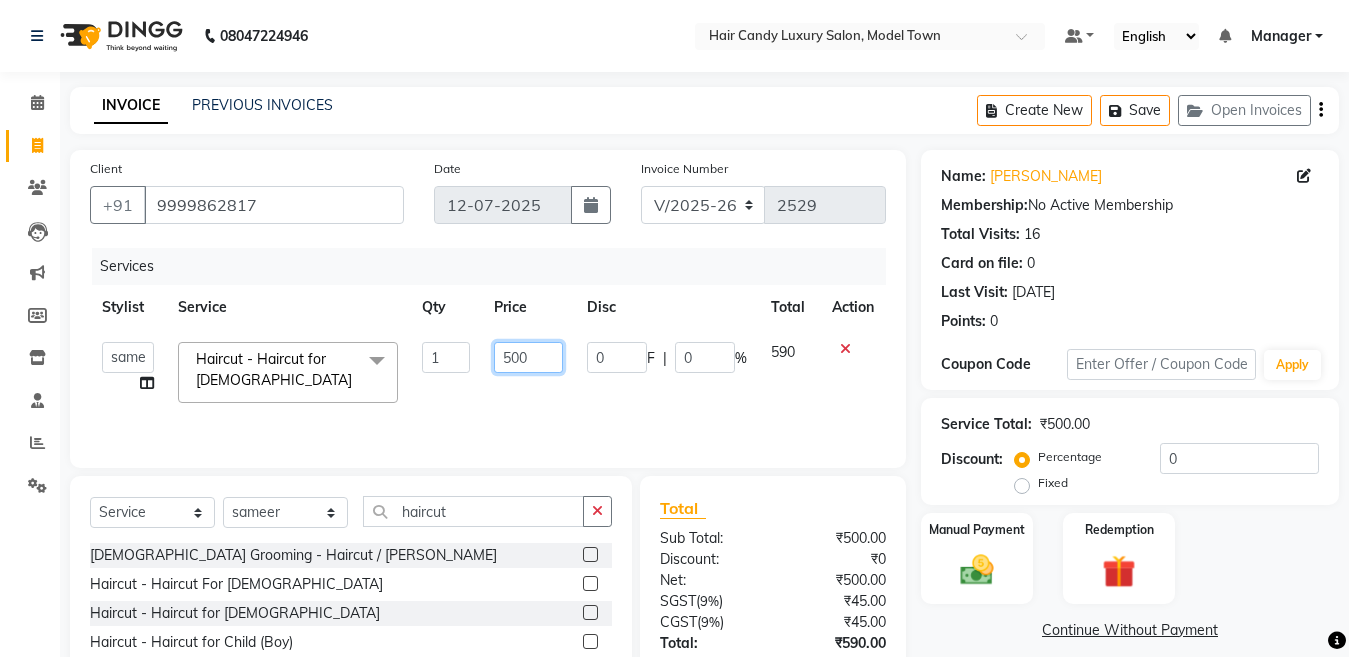 drag, startPoint x: 509, startPoint y: 363, endPoint x: 492, endPoint y: 361, distance: 17.117243 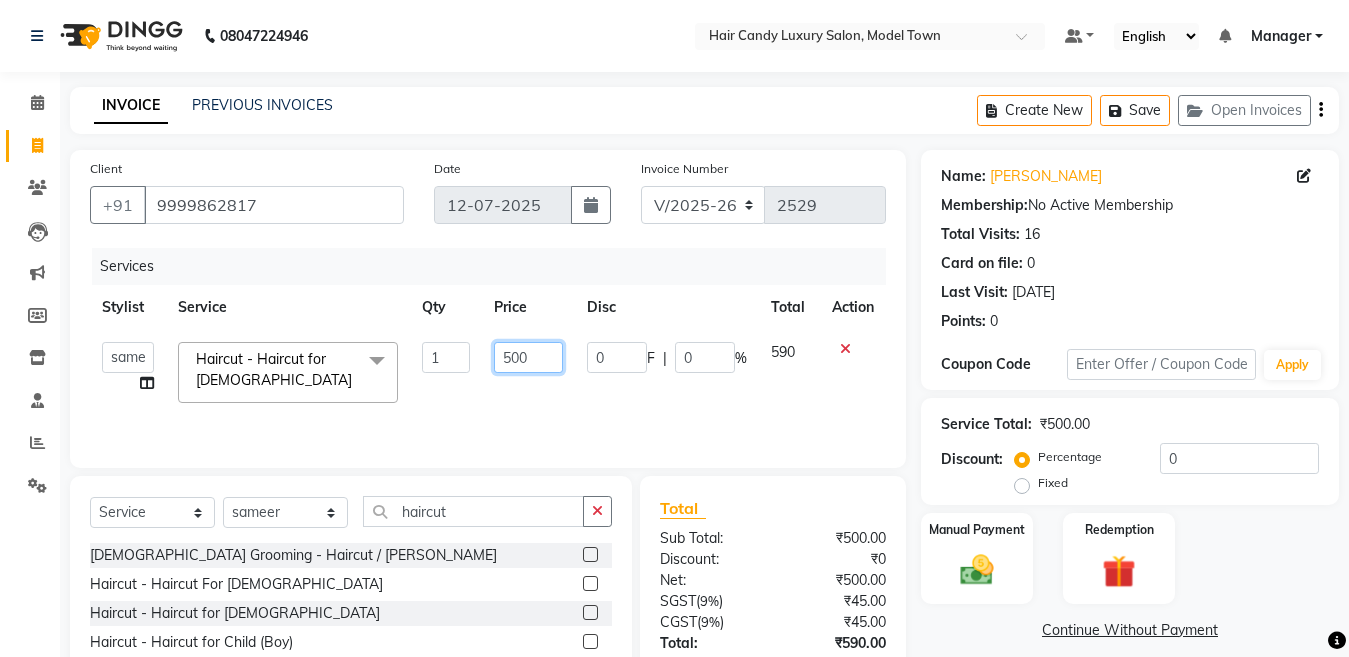 click on "500" 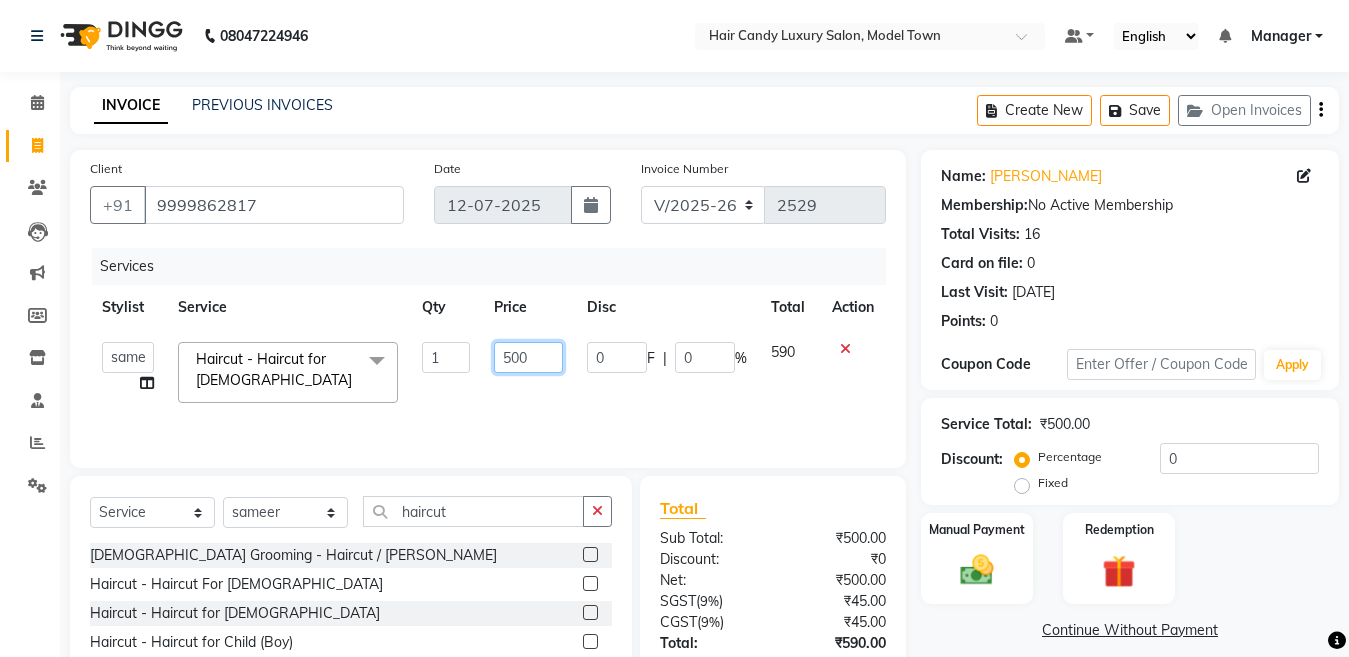 type on "600" 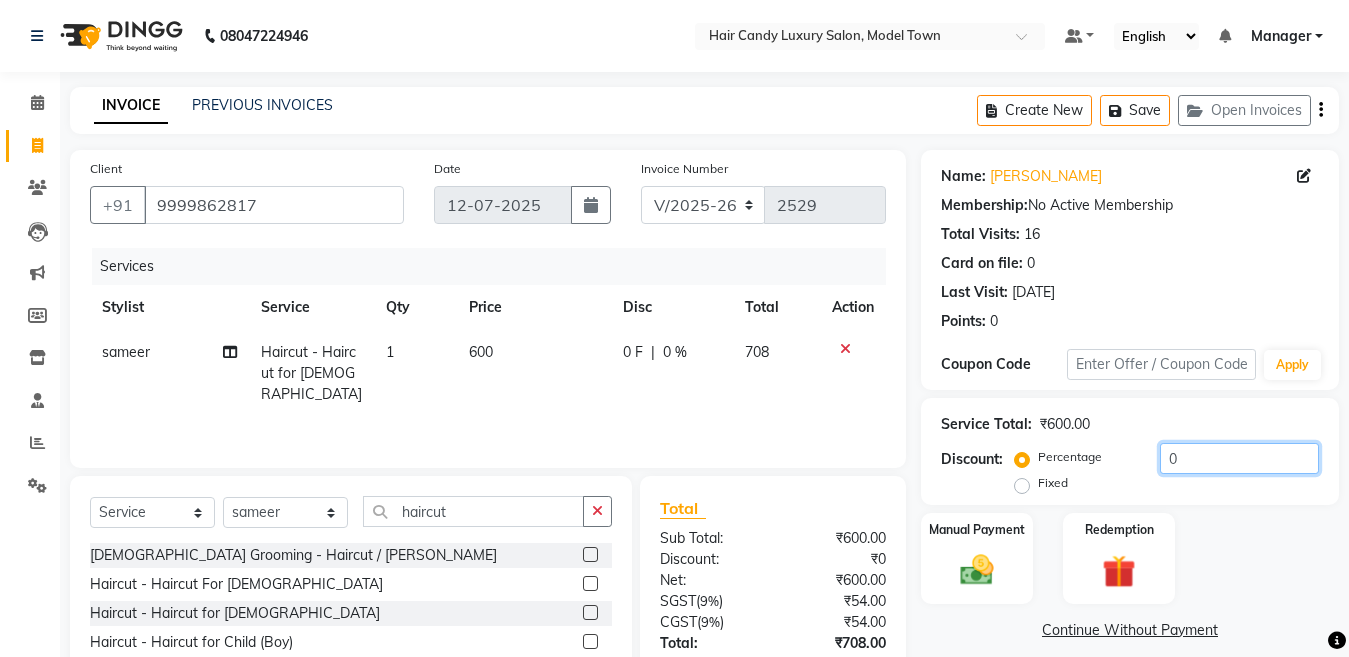 drag, startPoint x: 1262, startPoint y: 464, endPoint x: 599, endPoint y: 463, distance: 663.00073 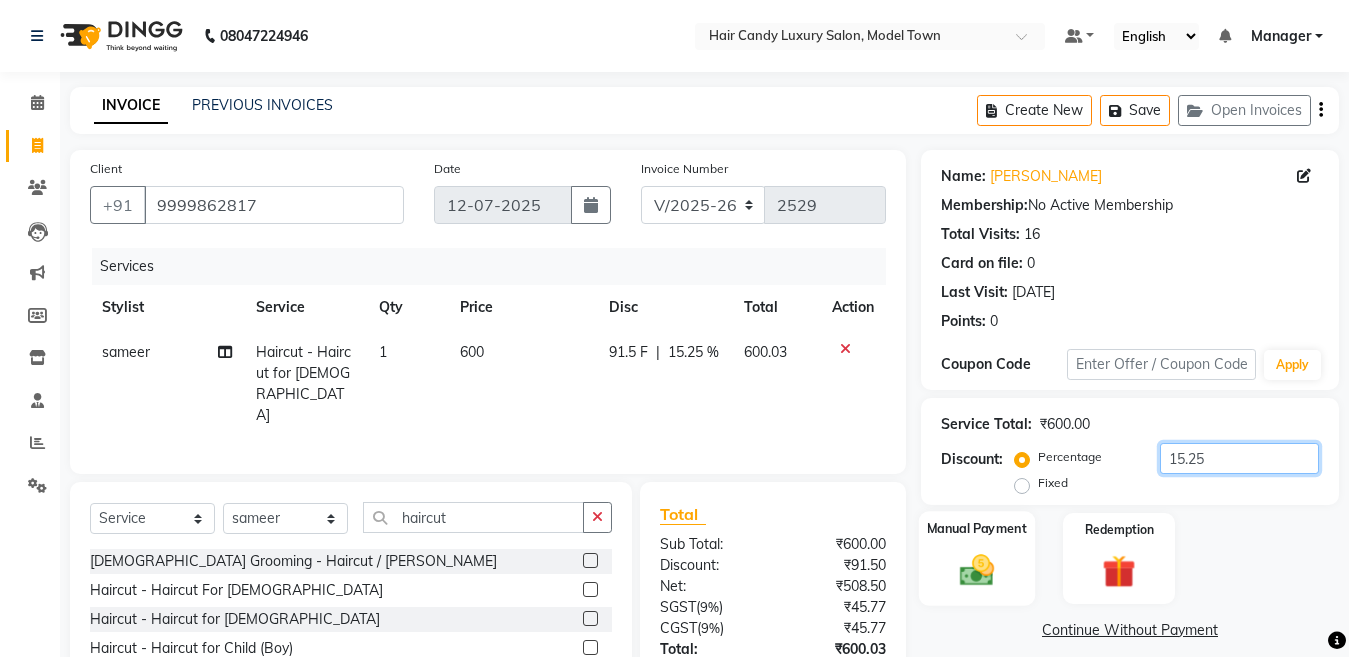 type on "15.25" 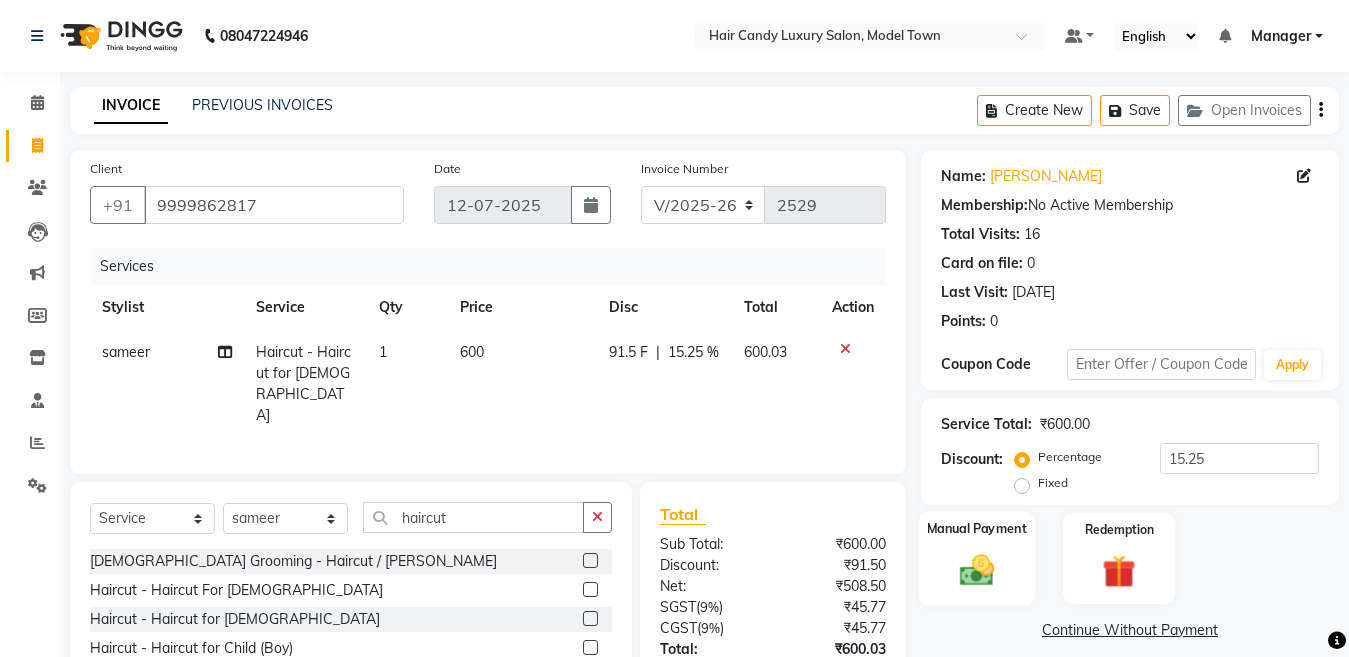 click on "Manual Payment" 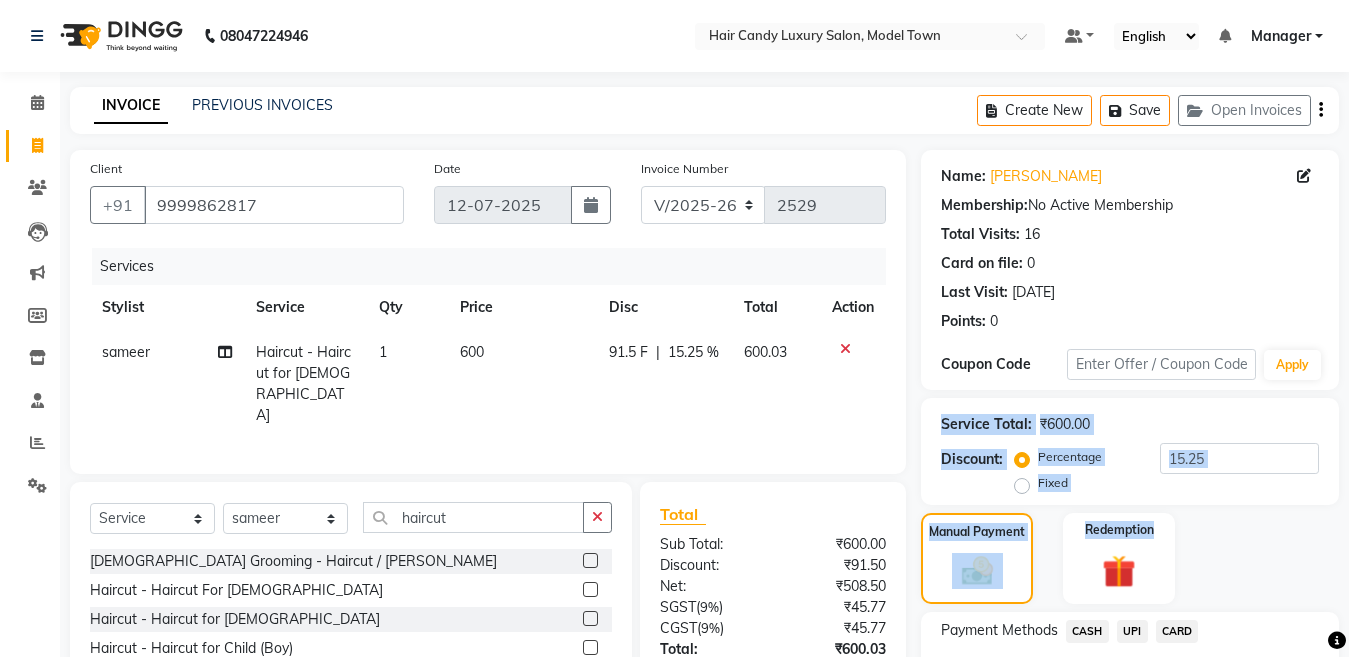 drag, startPoint x: 1355, startPoint y: 411, endPoint x: 1360, endPoint y: 556, distance: 145.08618 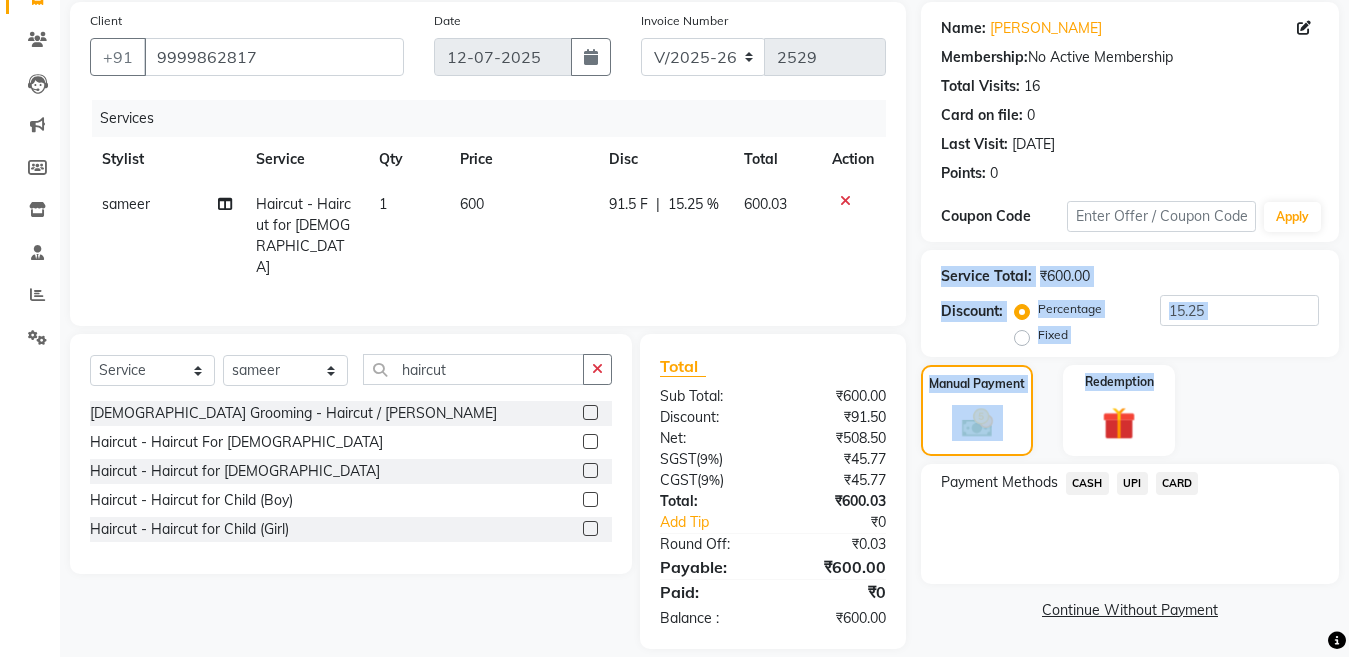 scroll, scrollTop: 164, scrollLeft: 0, axis: vertical 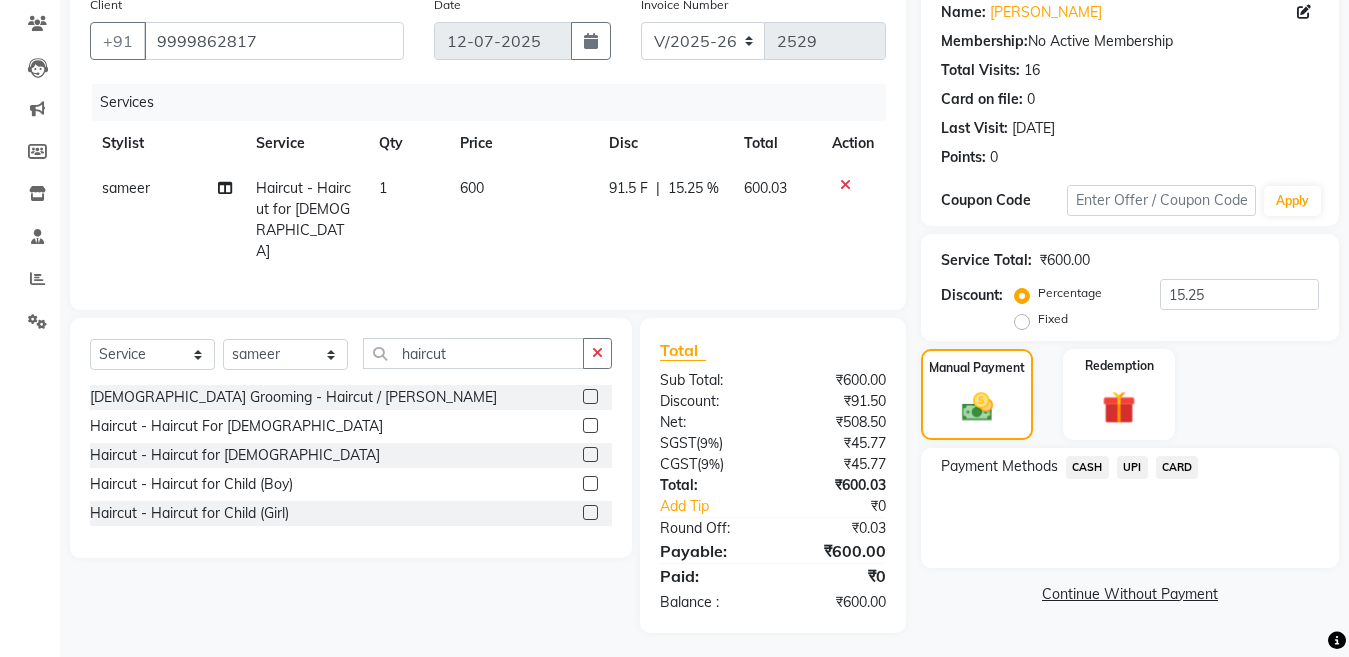 click on "CASH" 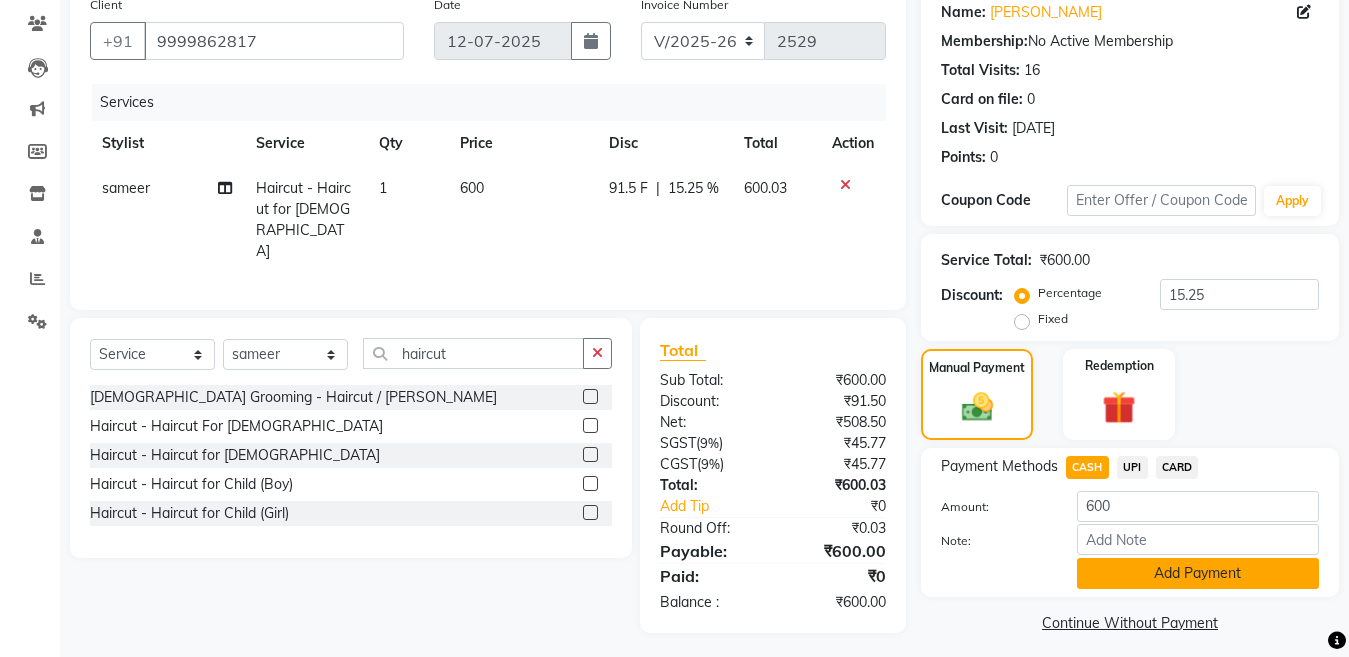 click on "Add Payment" 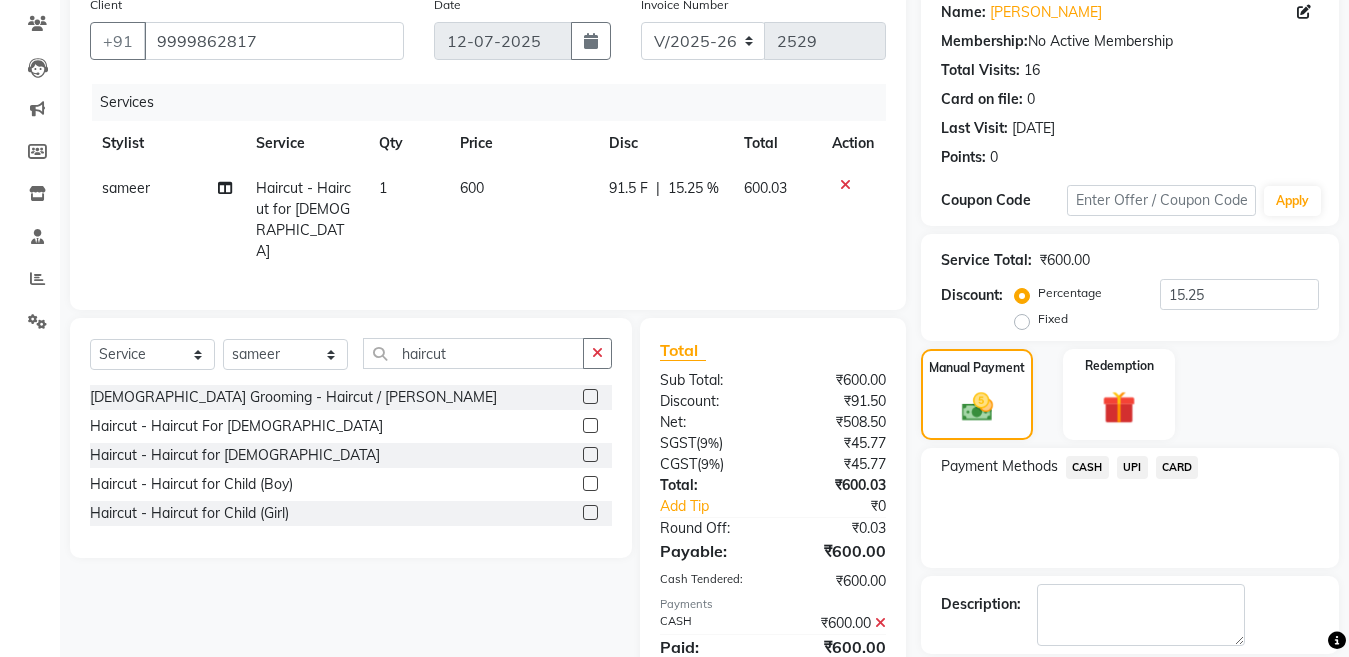 scroll, scrollTop: 259, scrollLeft: 0, axis: vertical 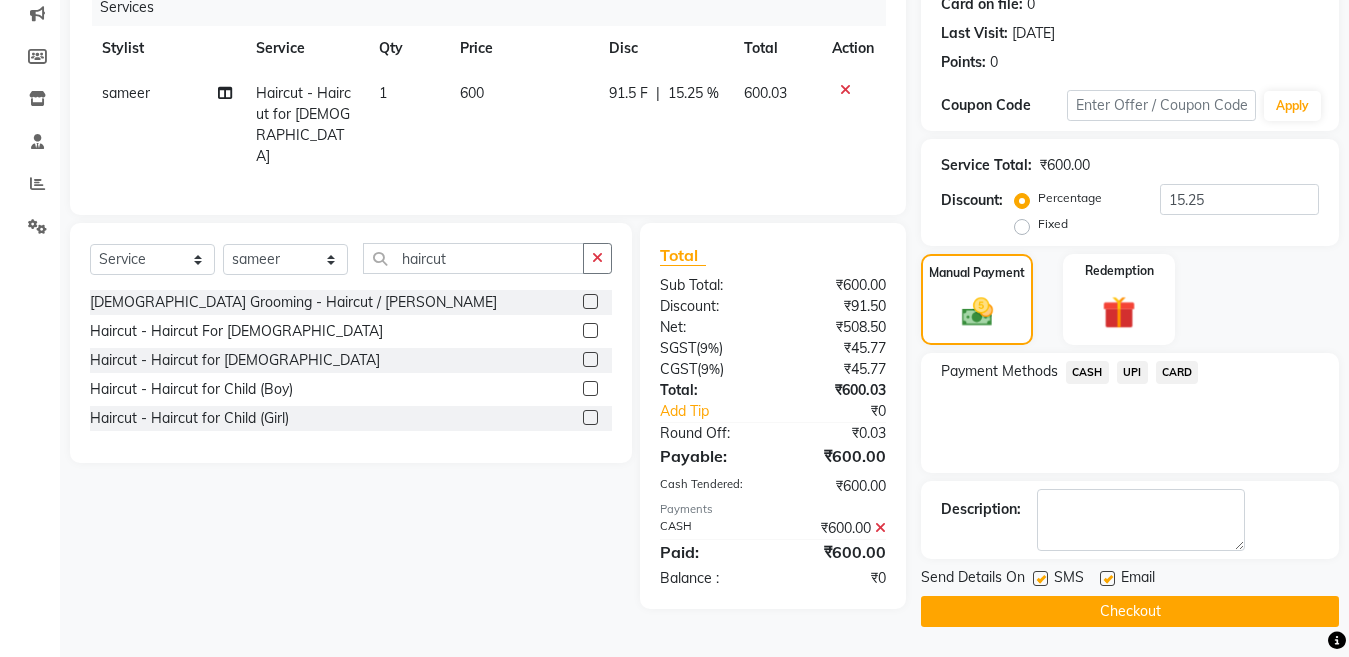 click 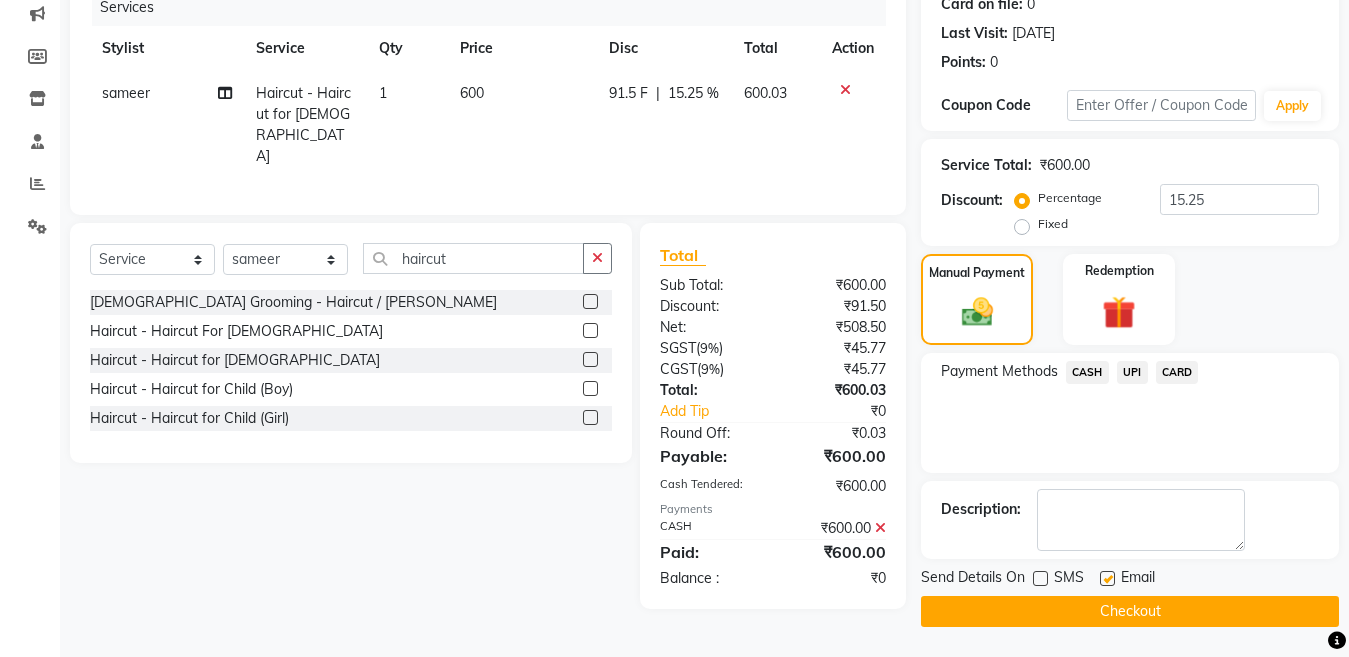 click on "Checkout" 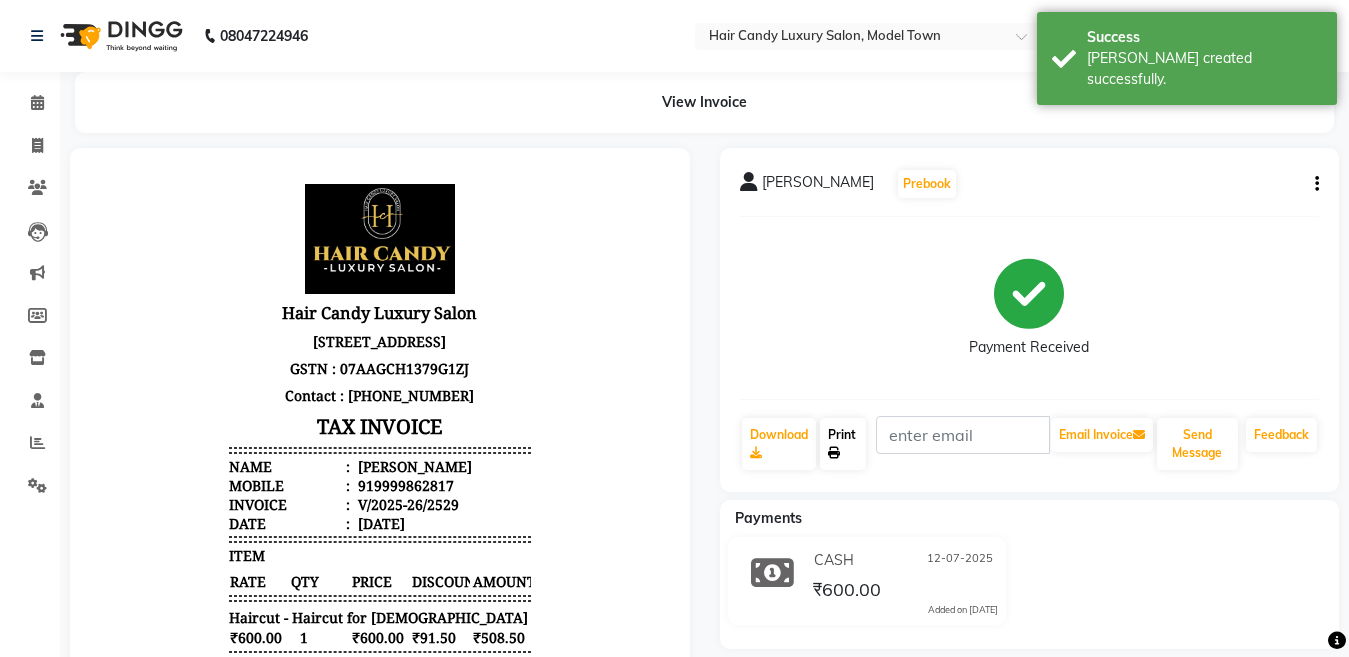scroll, scrollTop: 0, scrollLeft: 0, axis: both 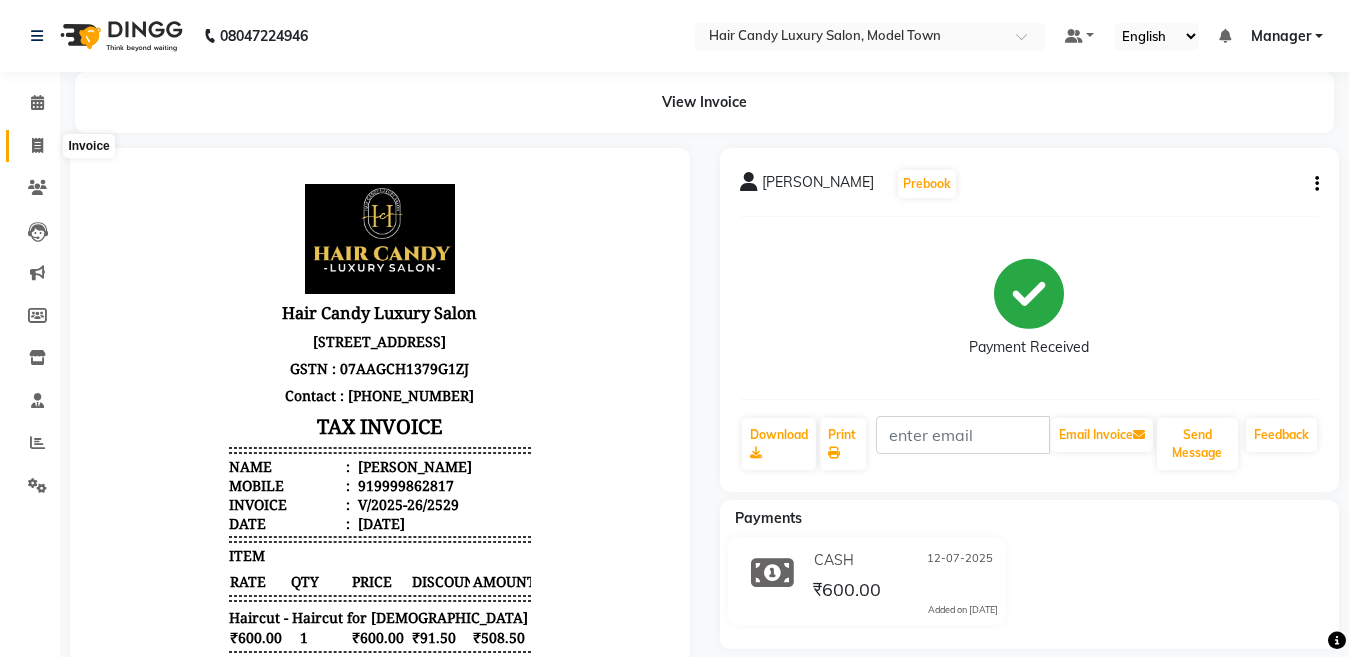 click 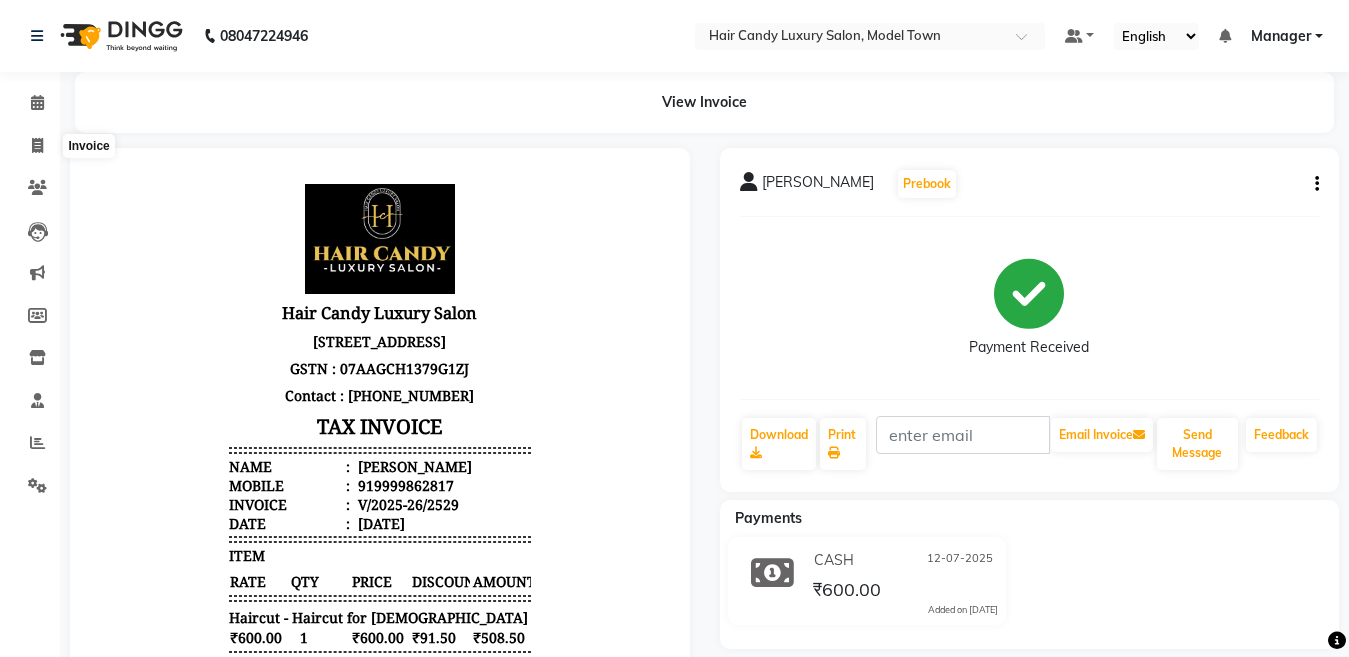 select on "service" 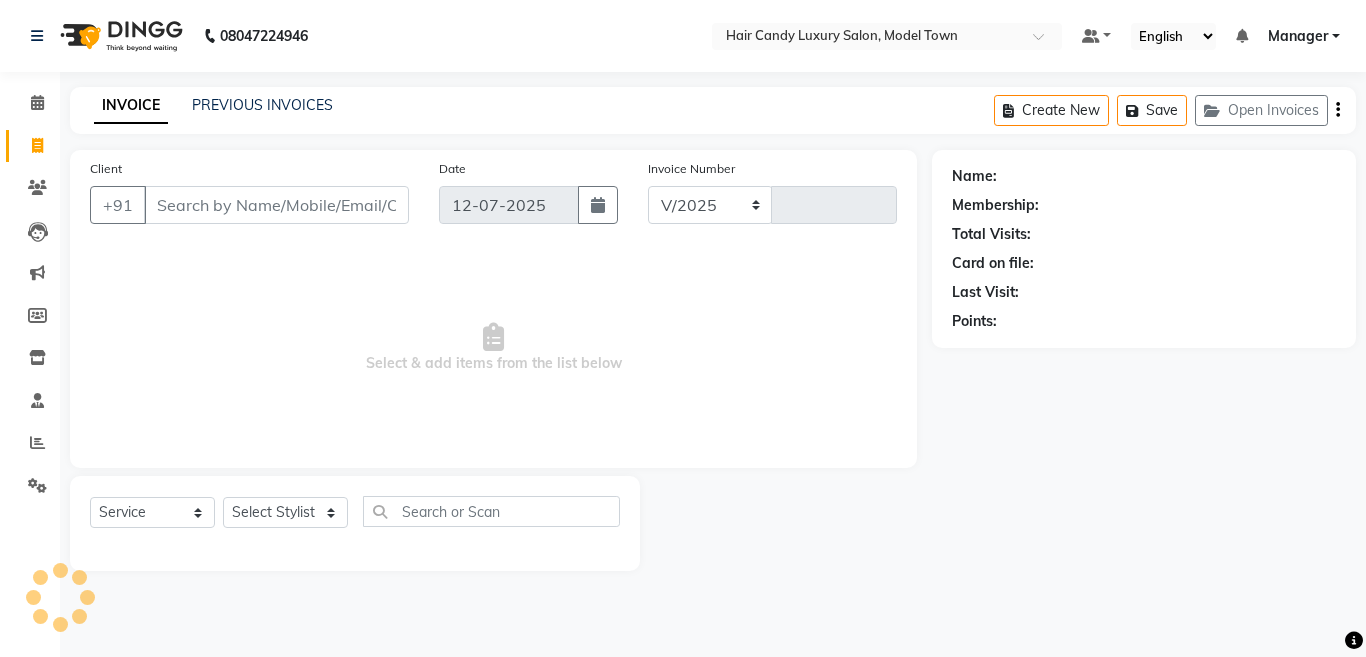 select on "4716" 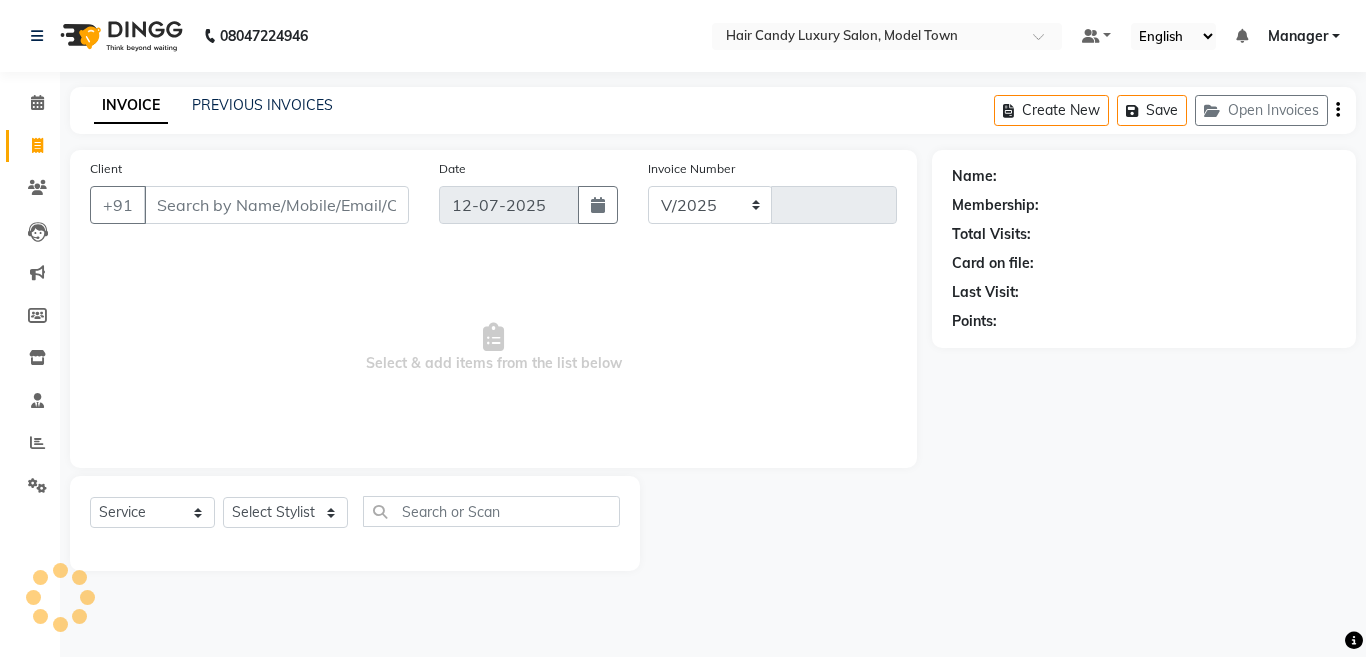 type on "2530" 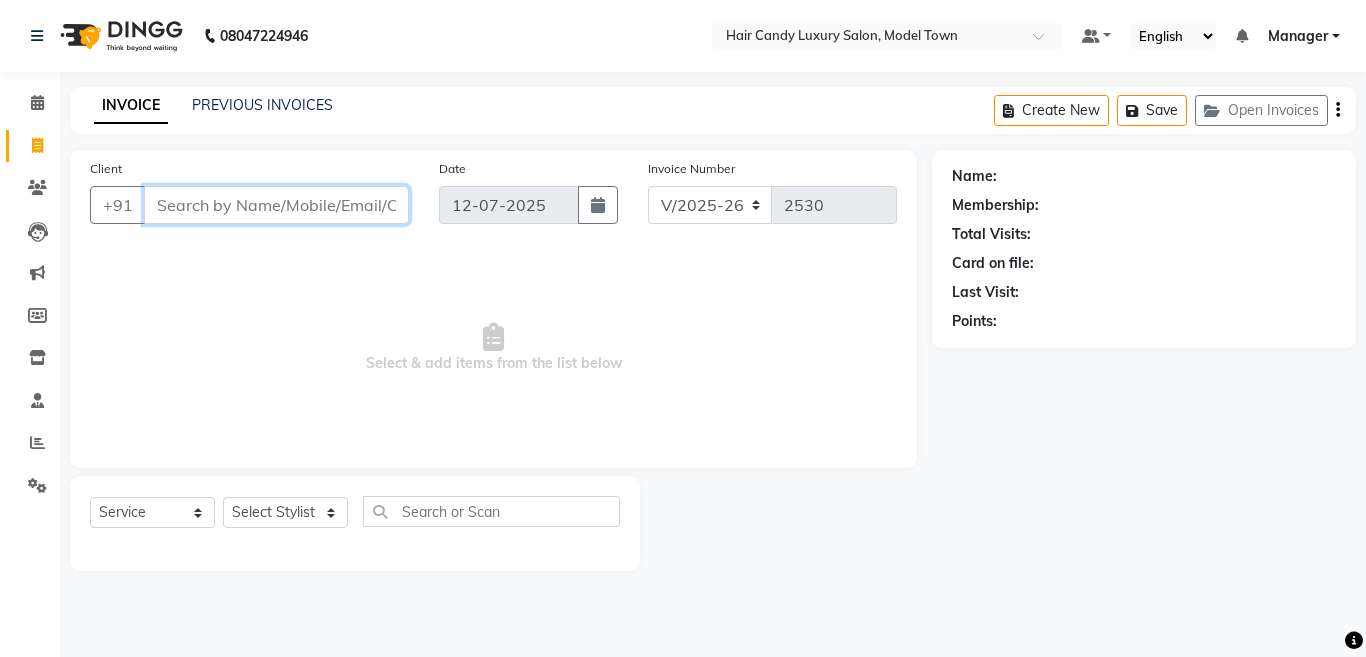 click on "Client" at bounding box center (276, 205) 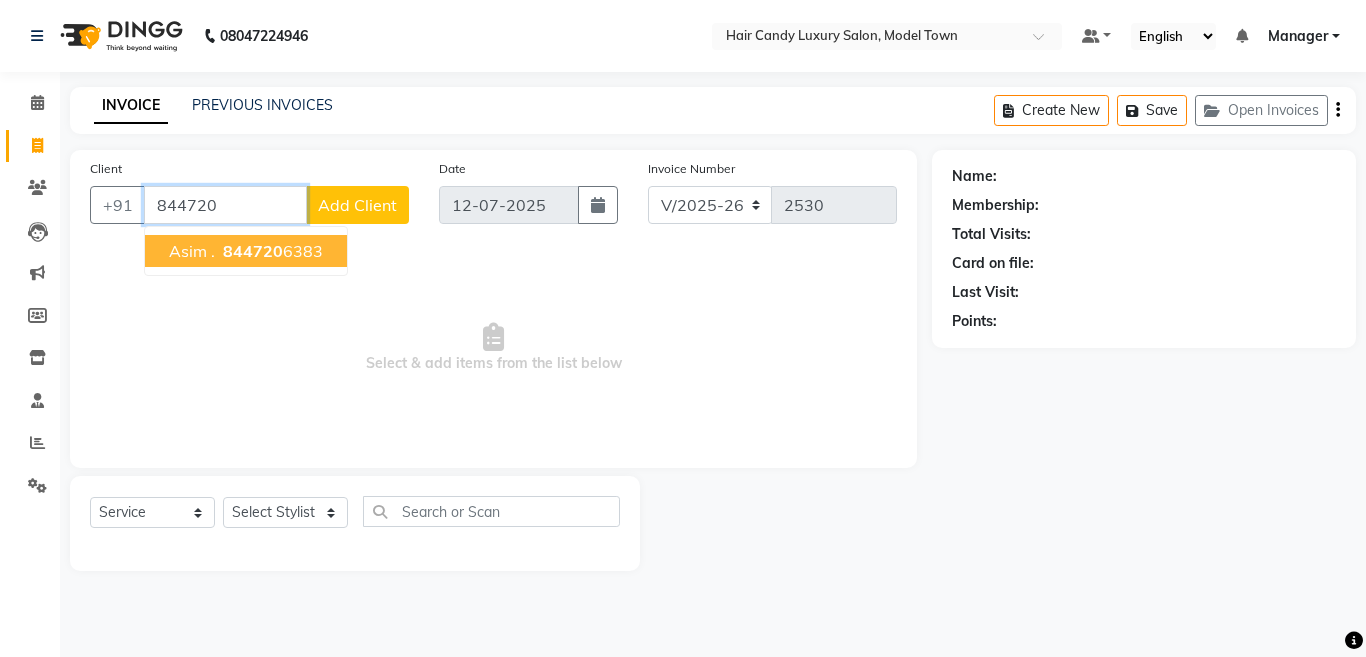 click on "844720 6383" at bounding box center [271, 251] 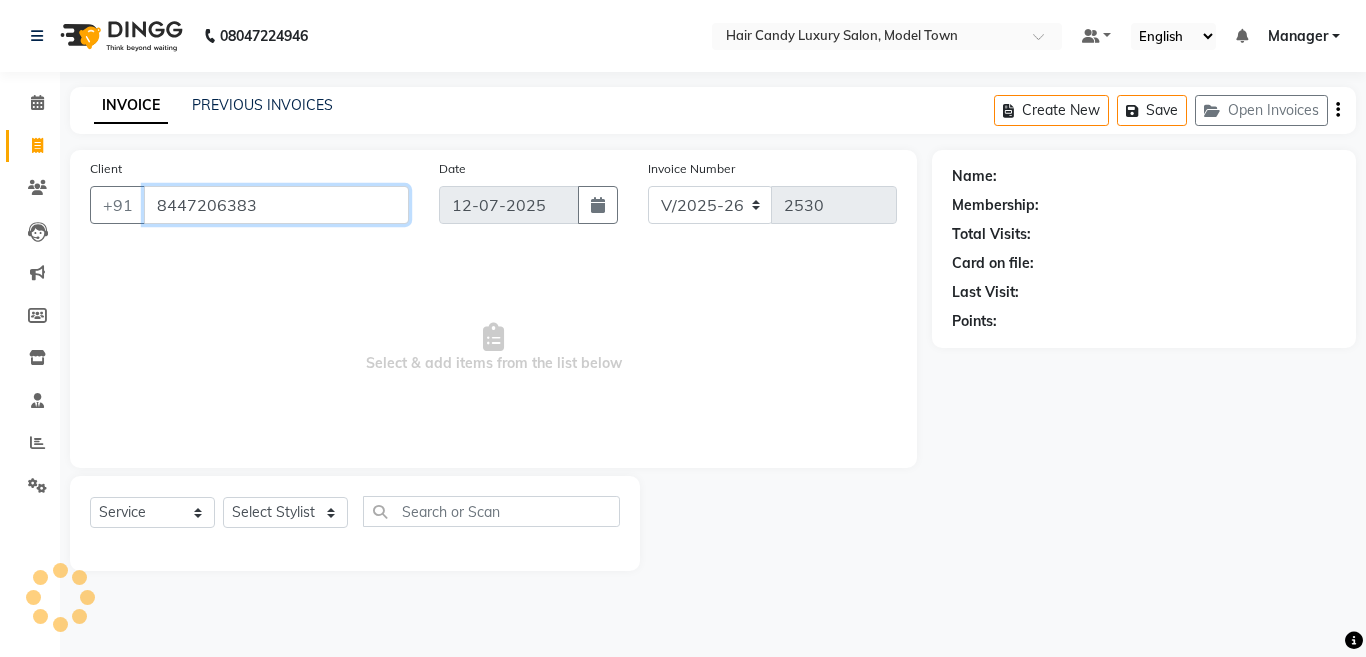 type on "8447206383" 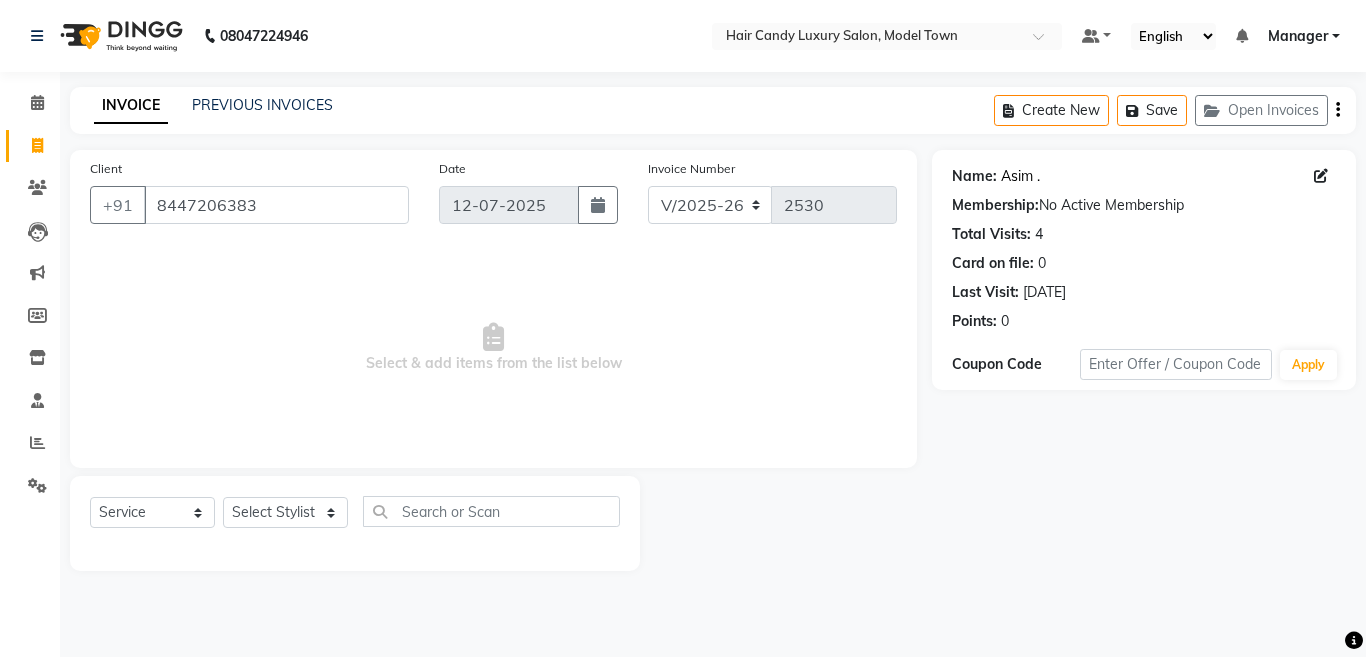 click on "Asim ." 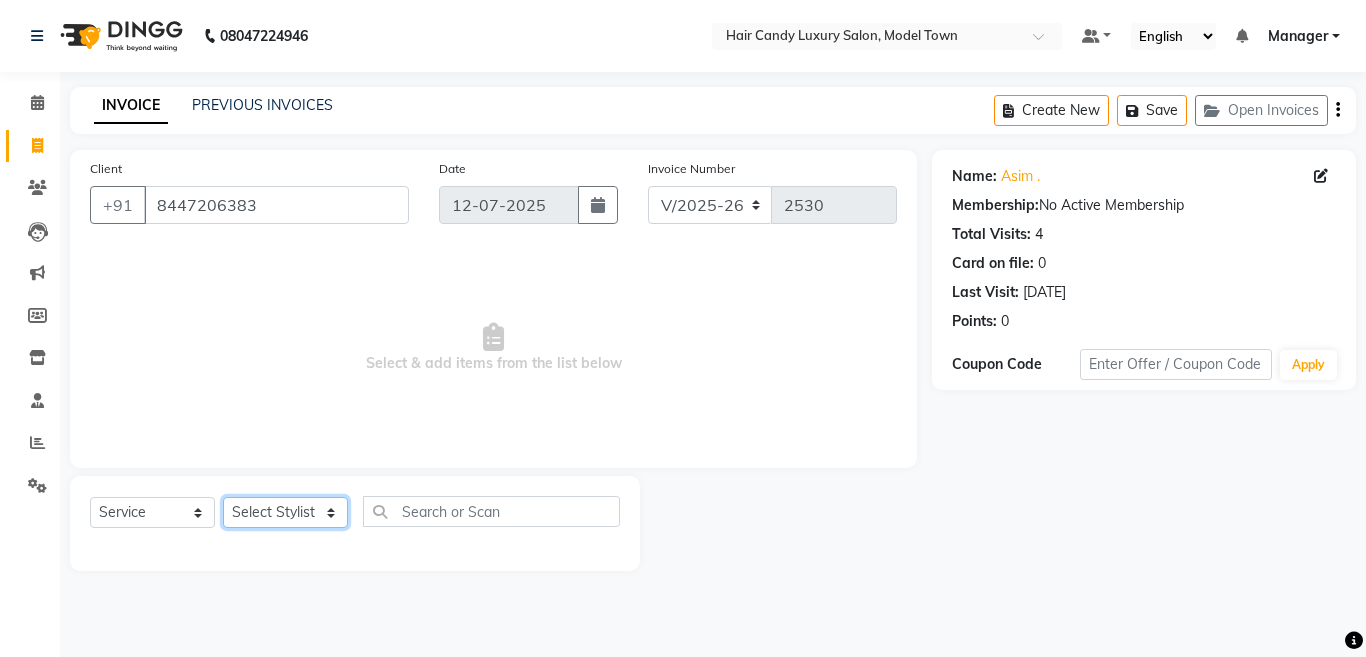 click on "Select Stylist [PERSON_NAME] [PERSON_NAME] ([PERSON_NAME]) Manager [PERSON_NAME] [PERSON_NAME] [PERSON_NAME] [PERSON_NAME] ([PERSON_NAME]) [PERSON_NAME]  stock manager surrender [PERSON_NAME] [PERSON_NAME]" 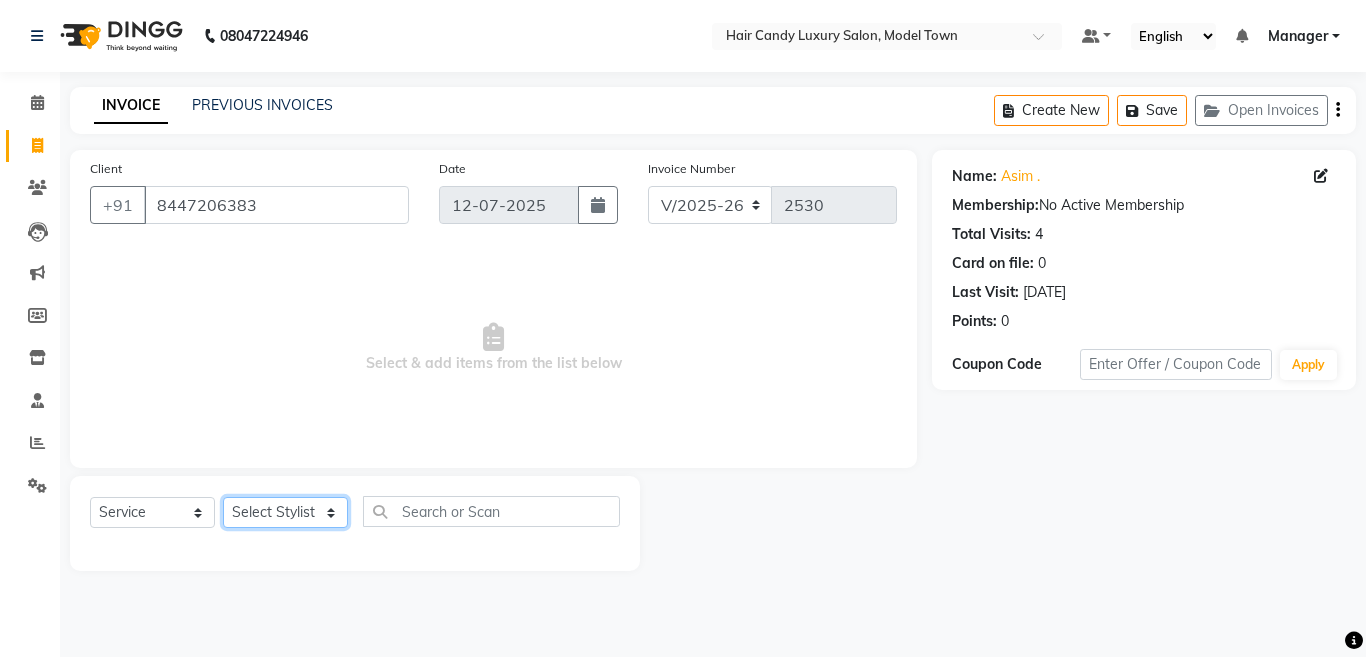 select on "66355" 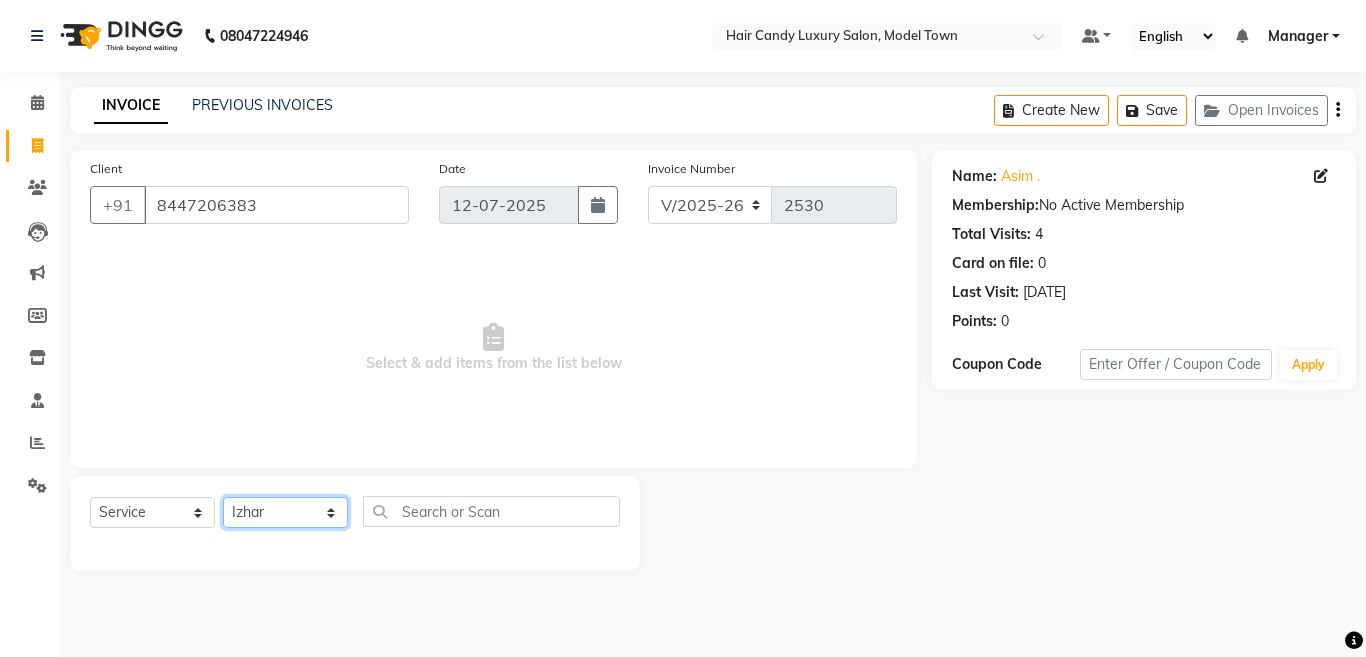 click on "Select Stylist [PERSON_NAME] [PERSON_NAME] ([PERSON_NAME]) Manager [PERSON_NAME] [PERSON_NAME] [PERSON_NAME] [PERSON_NAME] ([PERSON_NAME]) [PERSON_NAME]  stock manager surrender [PERSON_NAME] [PERSON_NAME]" 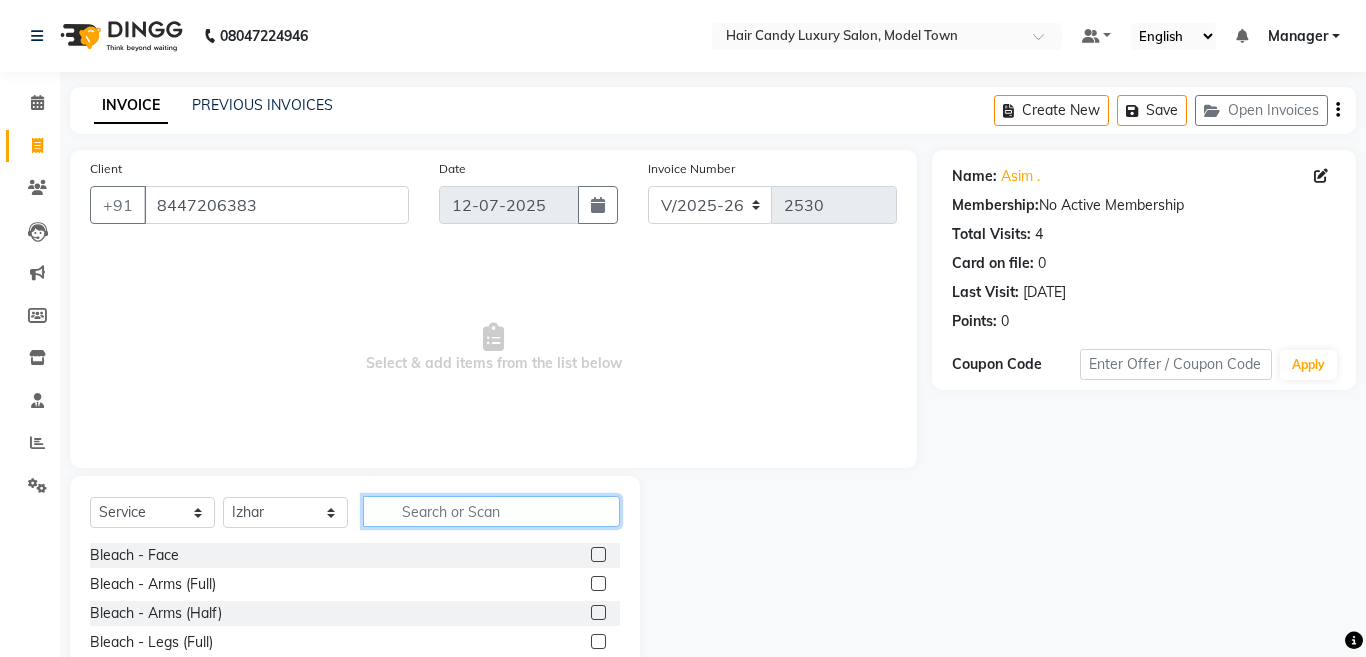click 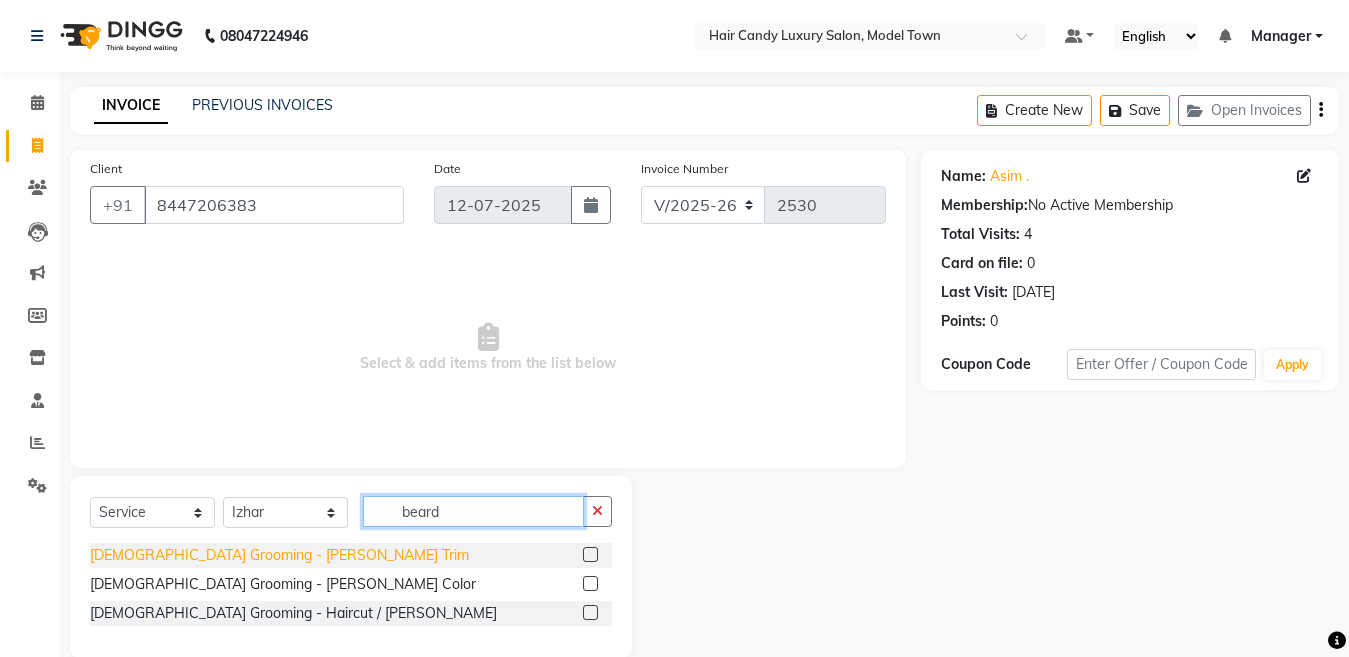 type on "beard" 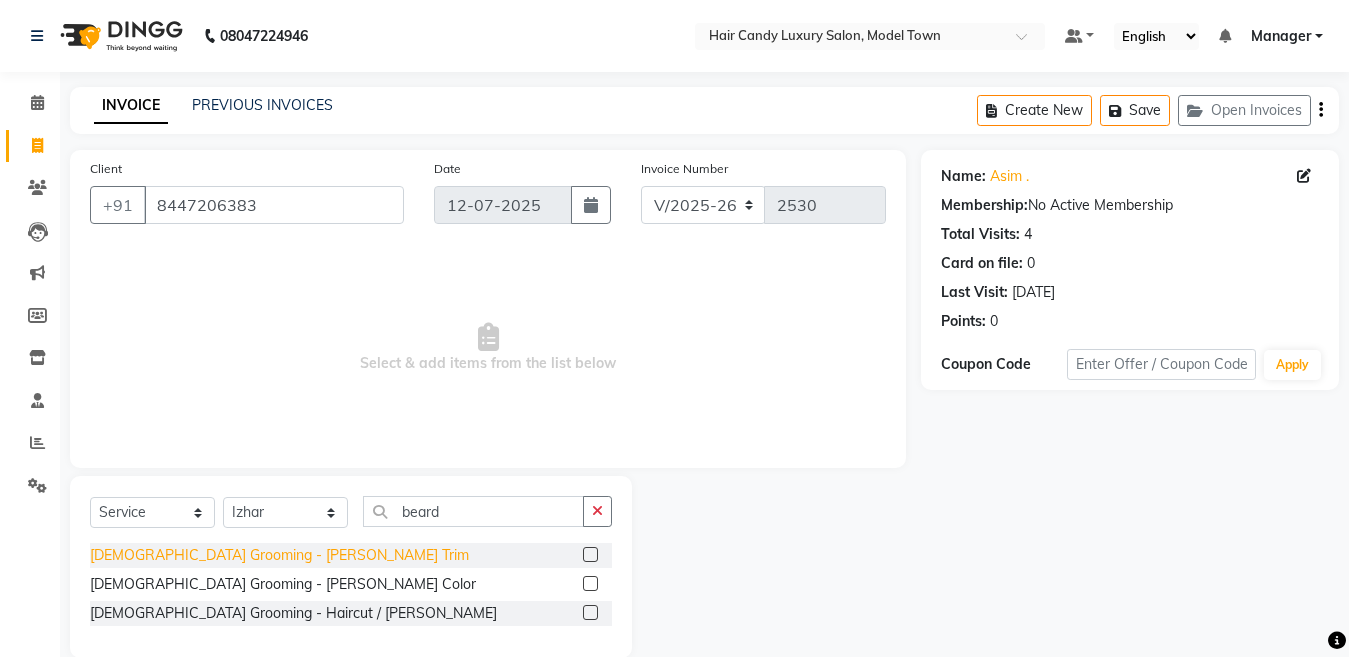 click on "[DEMOGRAPHIC_DATA] Grooming - [PERSON_NAME] Trim" 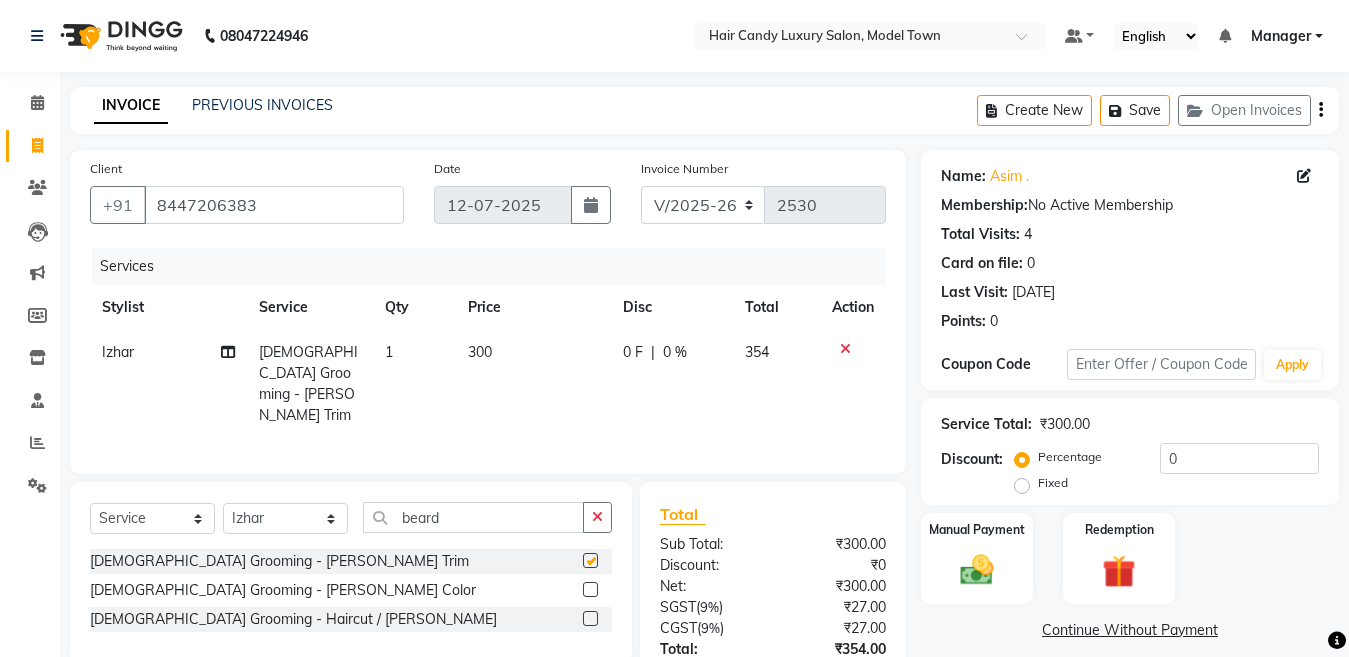checkbox on "false" 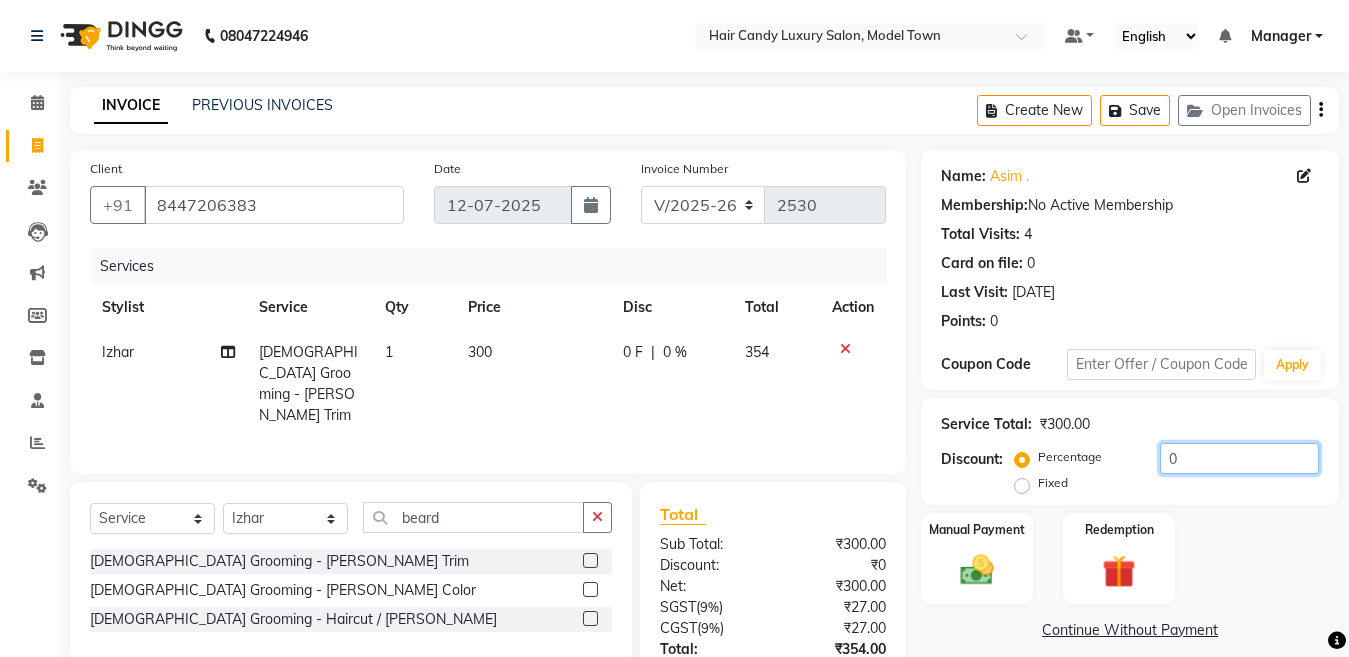 drag, startPoint x: 1229, startPoint y: 460, endPoint x: 1128, endPoint y: 462, distance: 101.0198 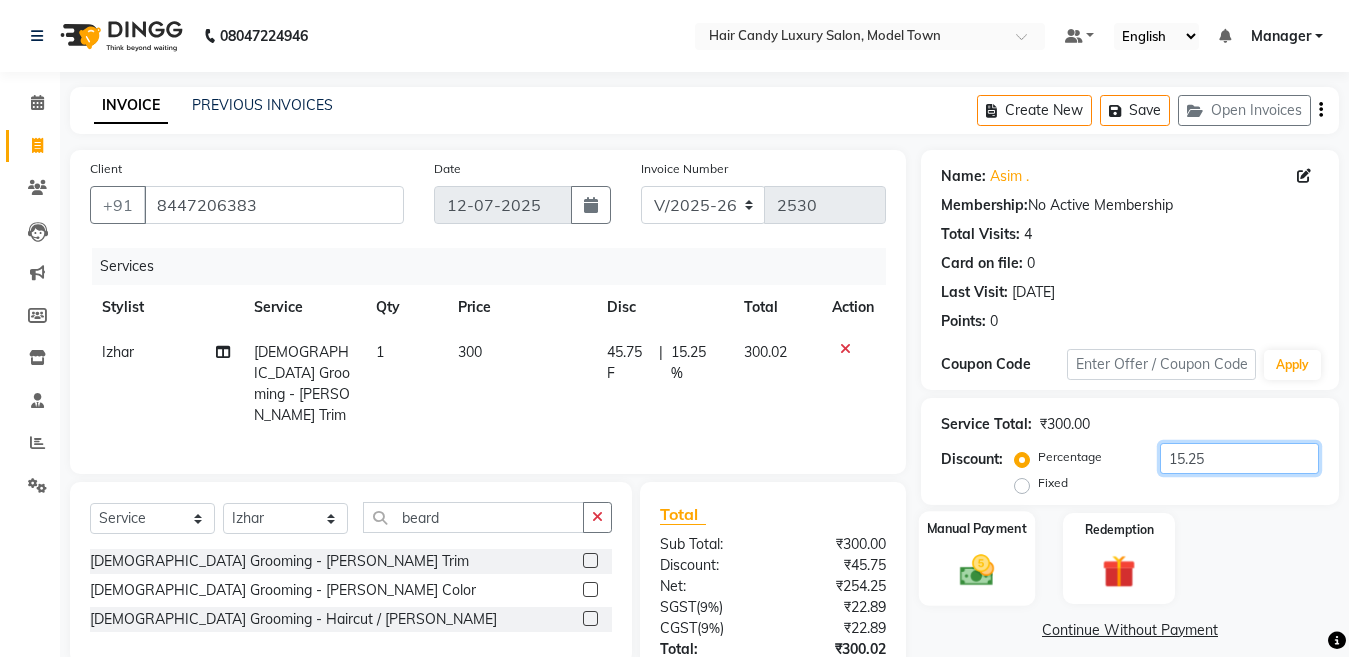 type on "15.25" 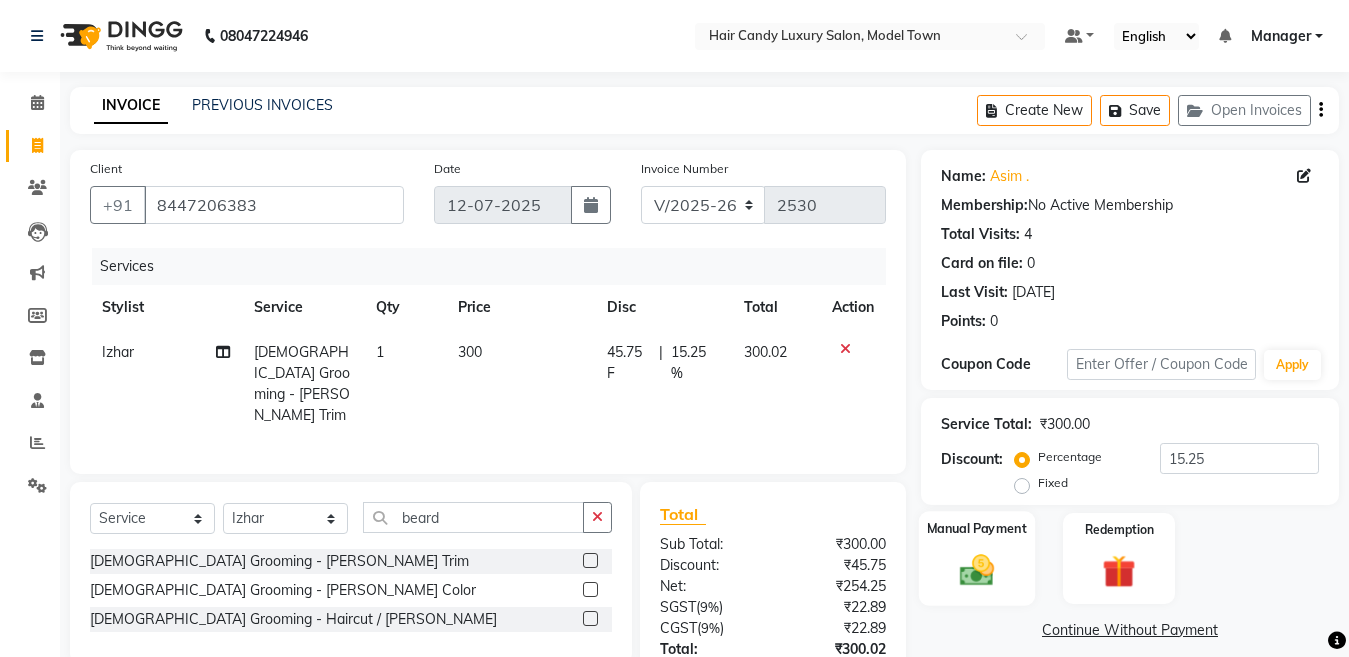 click 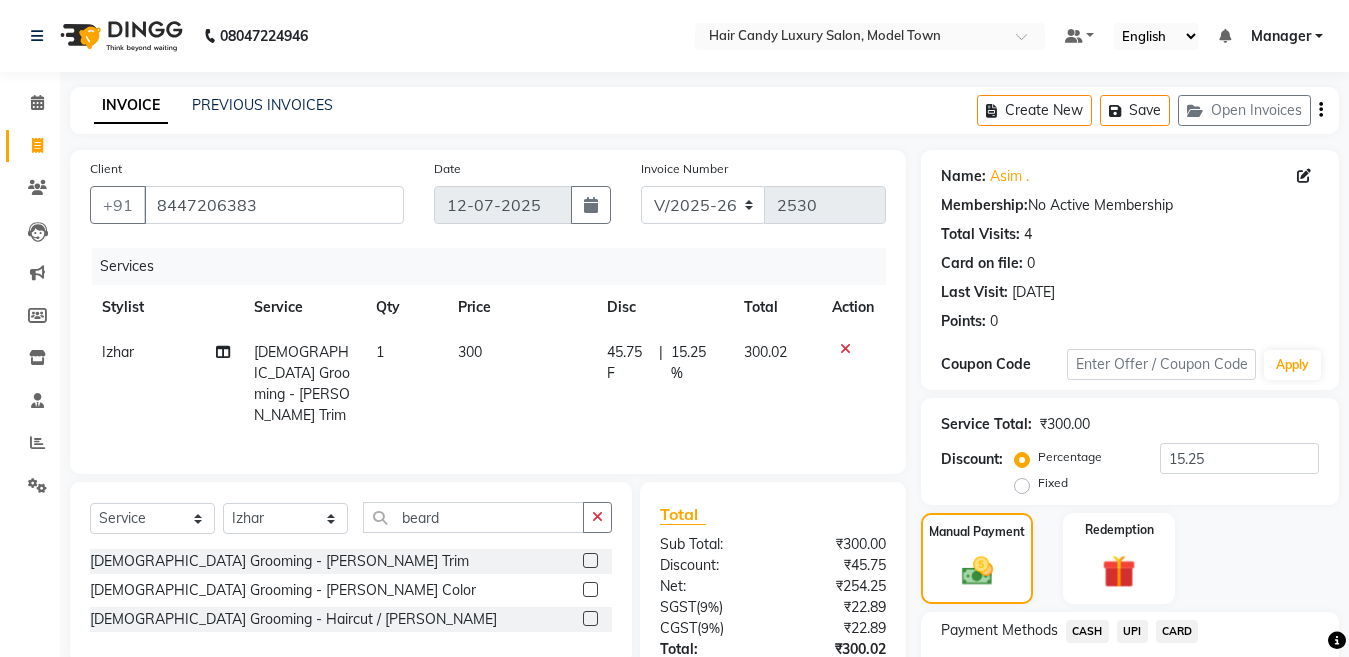 scroll, scrollTop: 164, scrollLeft: 0, axis: vertical 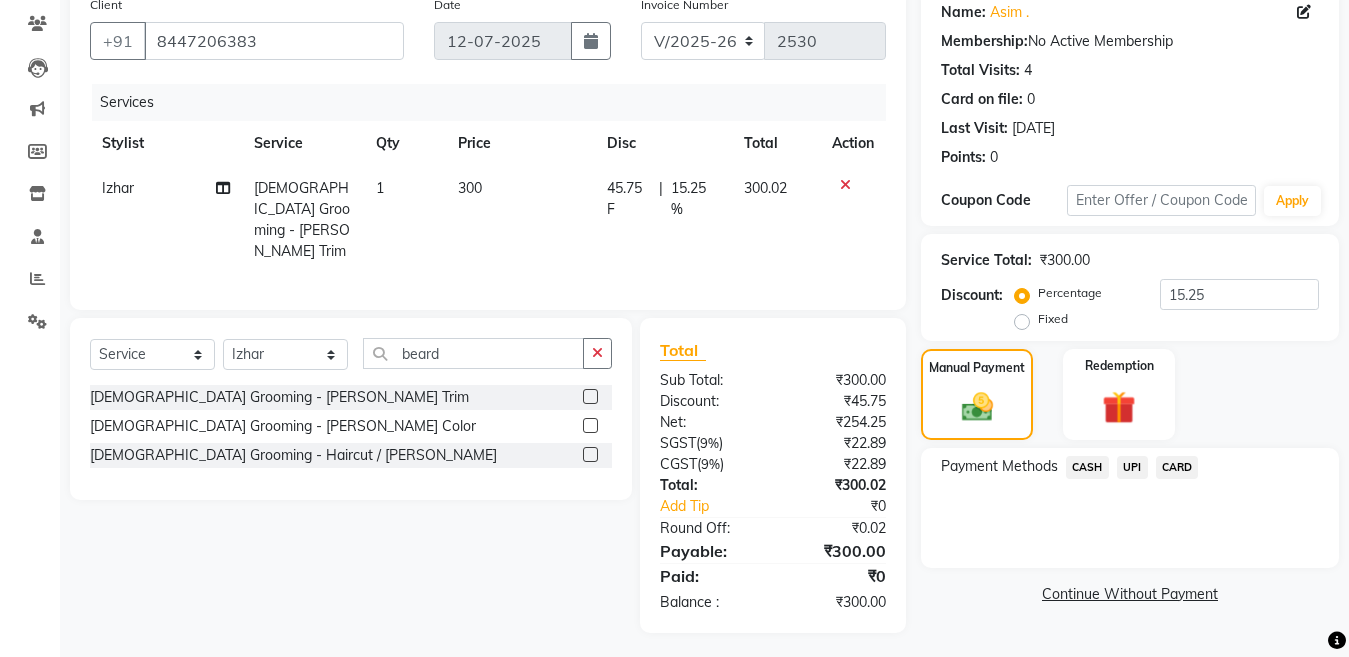 click on "CASH" 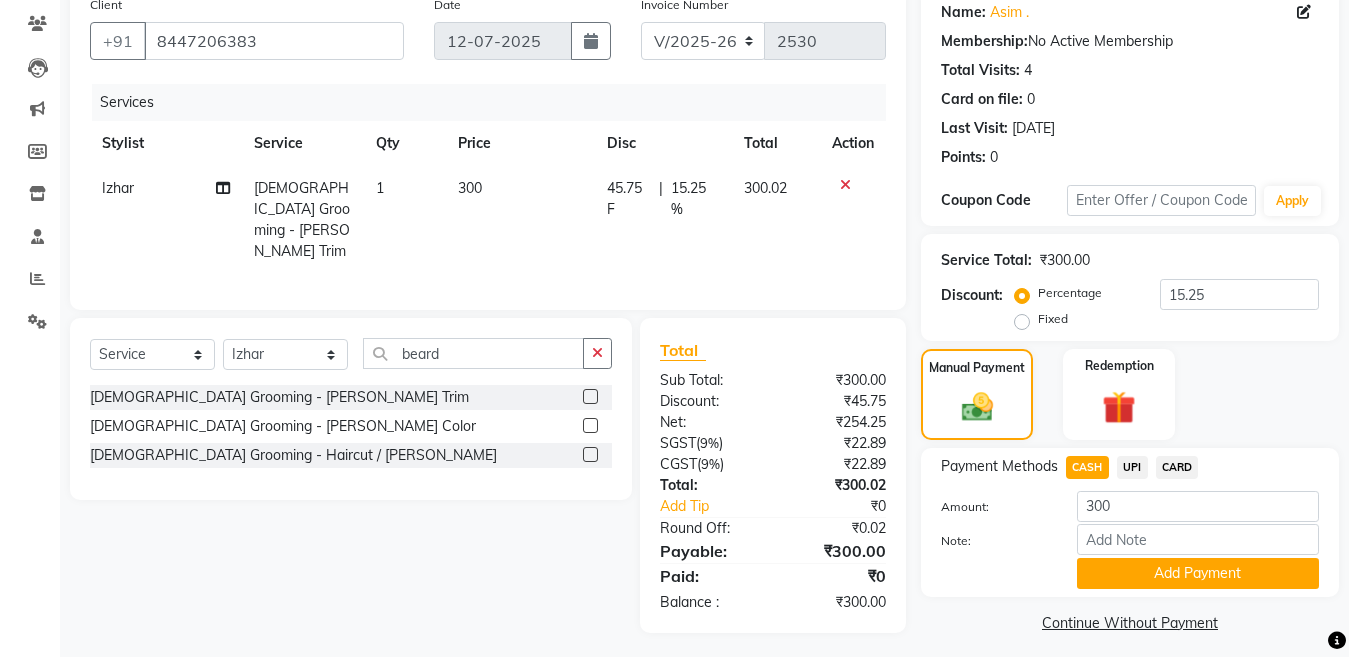 click on "Payment Methods  CASH   UPI   CARD  Amount: 300 Note: Add Payment" 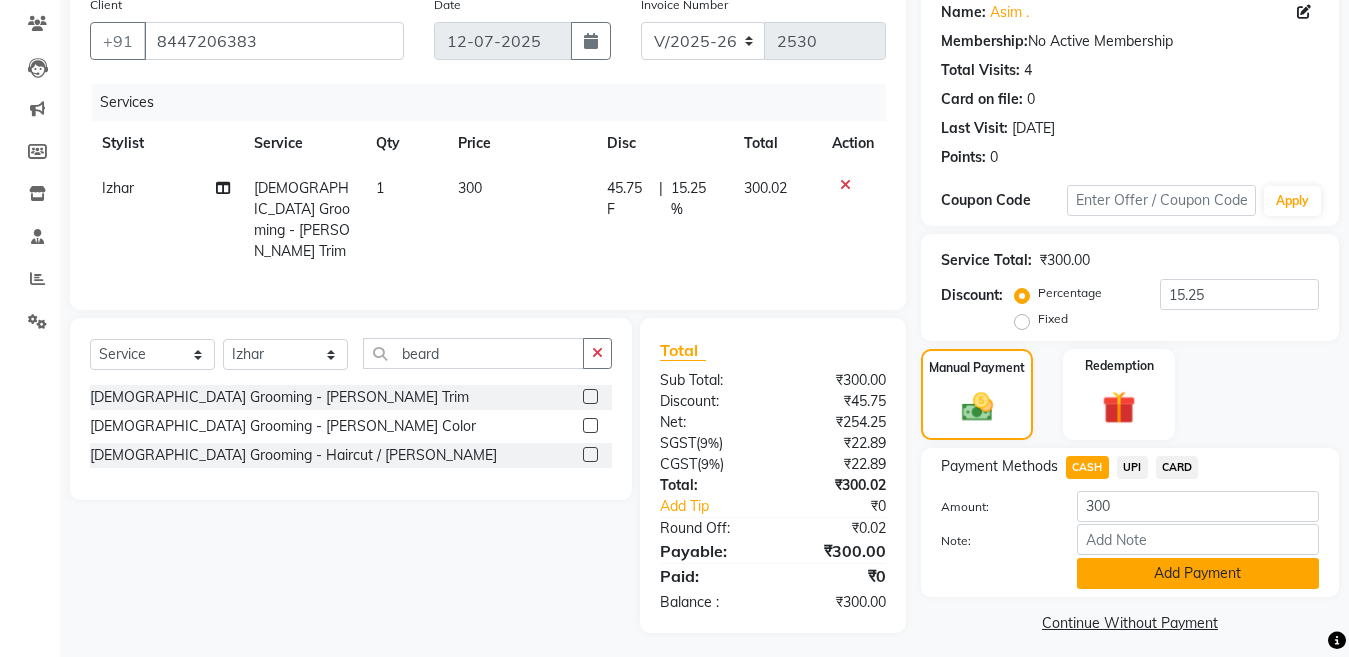 click on "Add Payment" 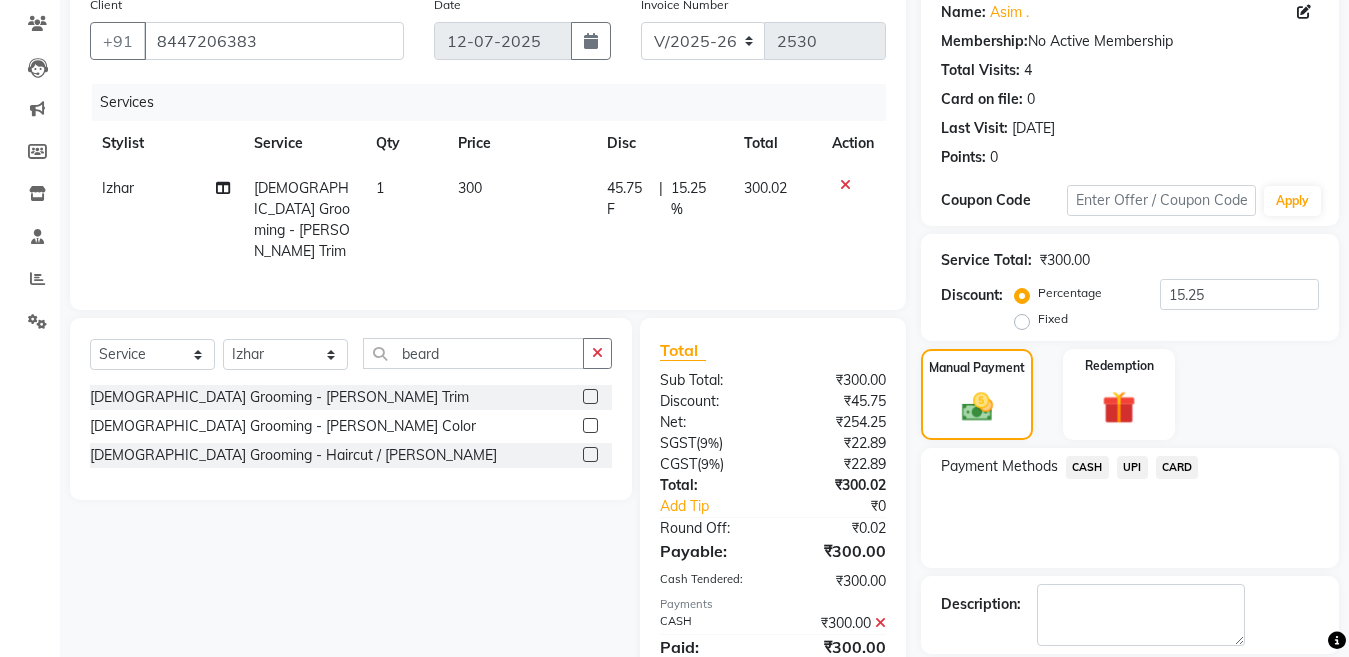 scroll, scrollTop: 259, scrollLeft: 0, axis: vertical 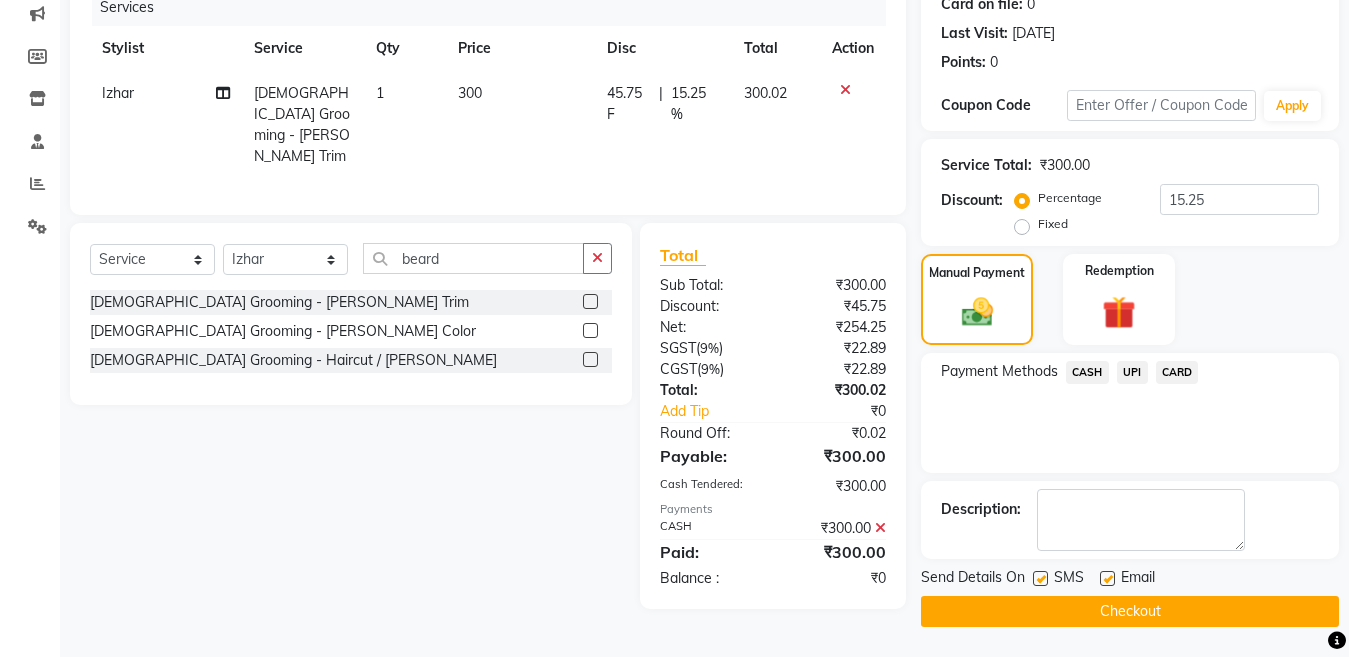 click 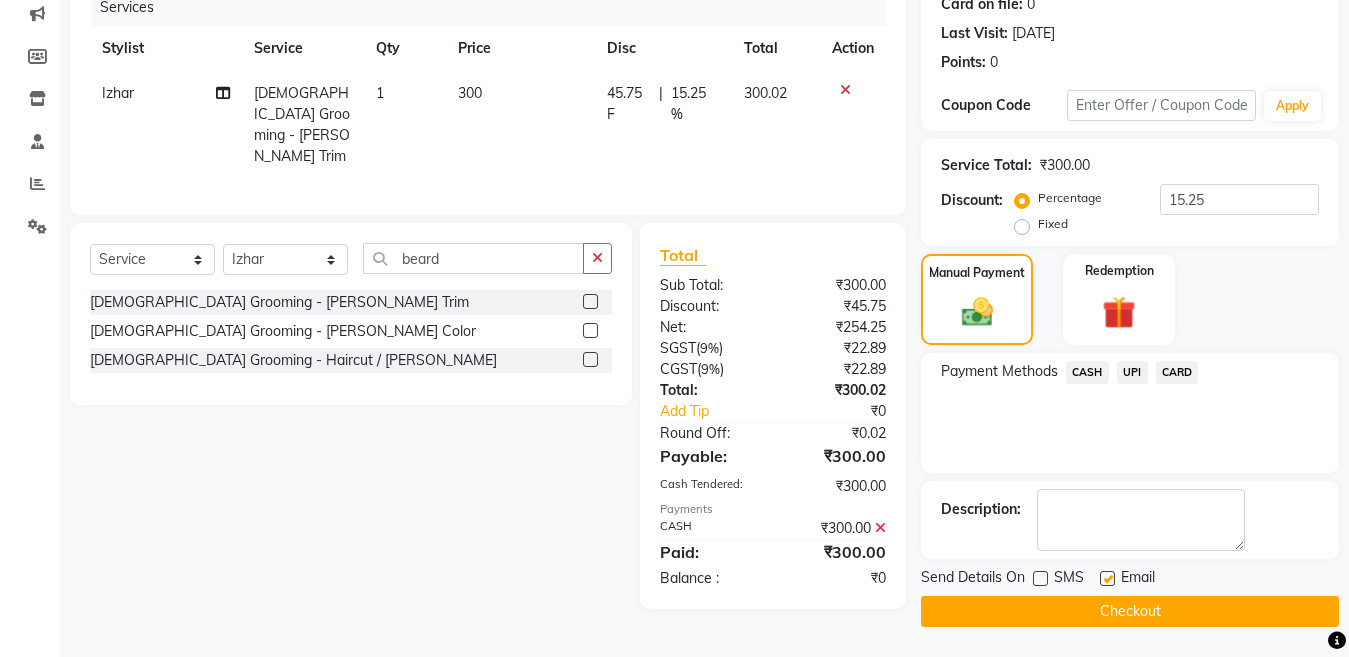 click on "Checkout" 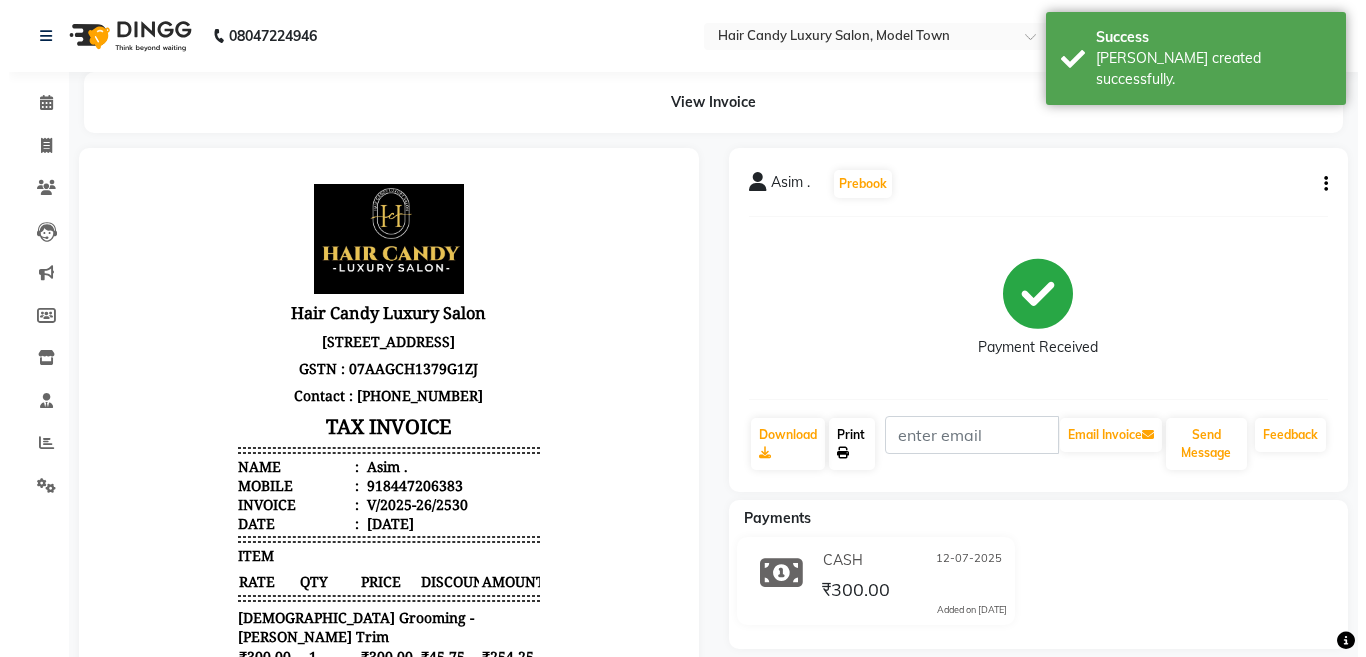 scroll, scrollTop: 0, scrollLeft: 0, axis: both 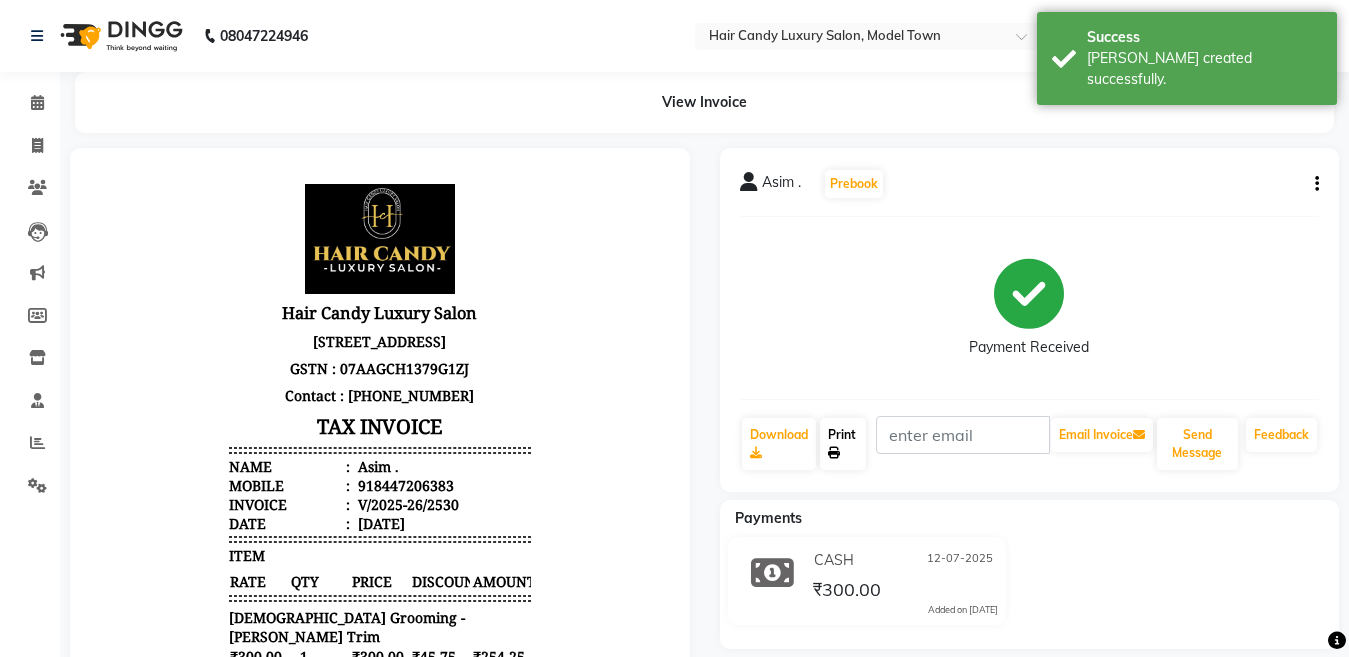 click on "Print" 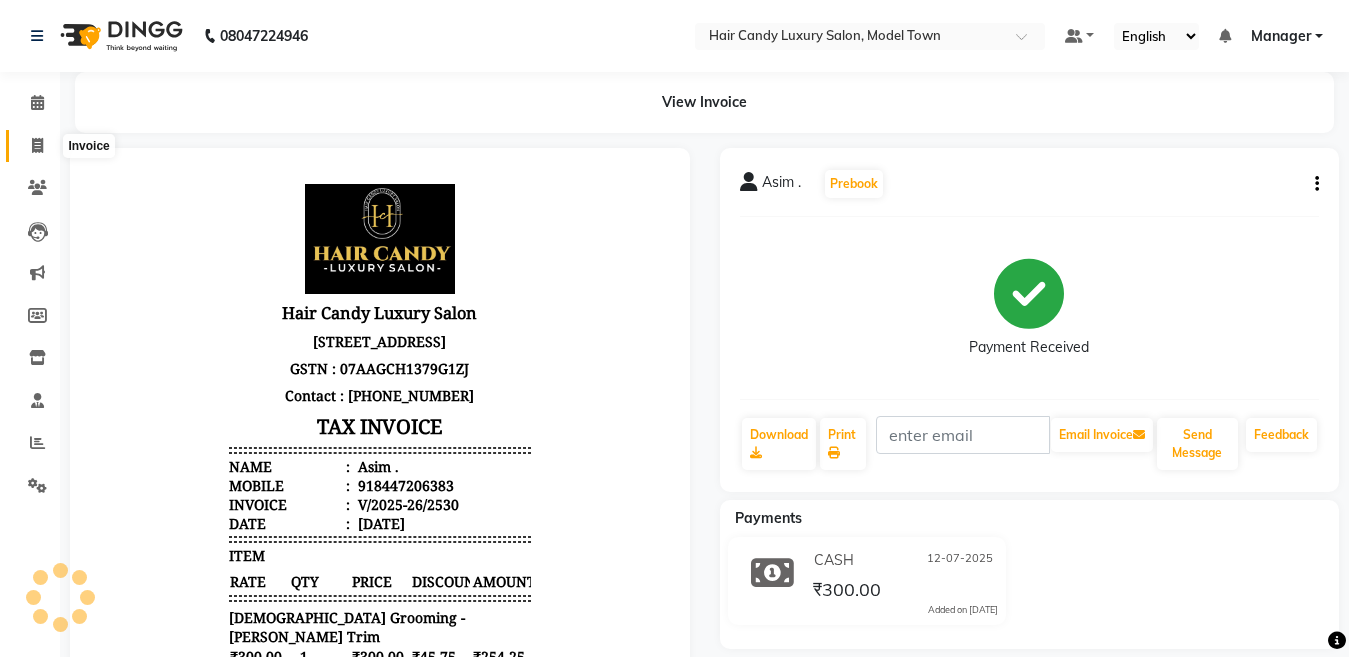 click 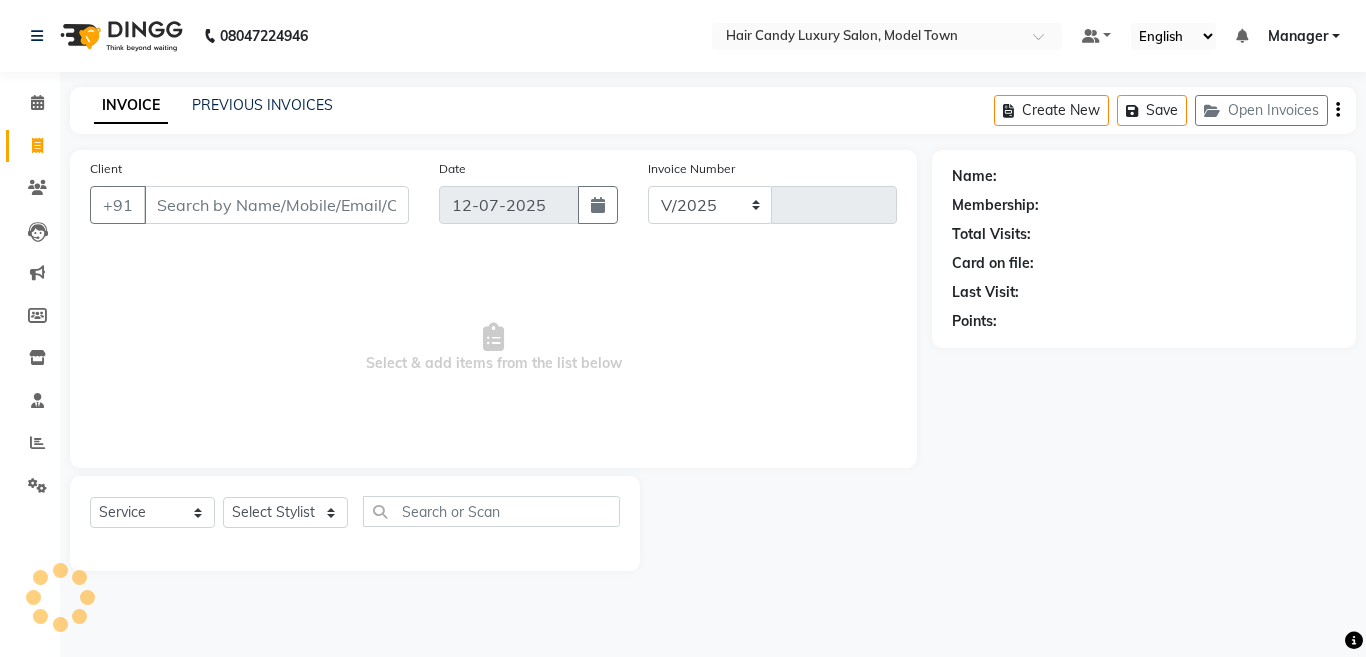 select on "4716" 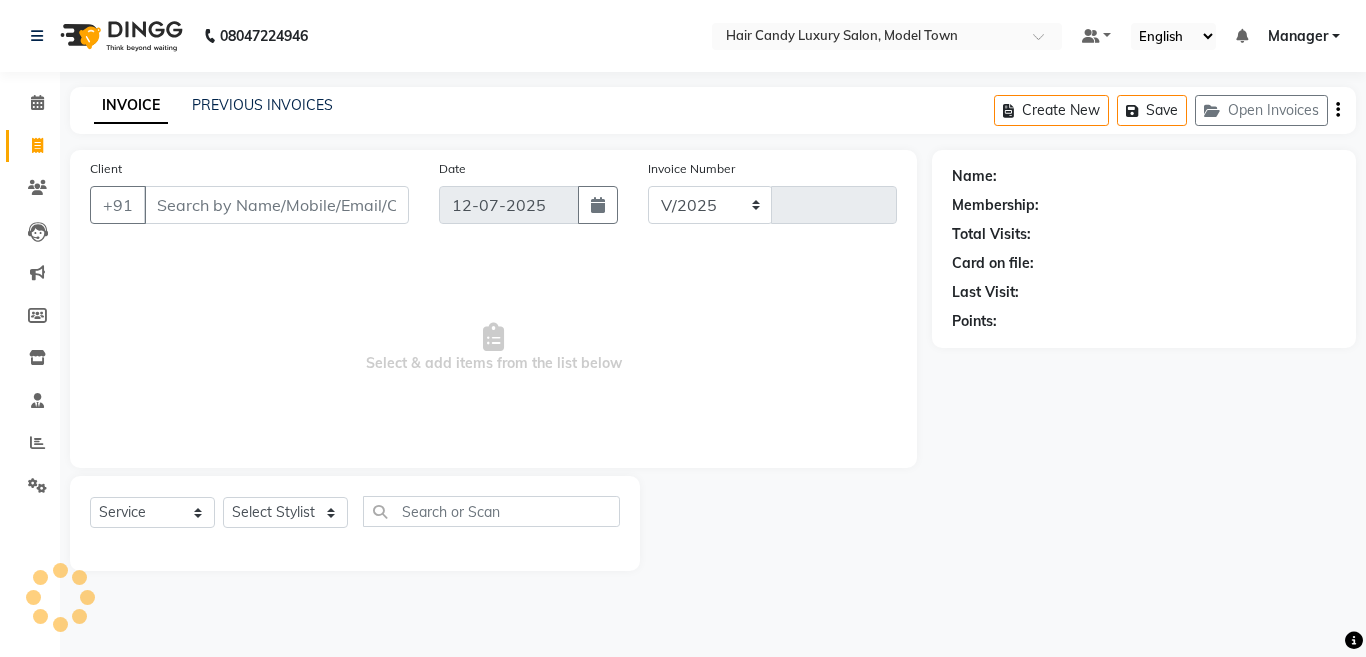 type on "2531" 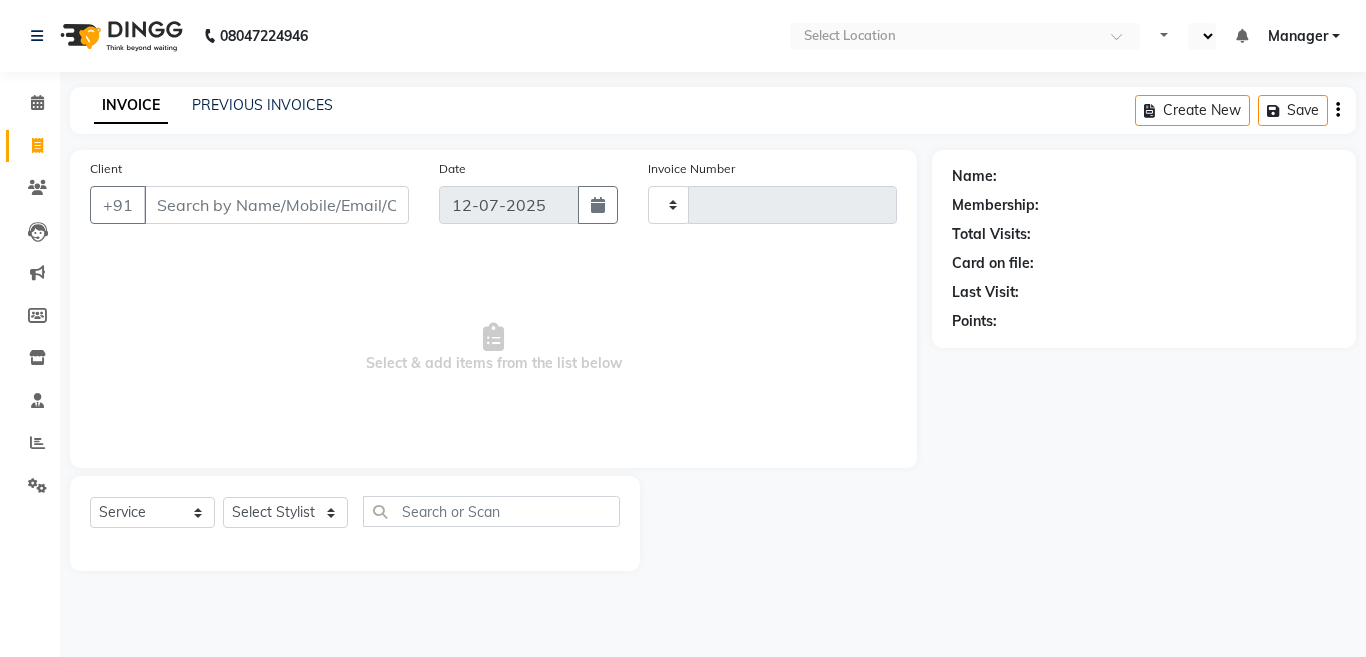 select on "service" 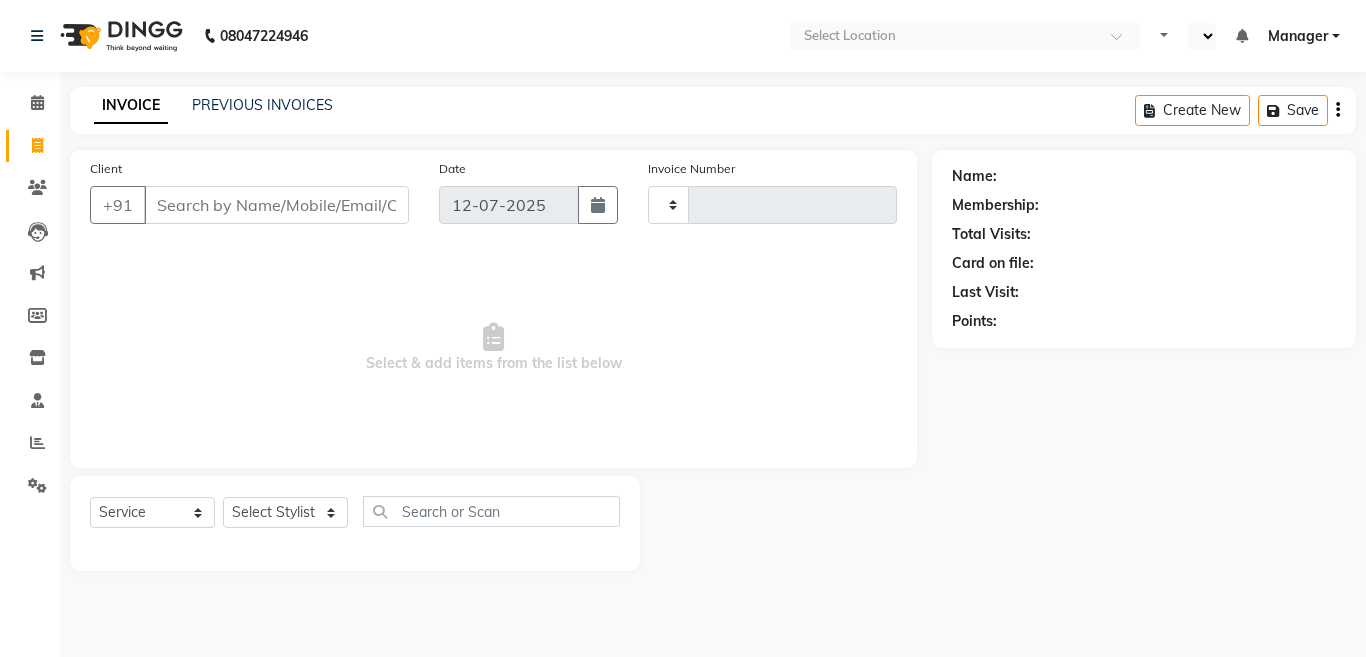 scroll, scrollTop: 0, scrollLeft: 0, axis: both 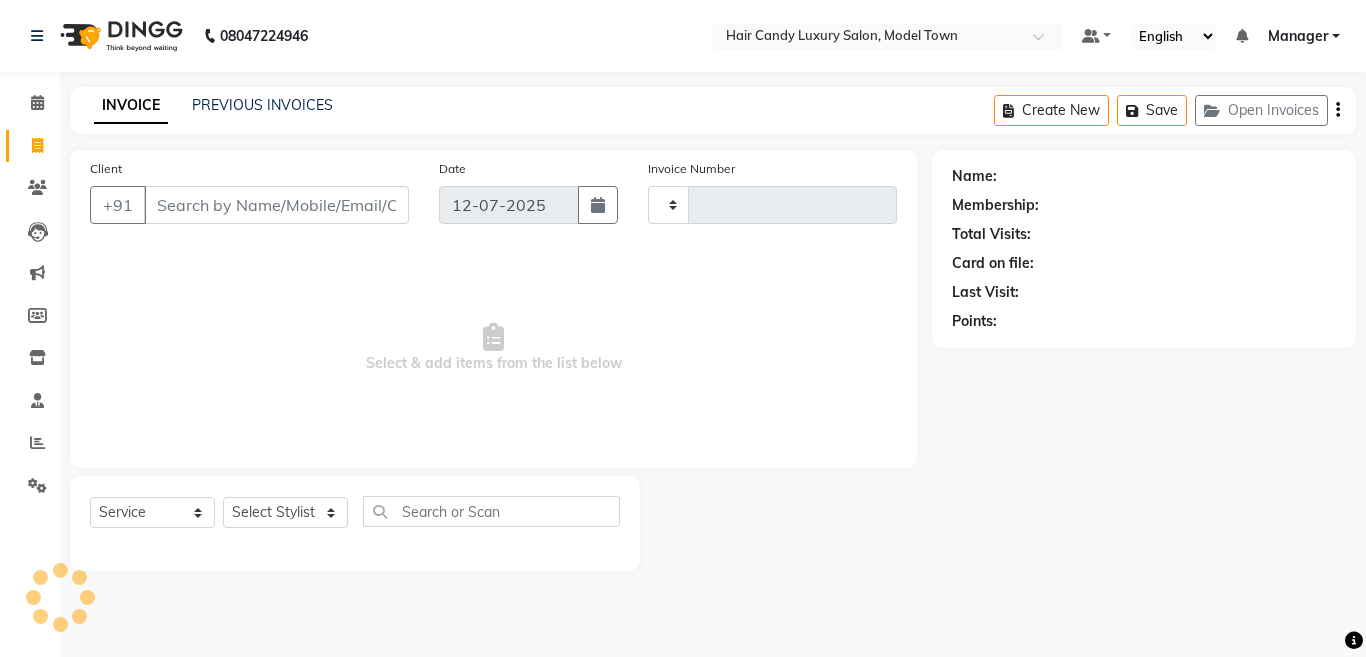 type on "2529" 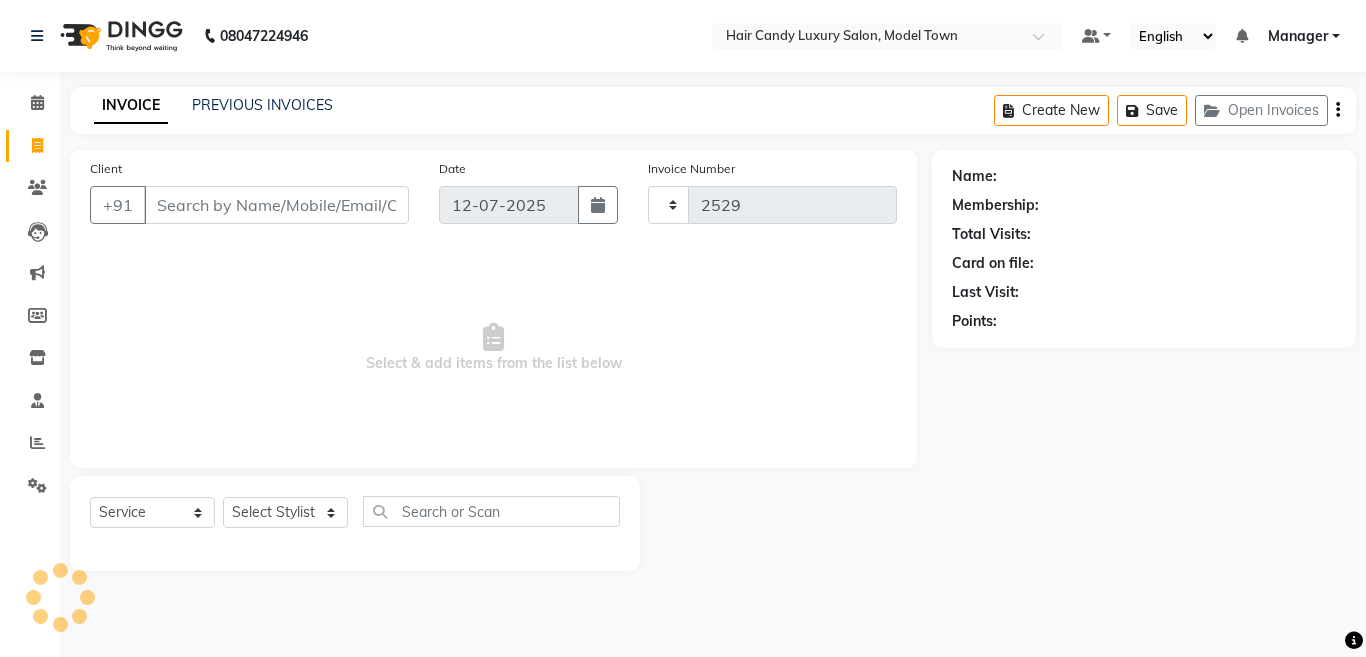 select on "4716" 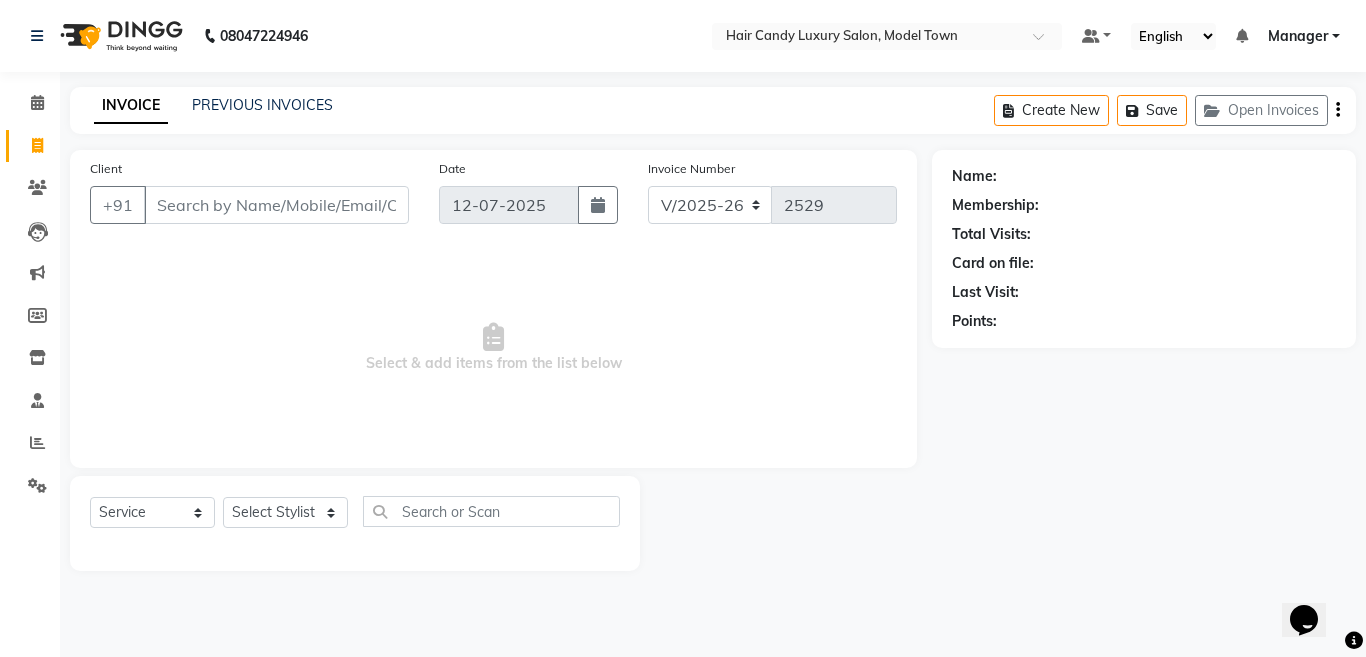 scroll, scrollTop: 0, scrollLeft: 0, axis: both 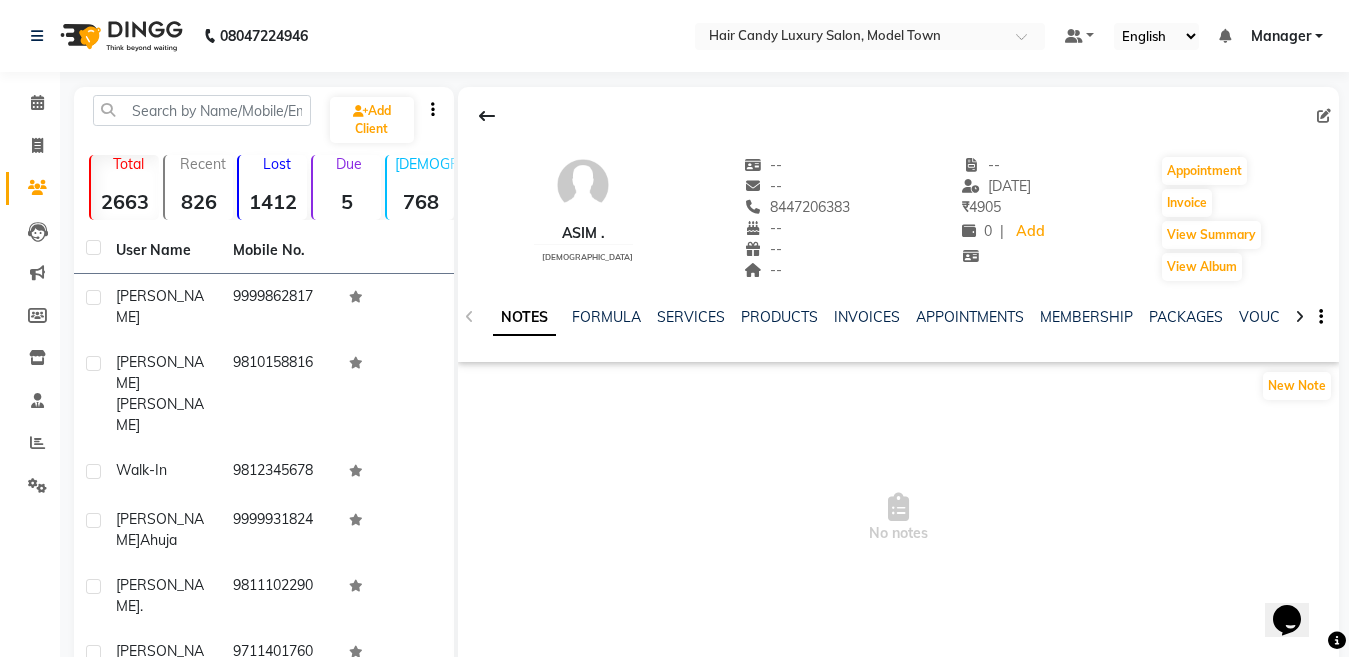click on "NOTES FORMULA SERVICES PRODUCTS INVOICES APPOINTMENTS MEMBERSHIP PACKAGES VOUCHERS GIFTCARDS POINTS FORMS FAMILY CARDS WALLET" 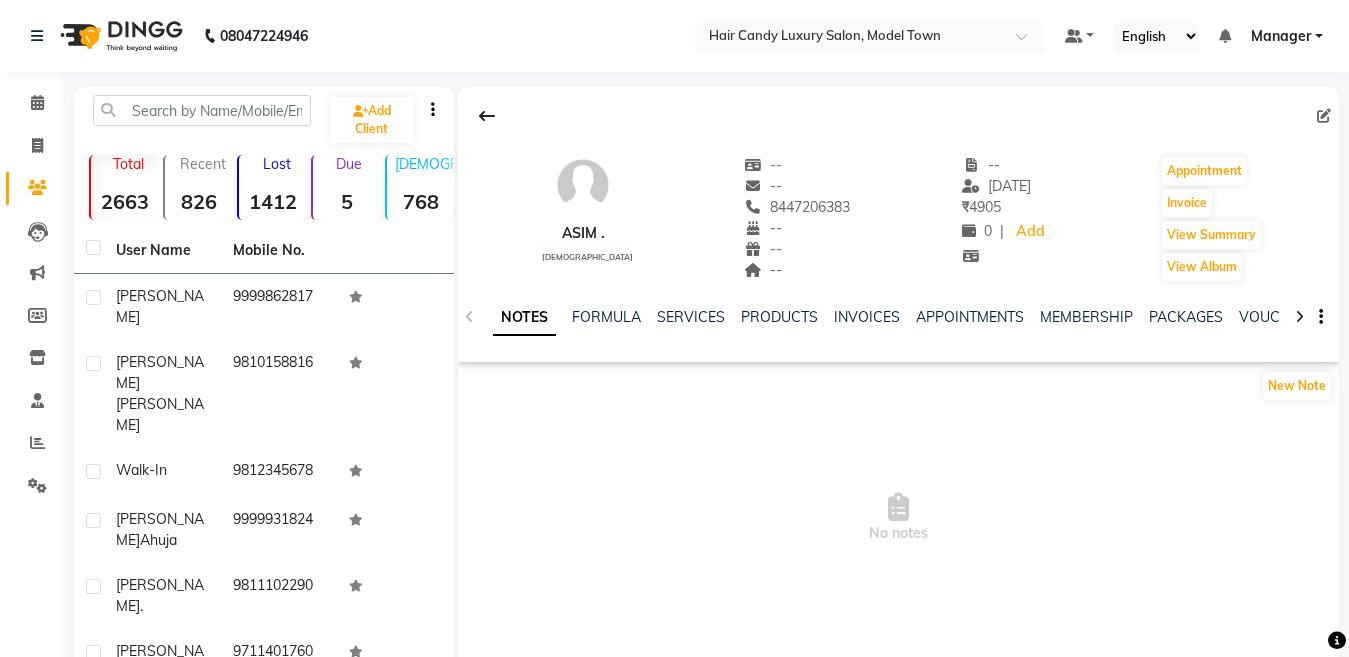 click on "INVOICES" 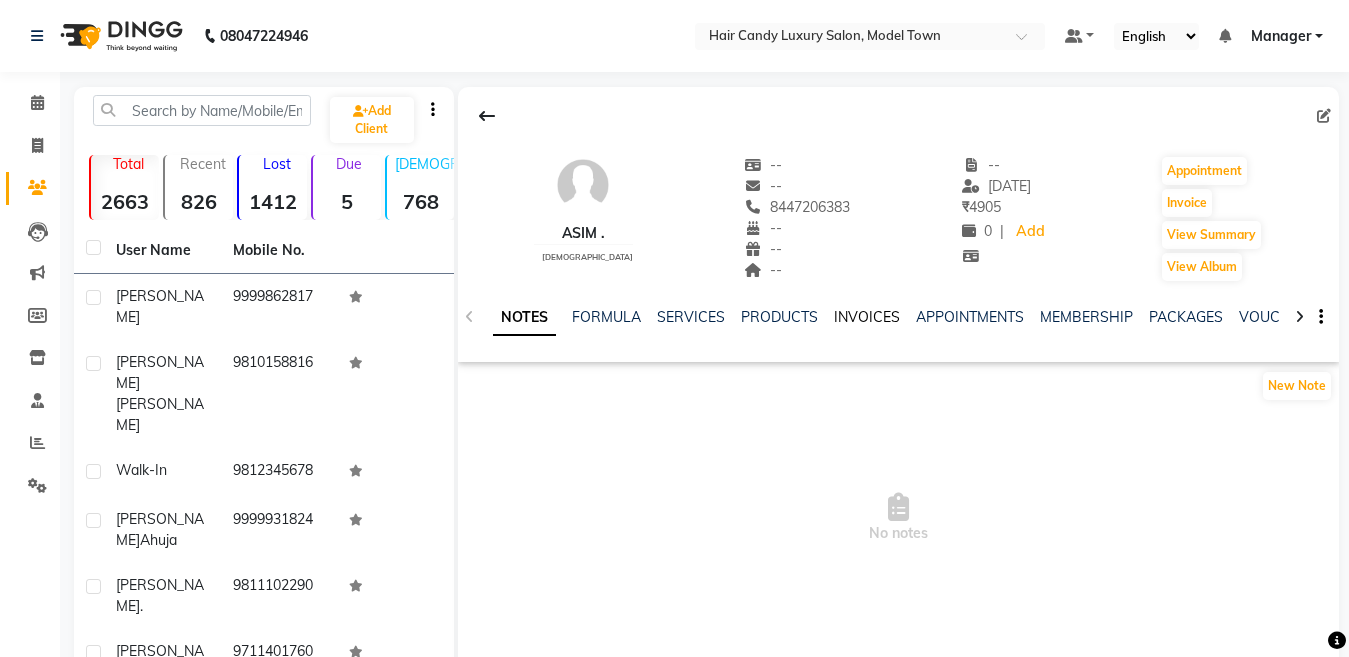 click on "INVOICES" 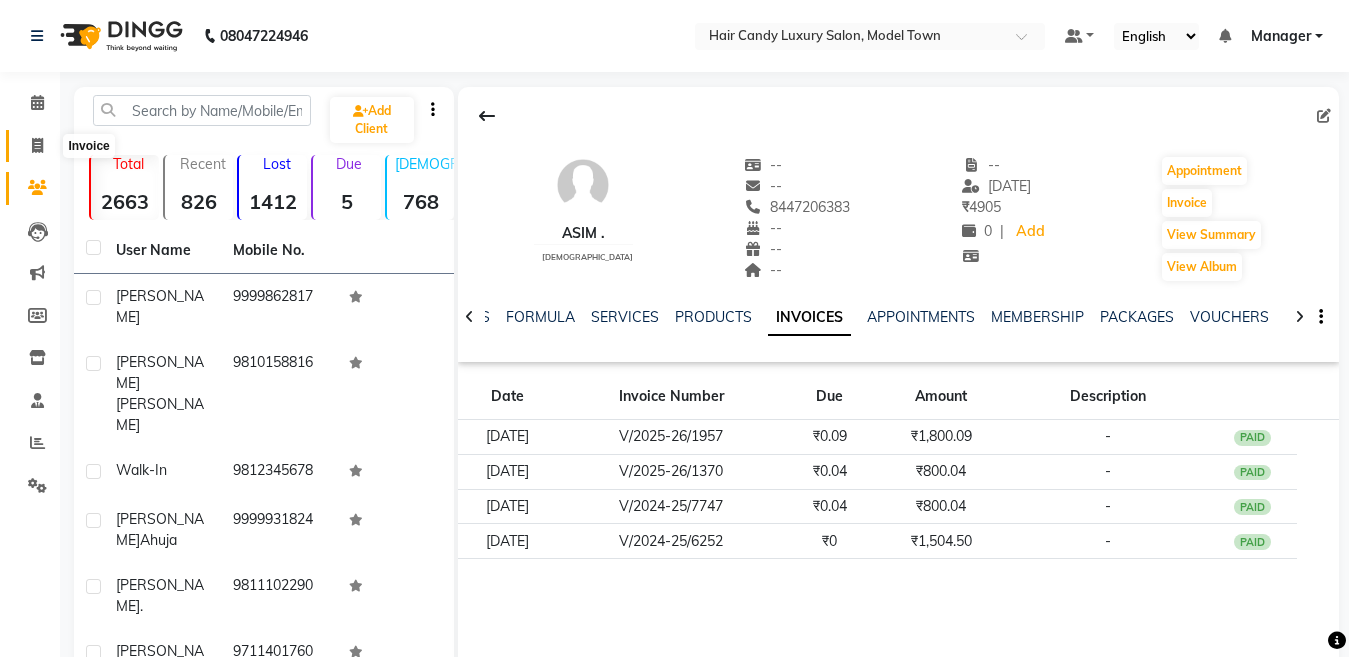 click 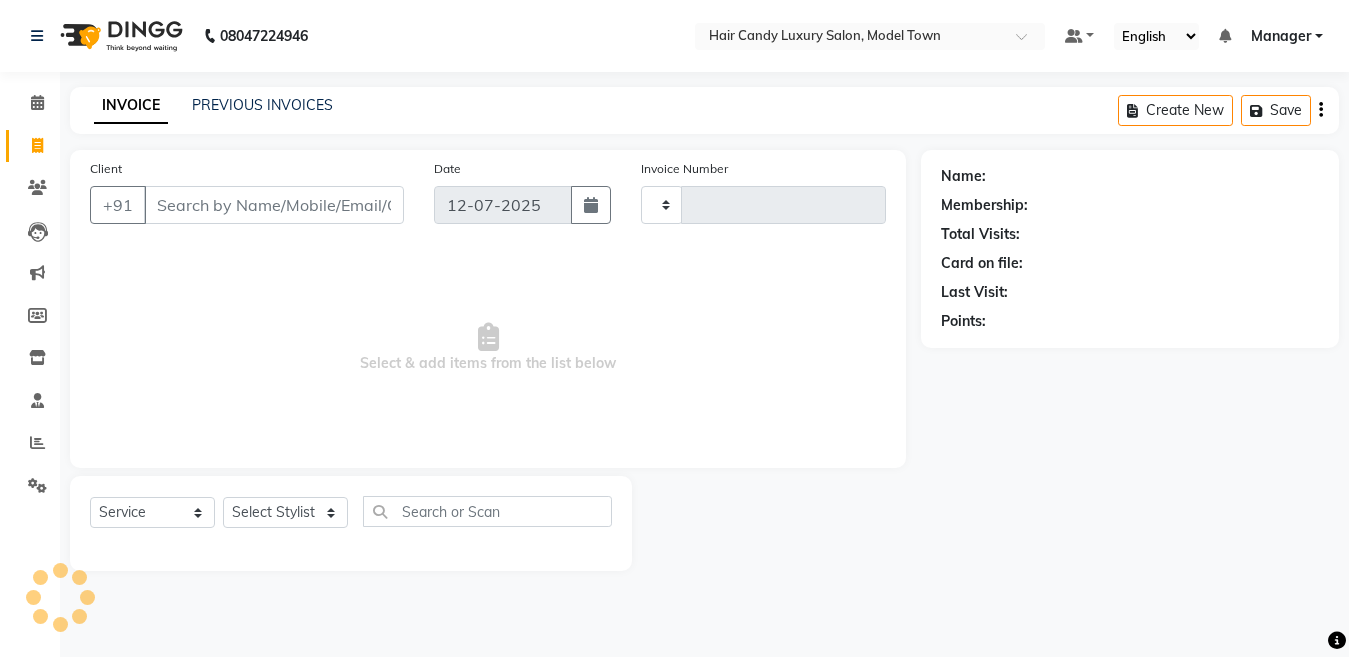 type on "2531" 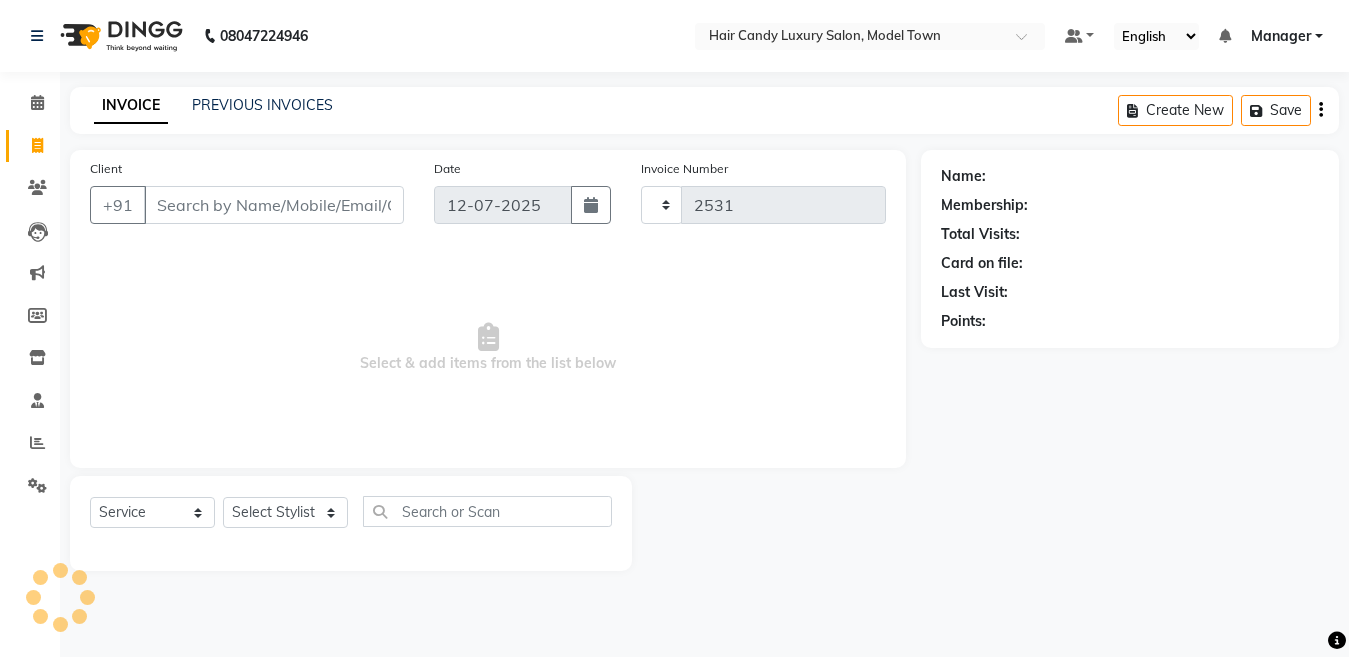 select on "4716" 